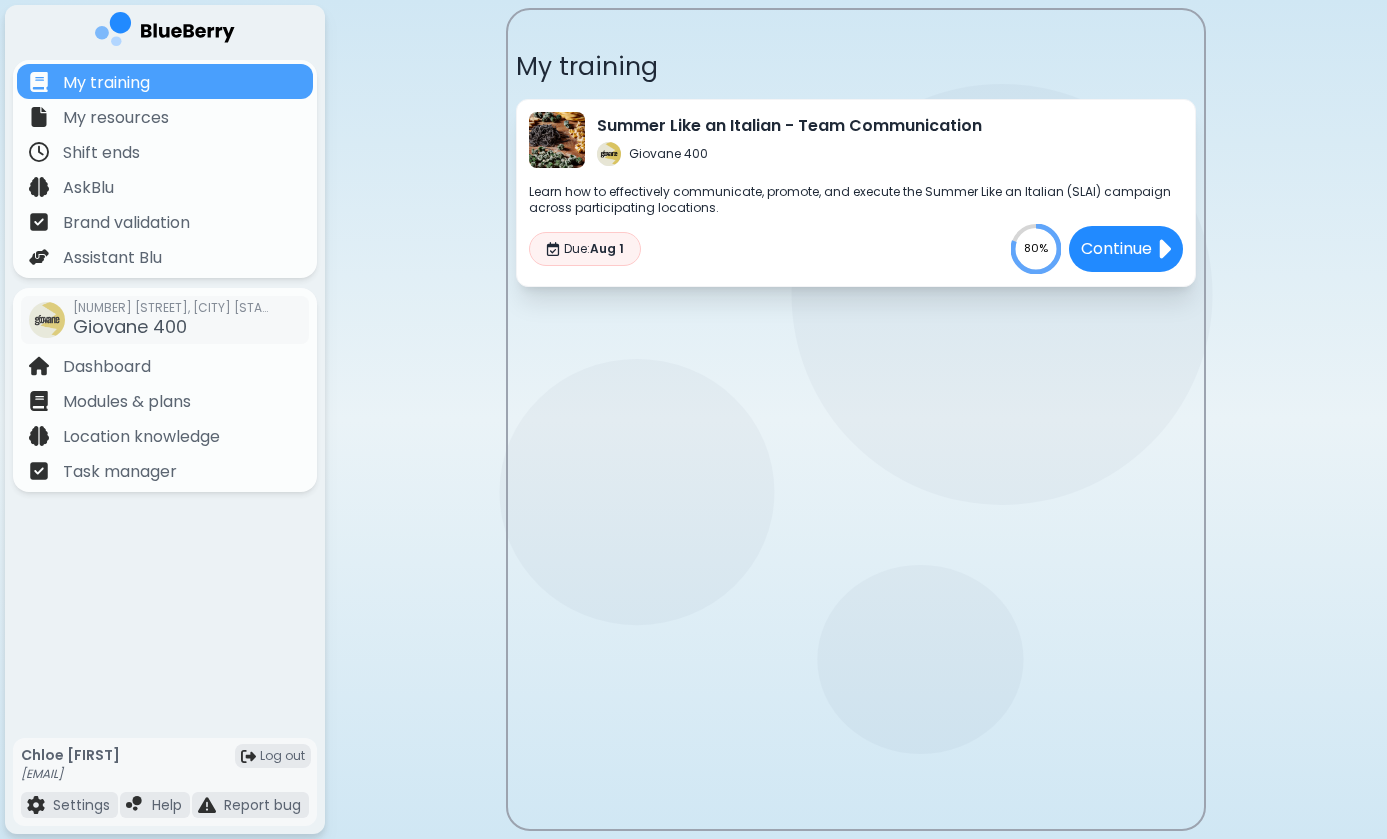 scroll, scrollTop: 0, scrollLeft: 0, axis: both 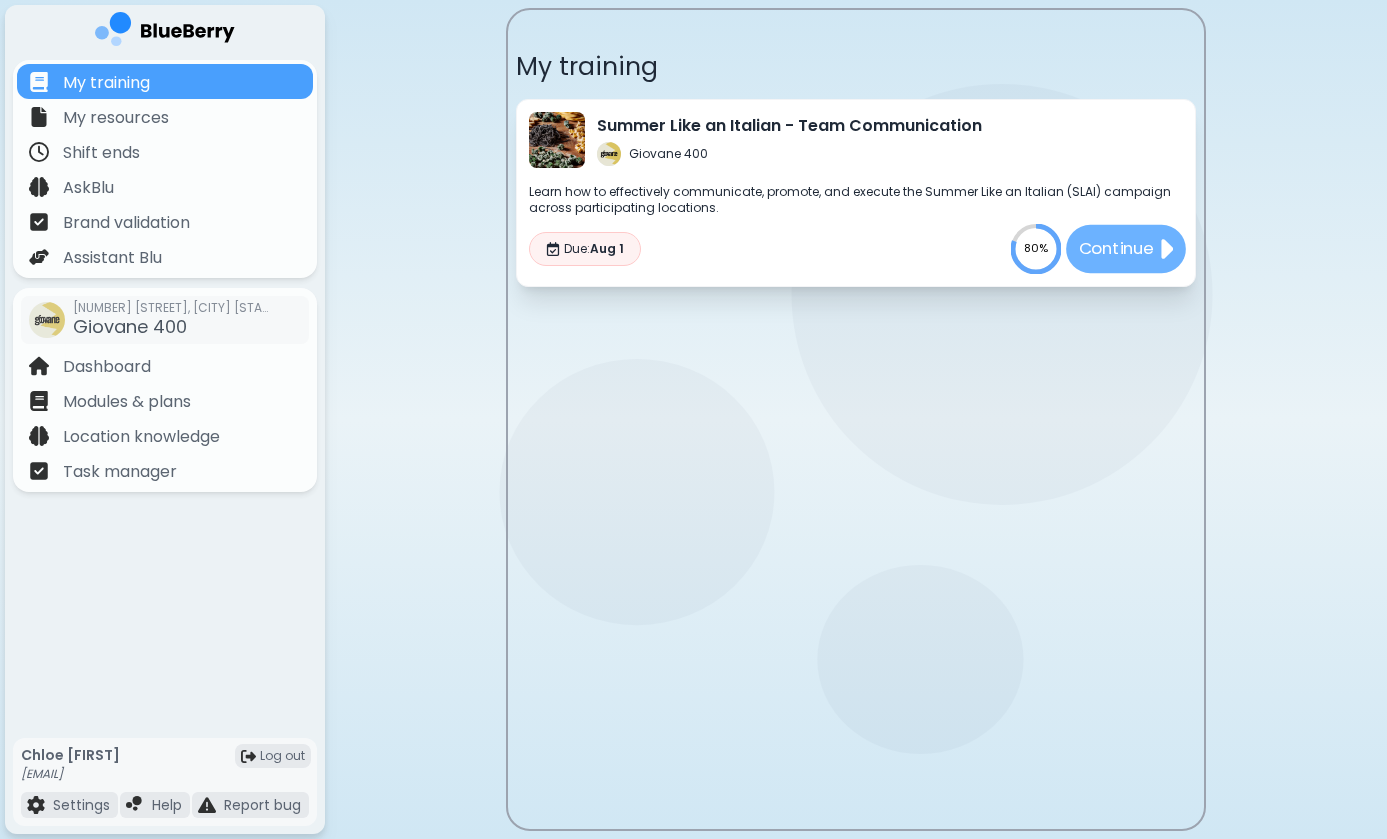 click on "Continue" at bounding box center [1116, 249] 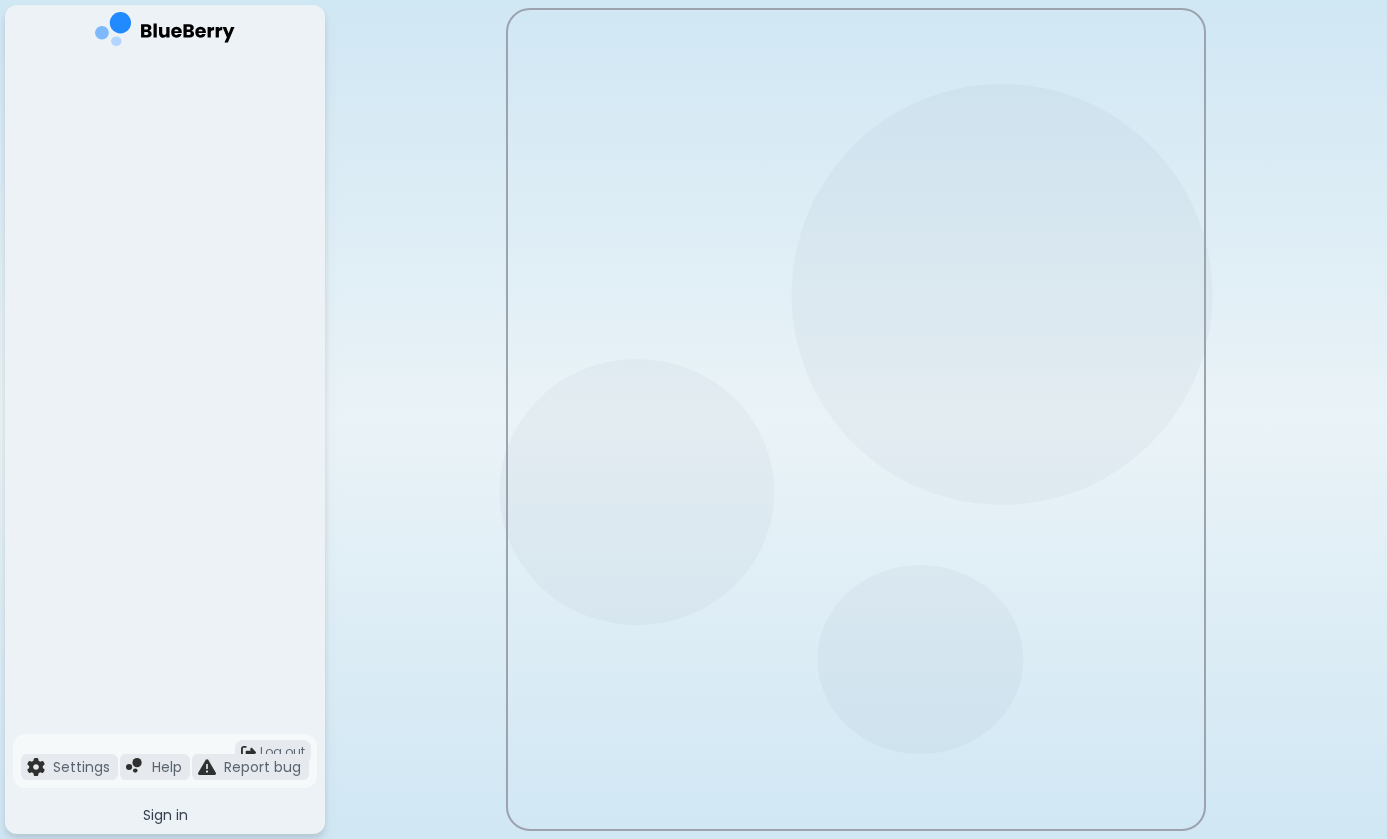 scroll, scrollTop: 0, scrollLeft: 0, axis: both 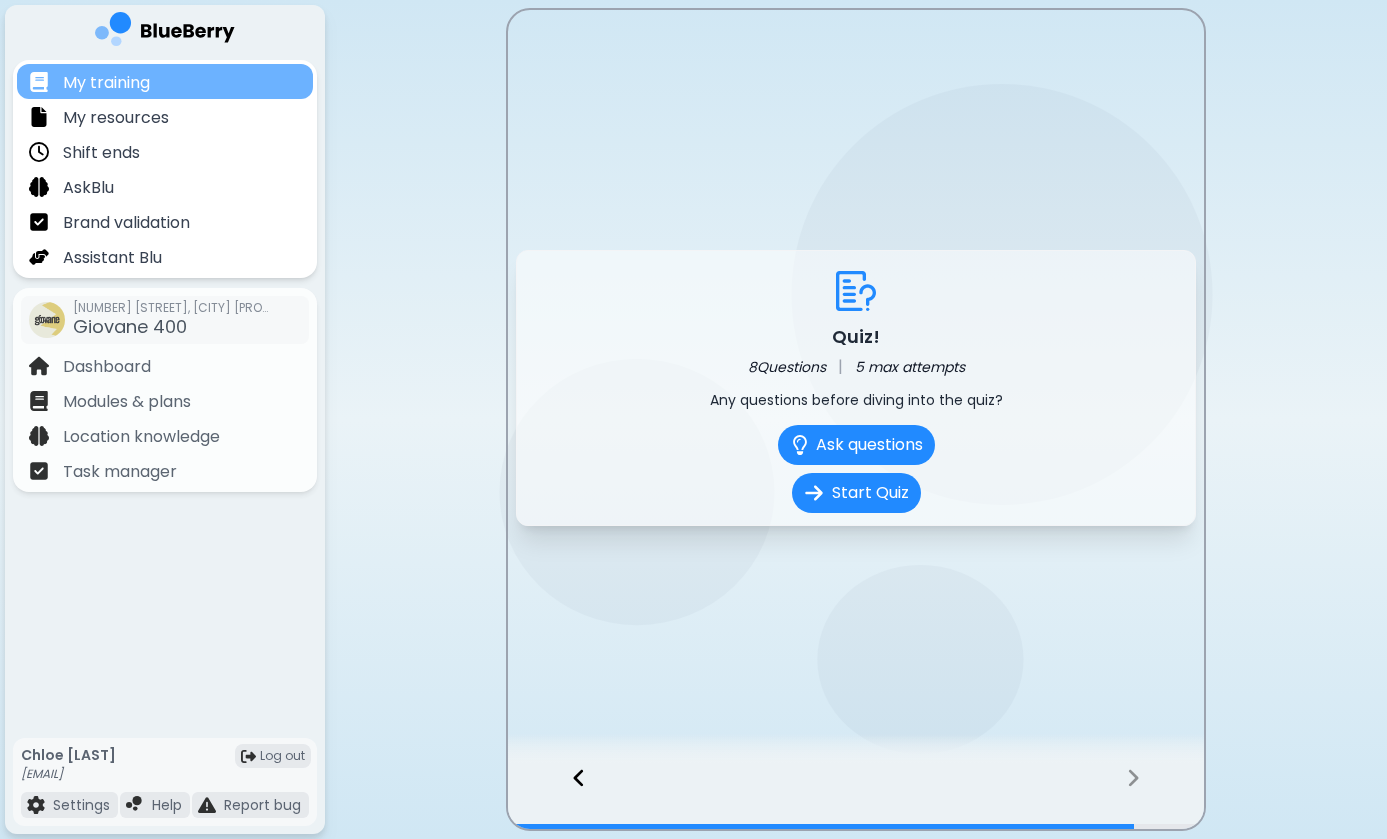 click on "My training" at bounding box center (165, 81) 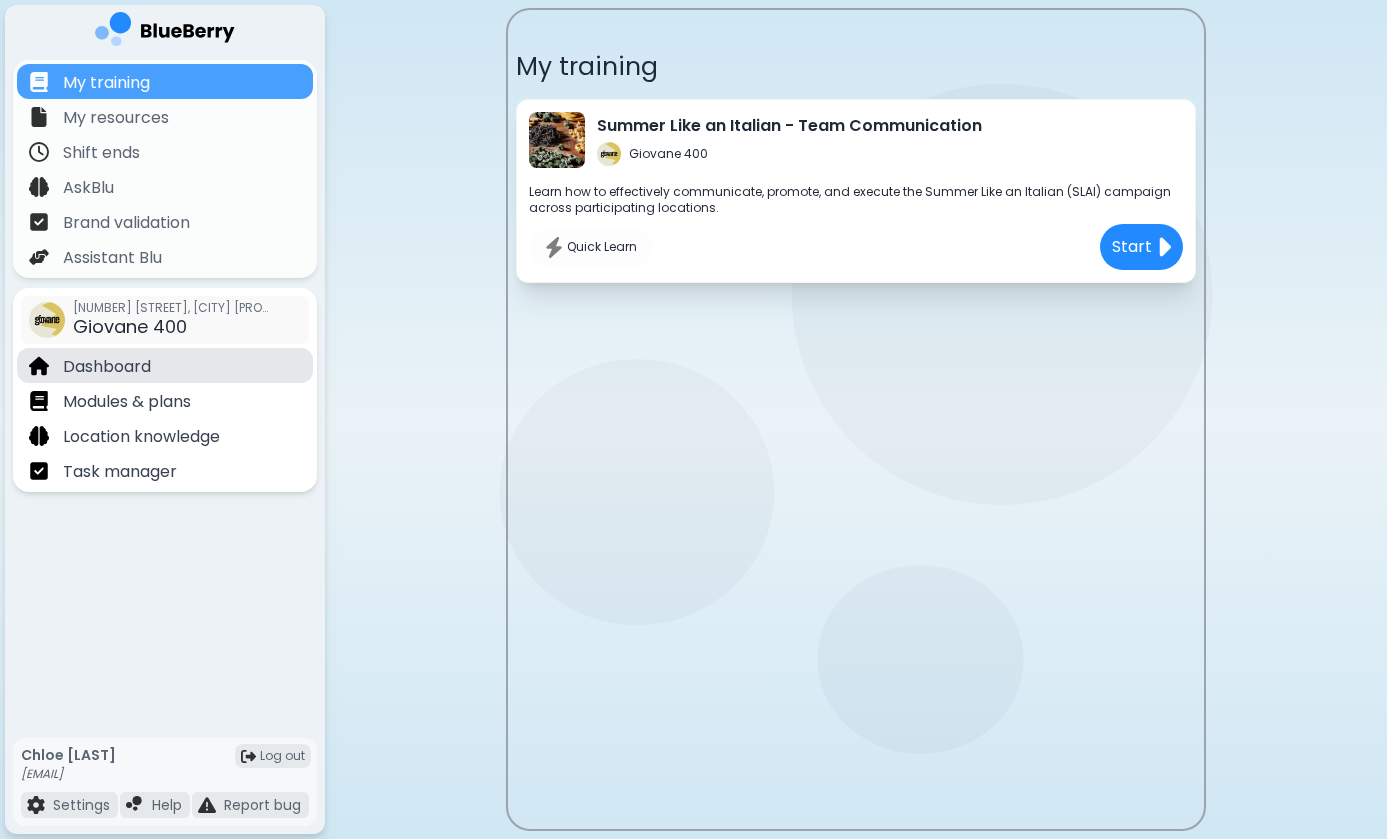 click on "Dashboard" at bounding box center (165, 365) 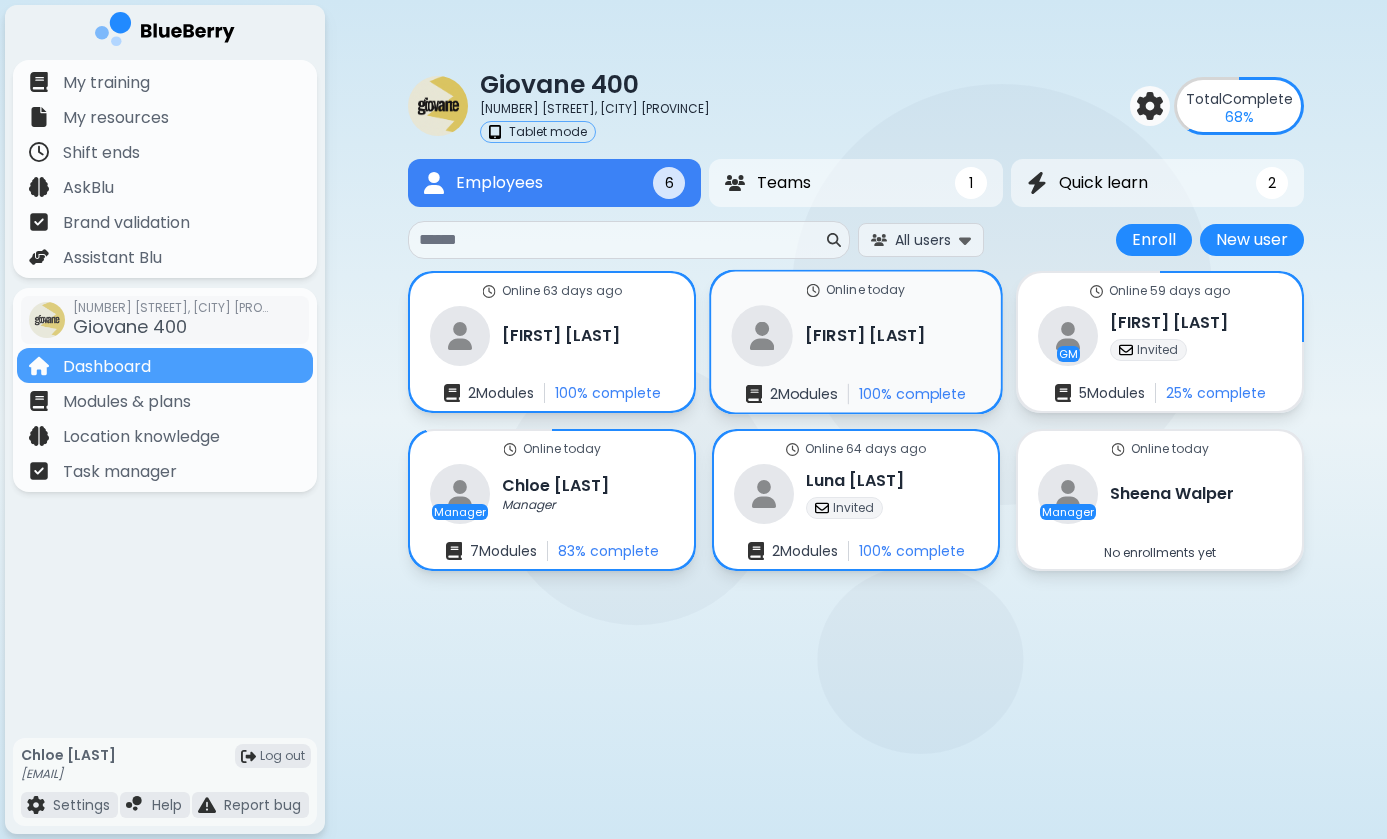click on "Online today Songwon   Yeo 2  Module s 100 % complete" at bounding box center [856, 342] 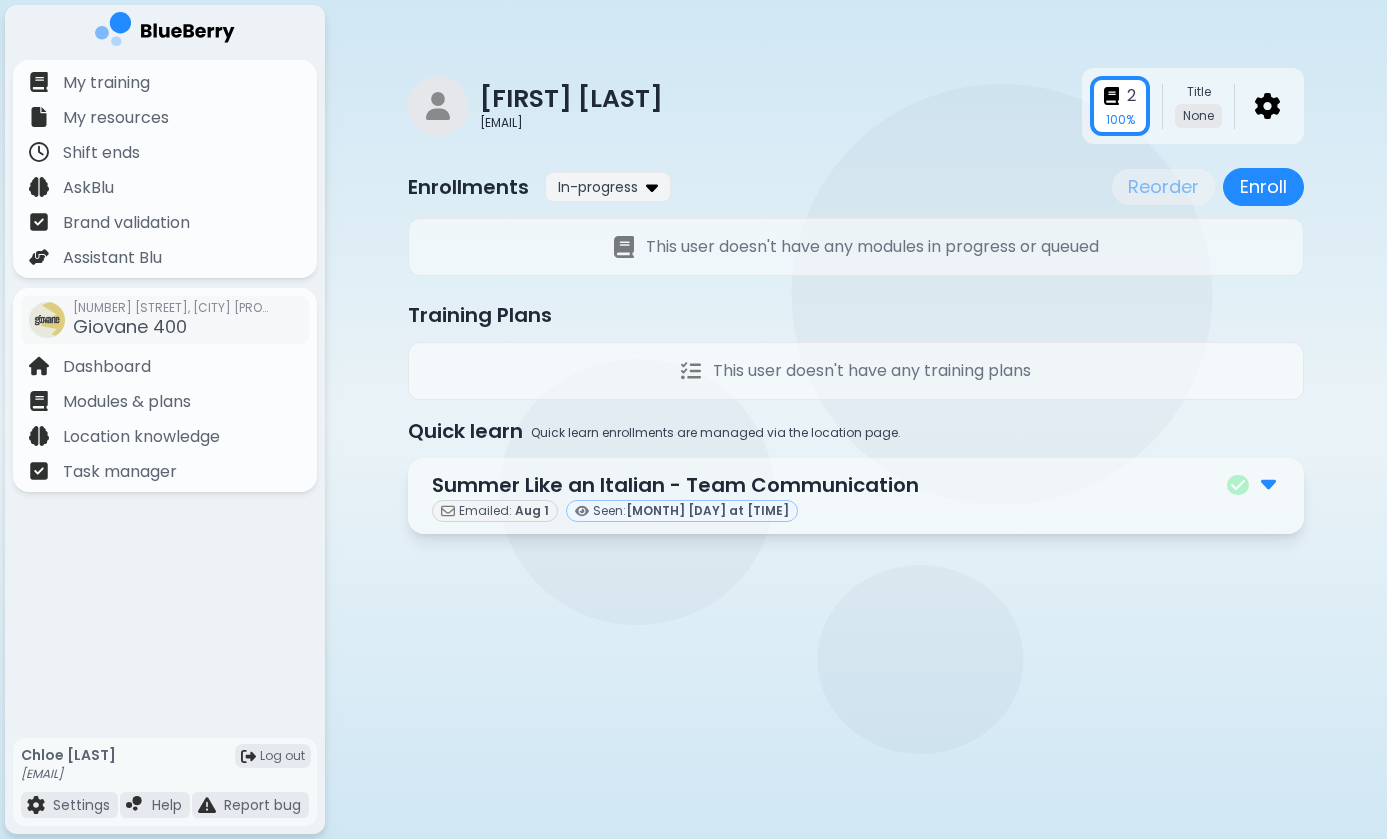 click on "Summer Like an Italian - Team Communication" at bounding box center (856, 485) 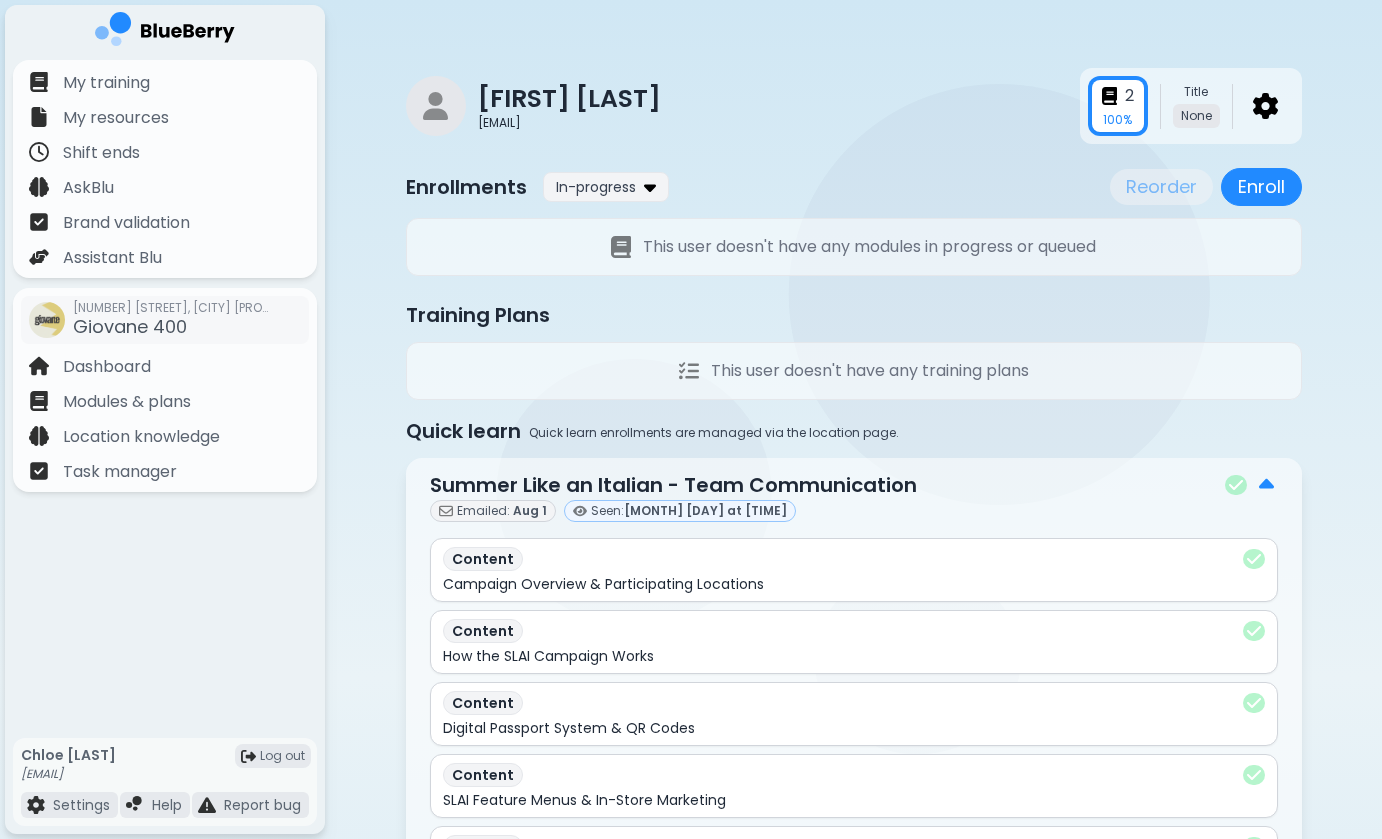 click on "Summer Like an Italian - Team Communication" at bounding box center (673, 485) 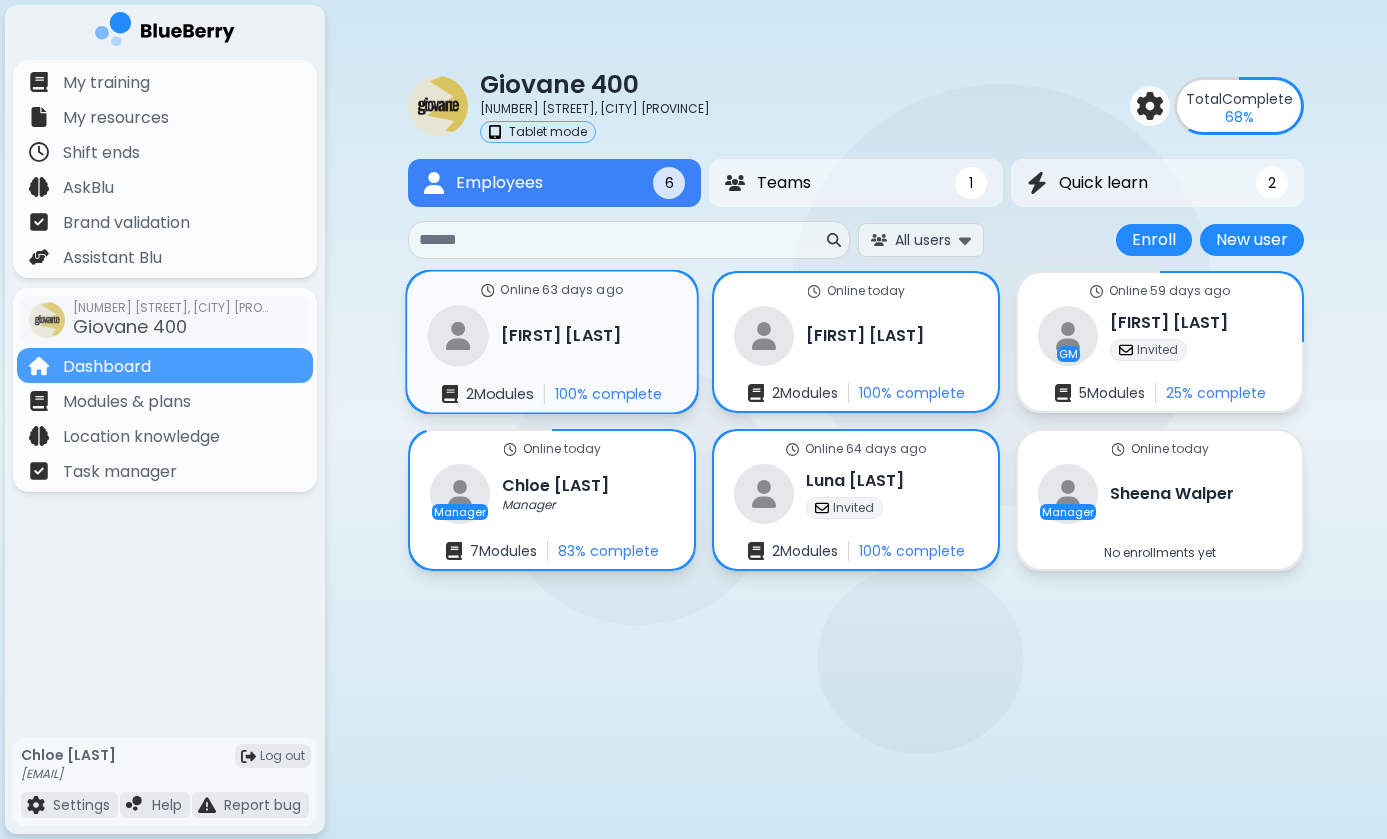 click on "Online 63 days ago Takao   Joko 2  Module s 100 % complete" at bounding box center [552, 342] 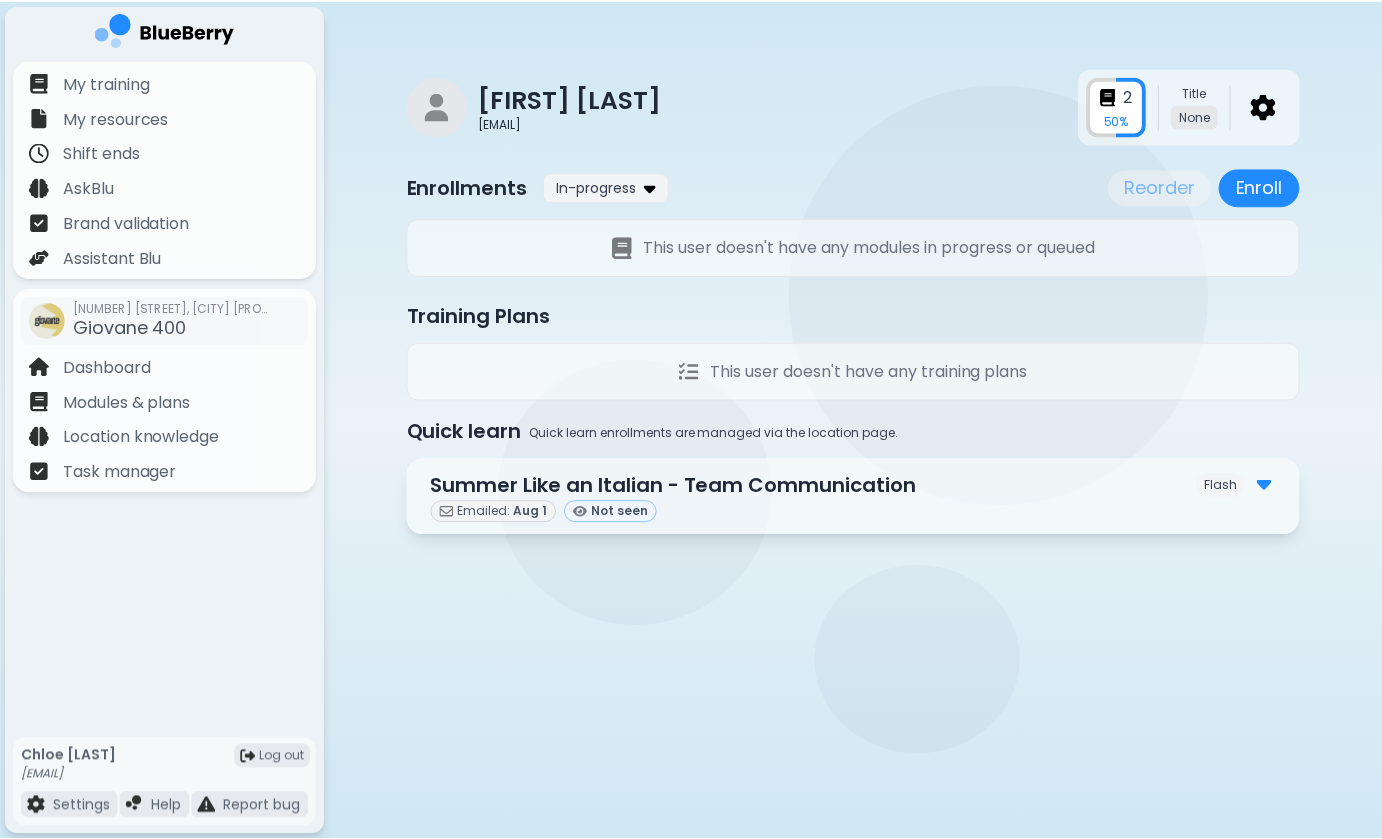 scroll, scrollTop: 0, scrollLeft: 0, axis: both 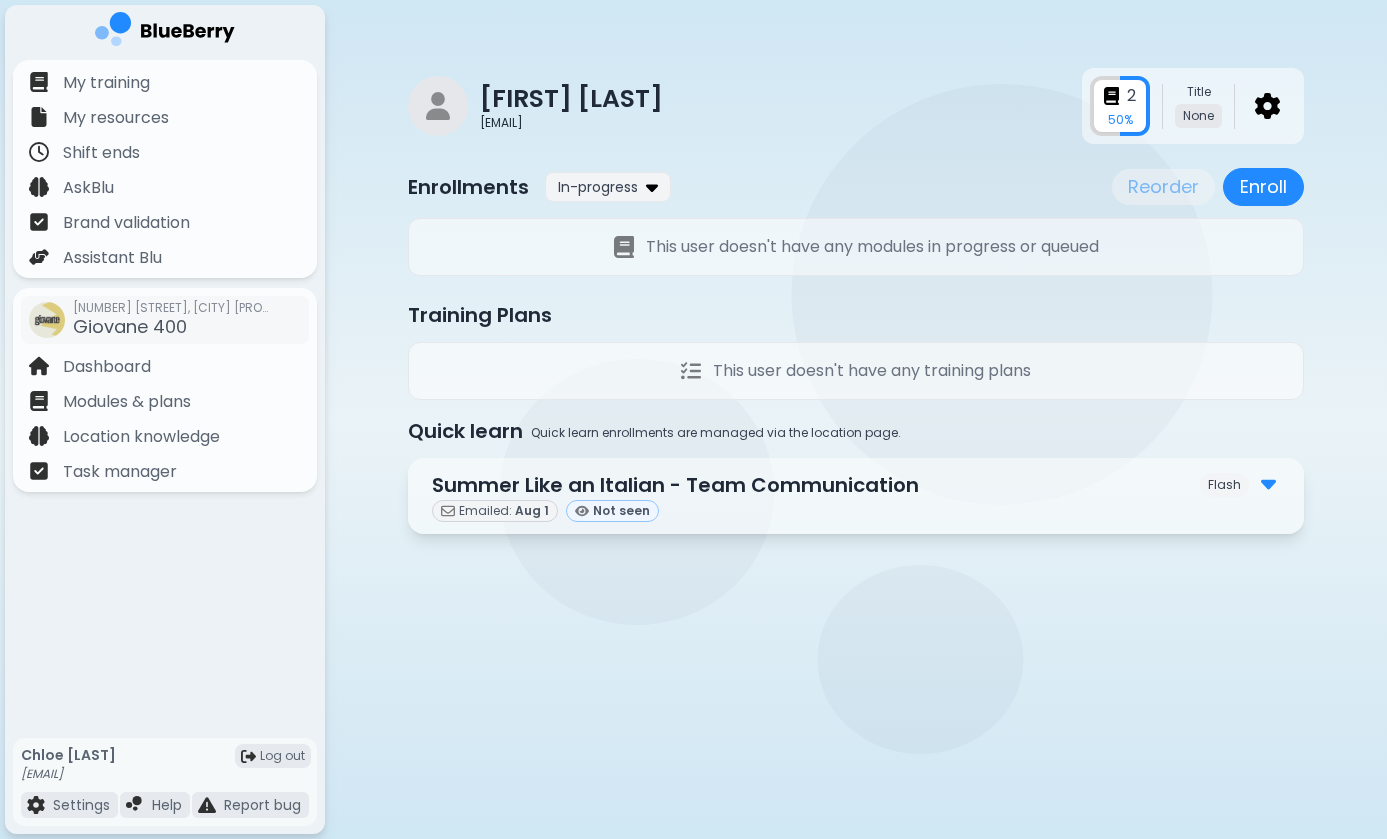 click on "Flash" at bounding box center (1240, 485) 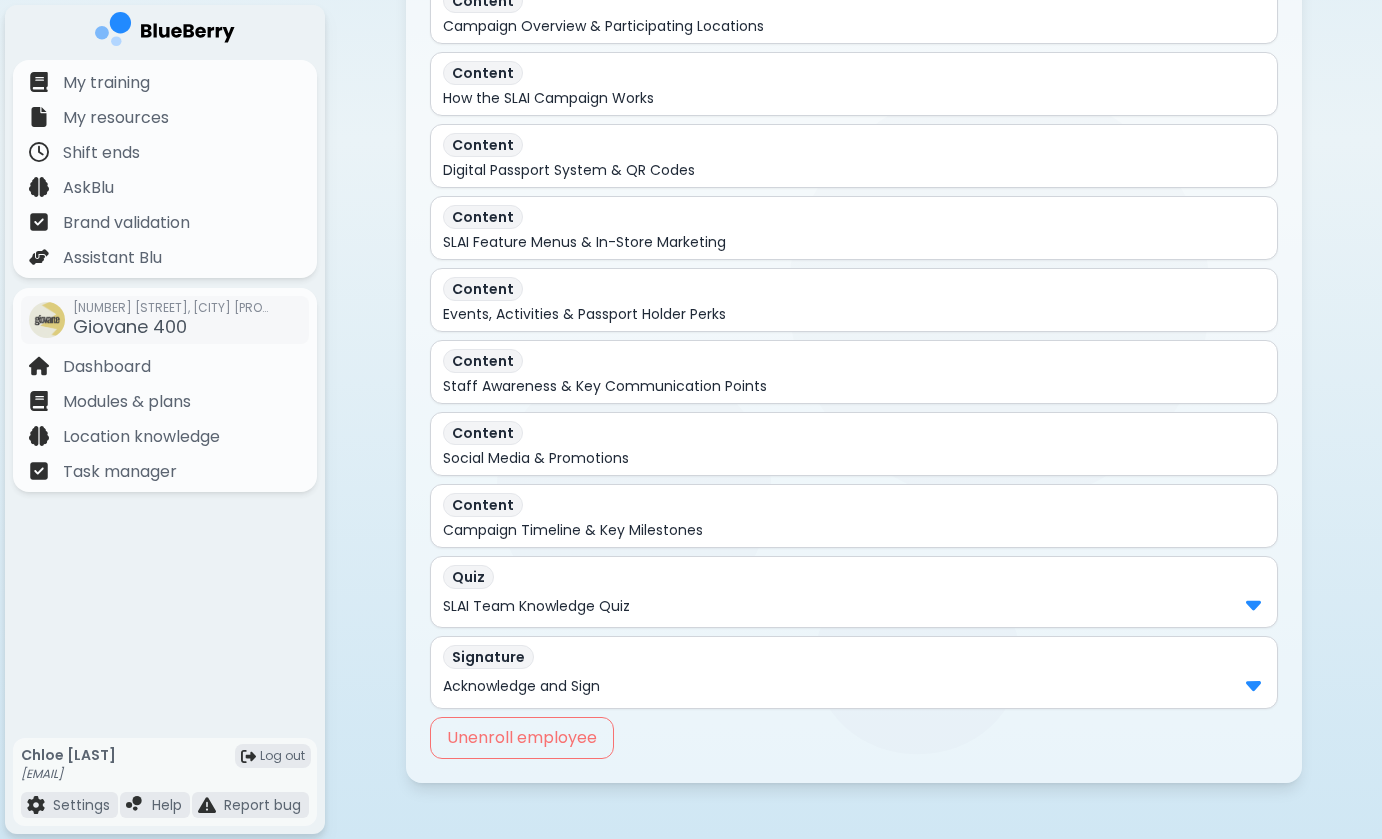 scroll, scrollTop: 558, scrollLeft: 0, axis: vertical 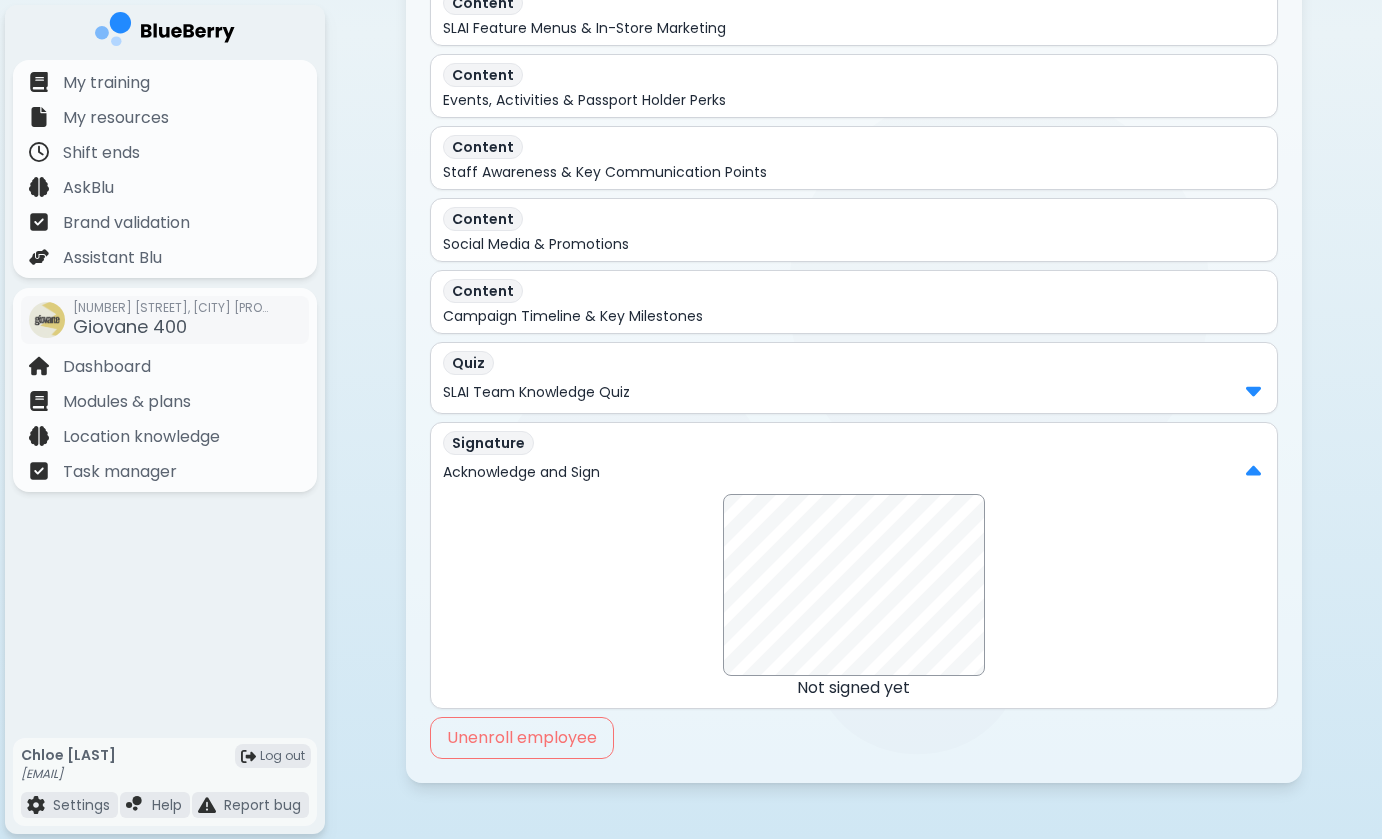 click at bounding box center [1253, 390] 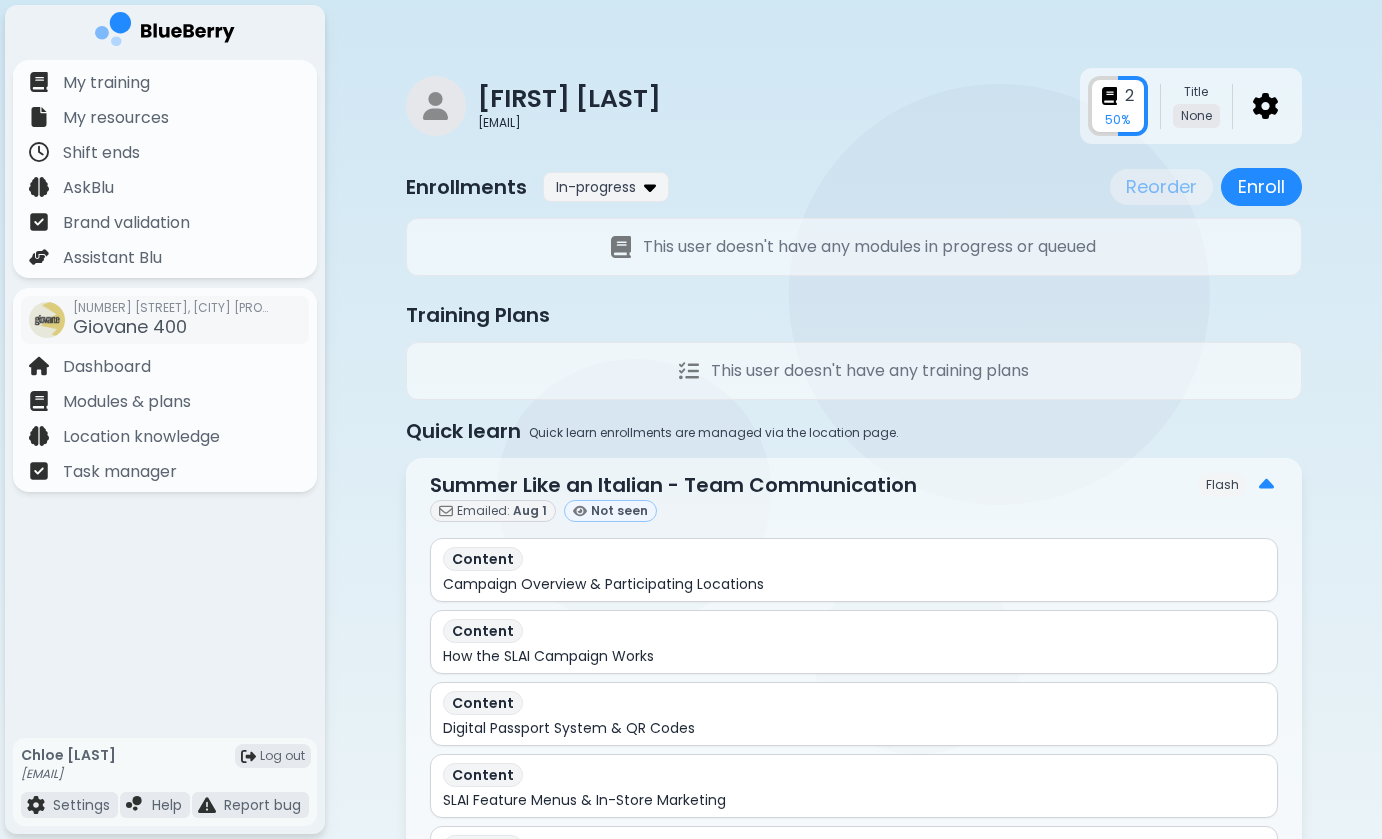 scroll, scrollTop: 0, scrollLeft: 0, axis: both 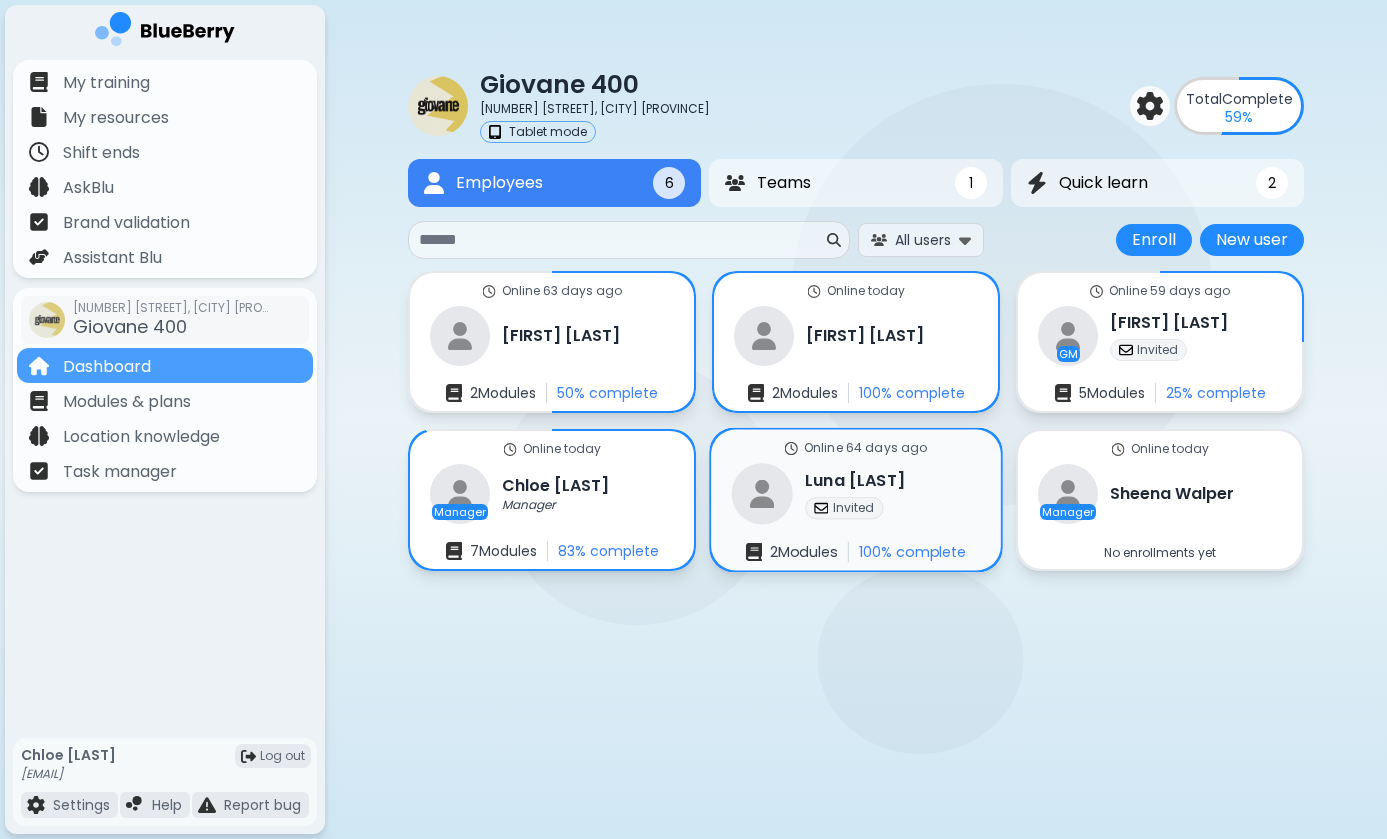 click on "Invited" at bounding box center (855, 508) 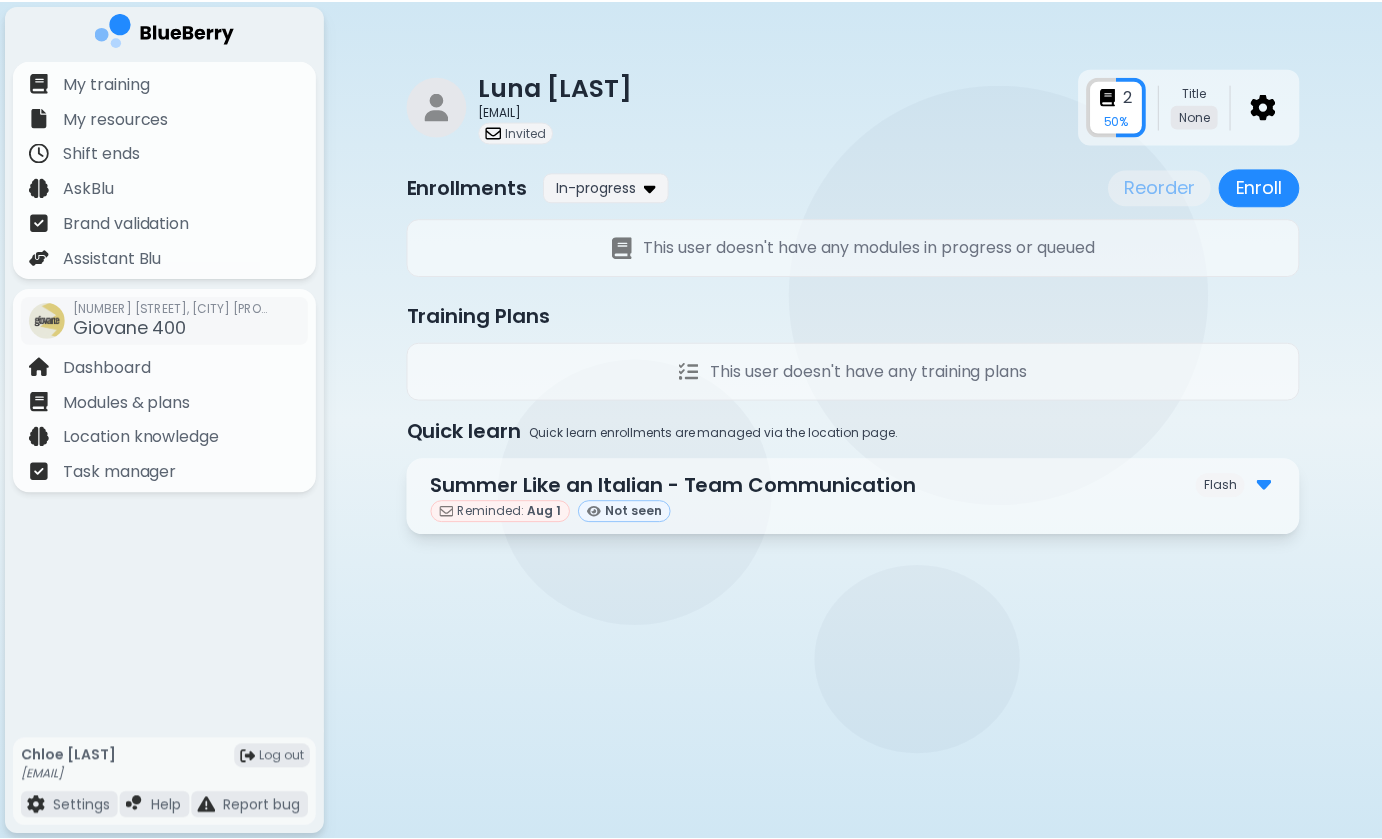 scroll, scrollTop: 0, scrollLeft: 0, axis: both 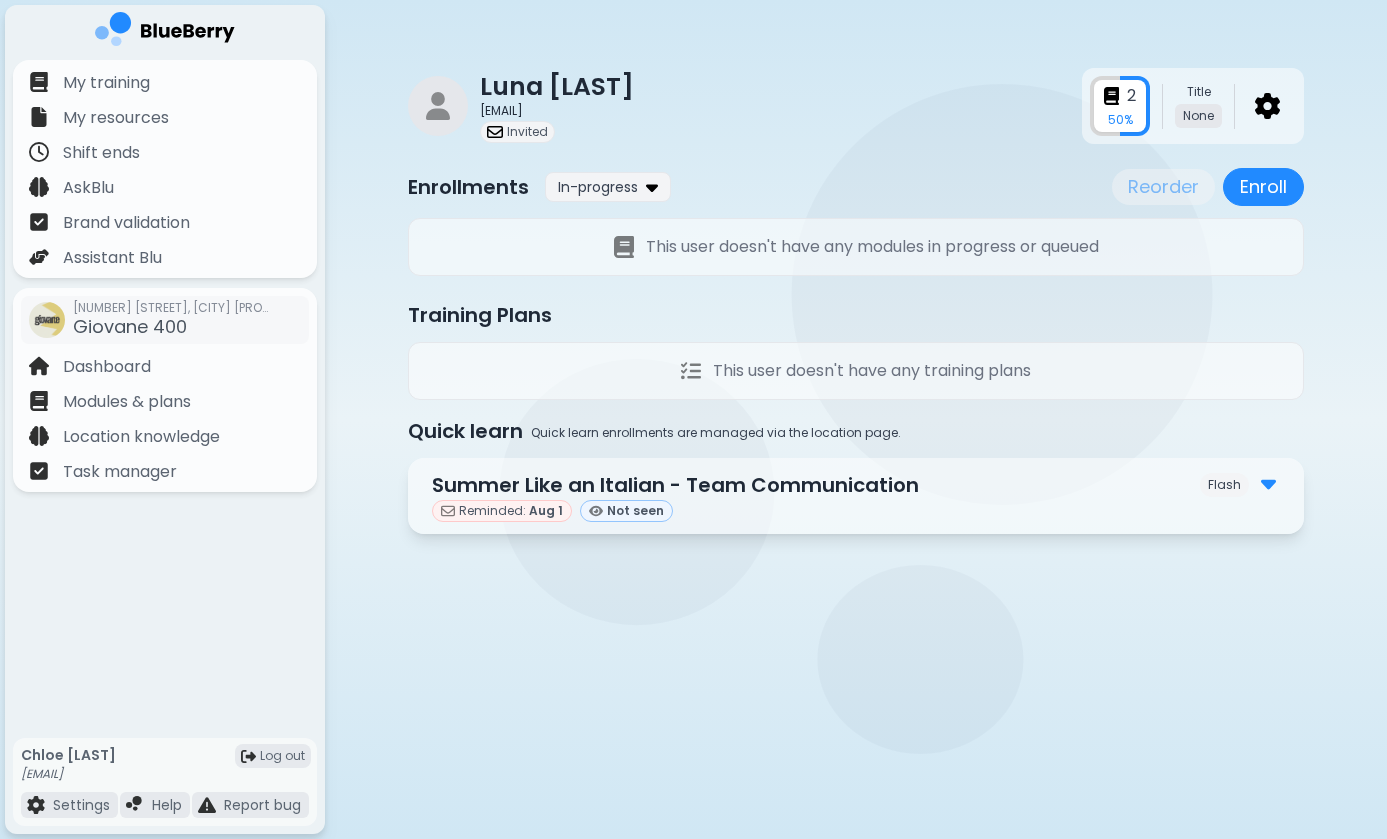 click on "Summer Like an Italian - Team Communication Flash" at bounding box center [856, 485] 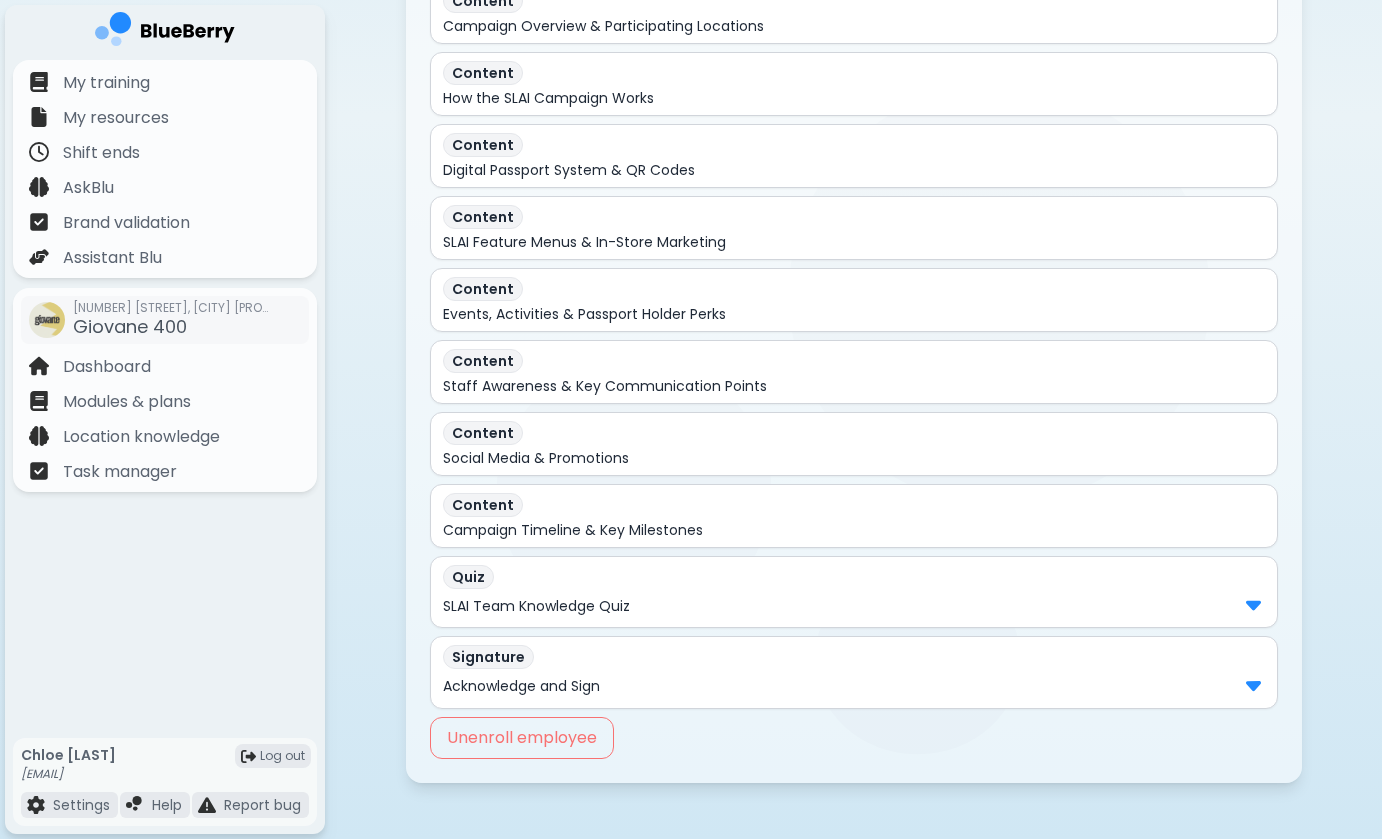 scroll, scrollTop: 604, scrollLeft: 0, axis: vertical 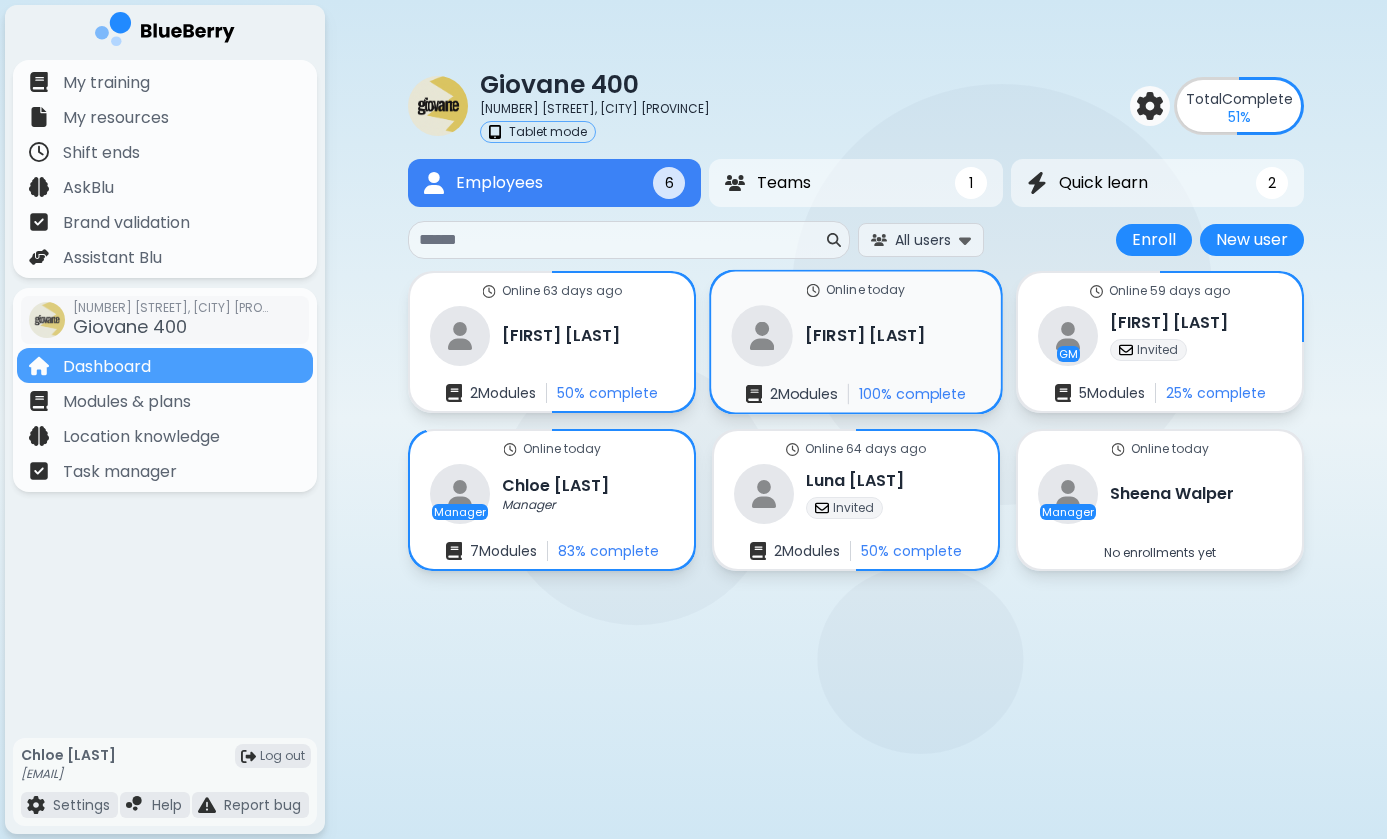 click on "Songwon   Yeo" at bounding box center [865, 336] 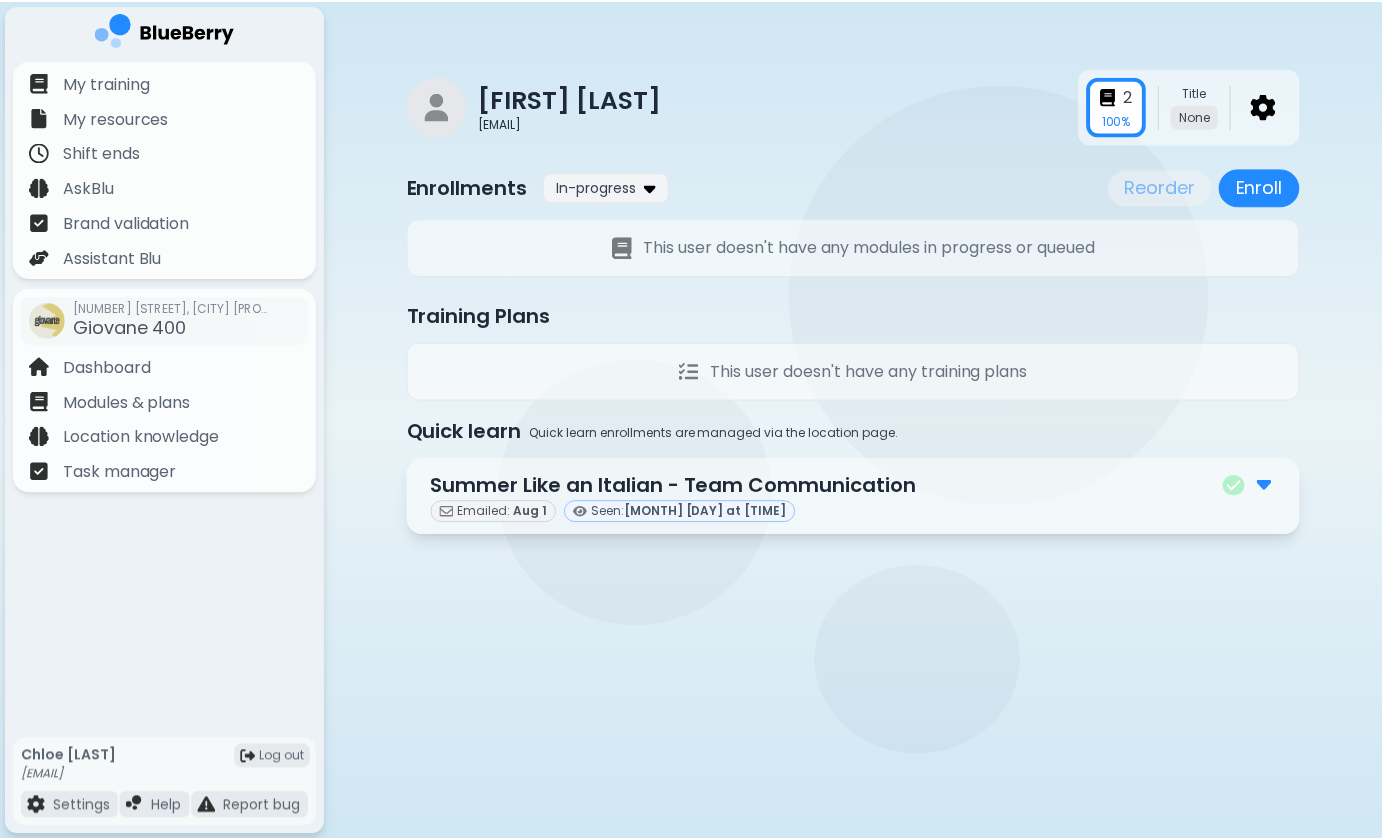 scroll, scrollTop: 0, scrollLeft: 0, axis: both 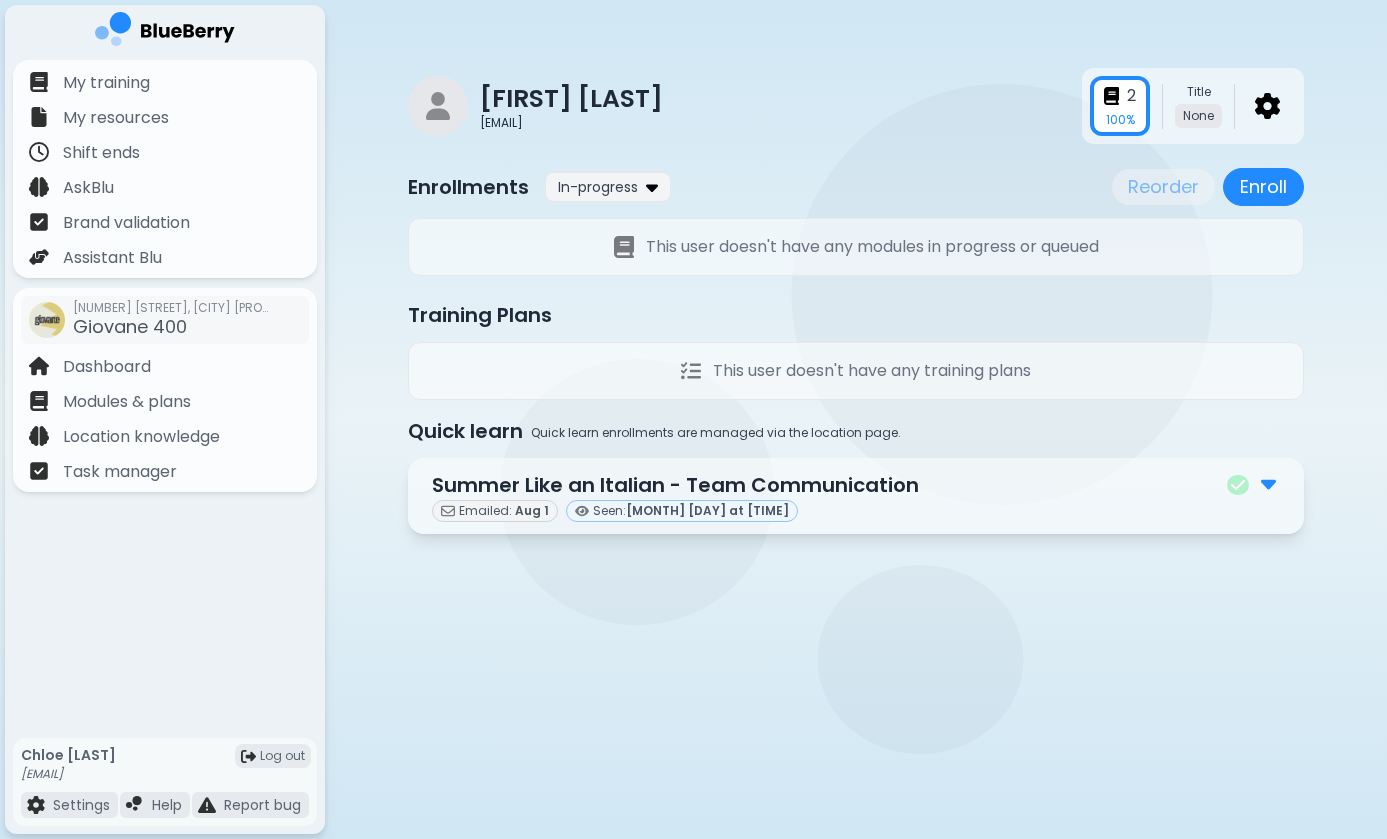 click at bounding box center (1253, 485) 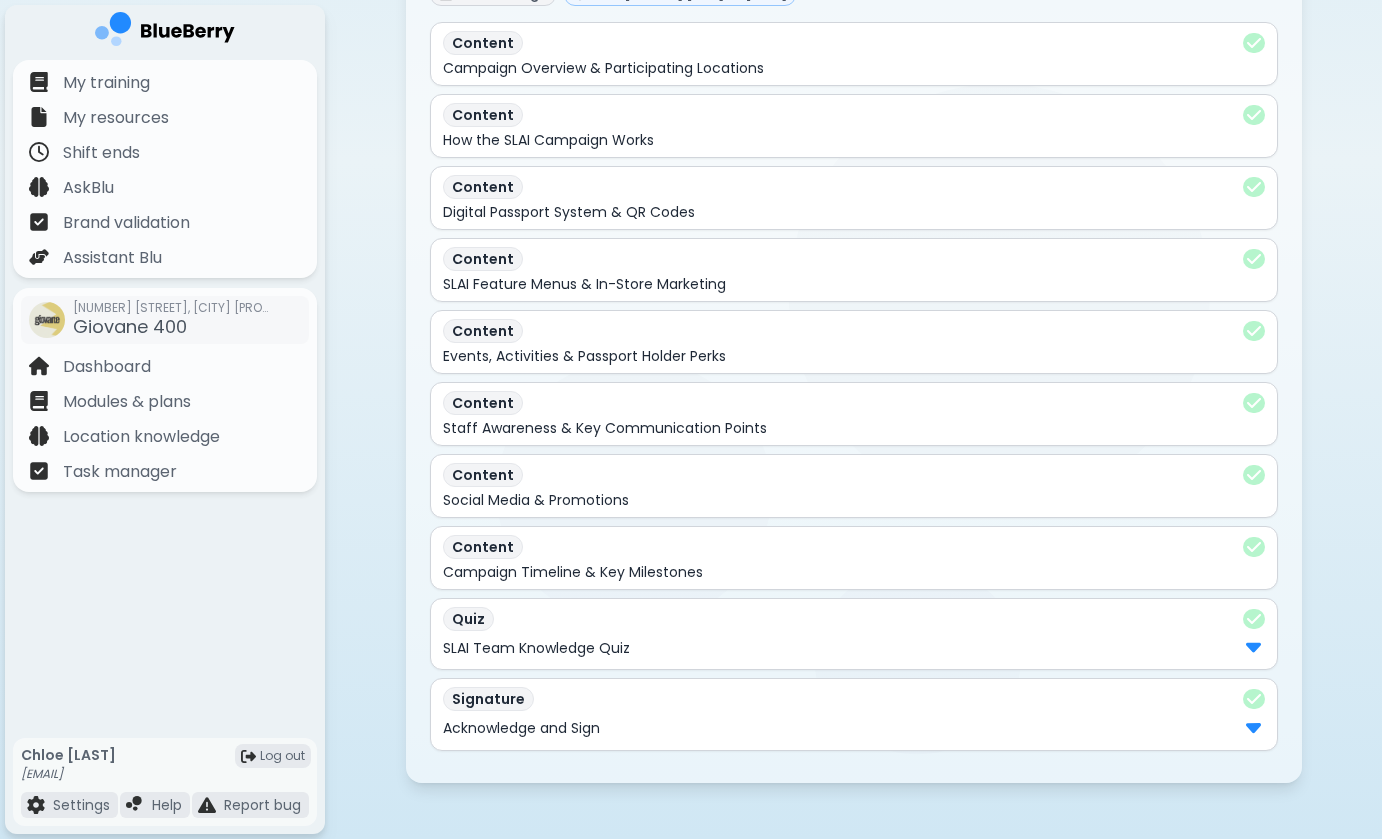 scroll, scrollTop: 516, scrollLeft: 0, axis: vertical 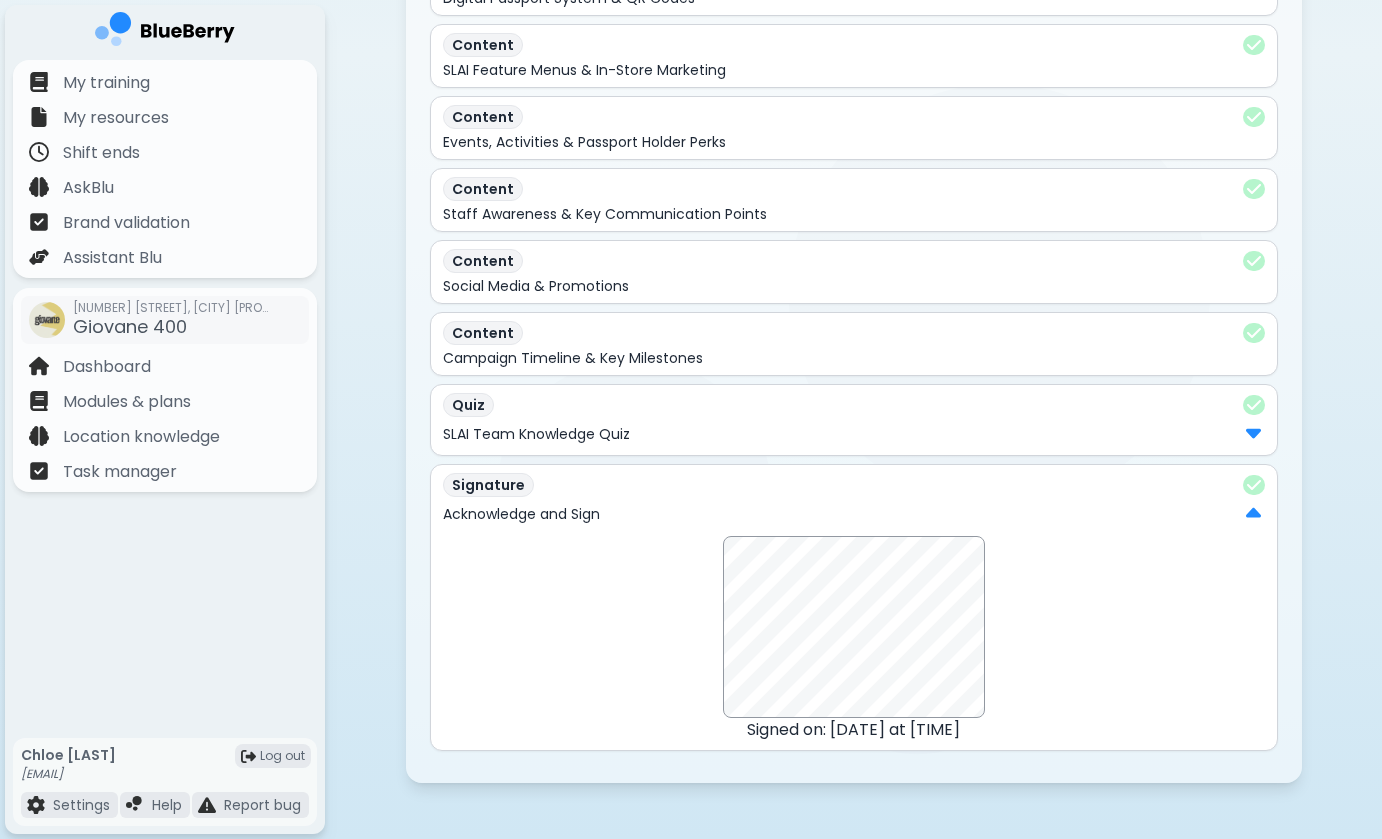 click at bounding box center (1253, 432) 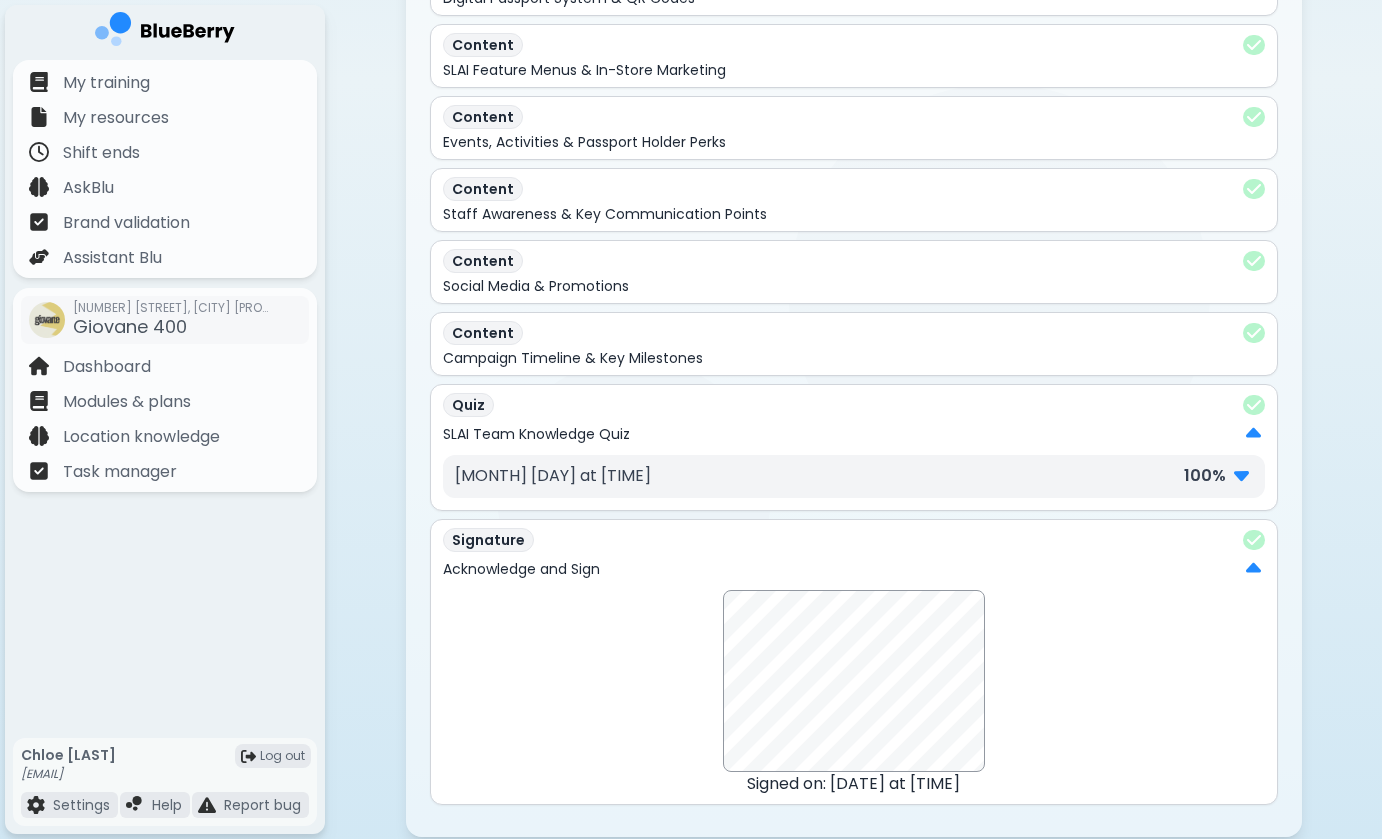 click on "Aug 1 at 06:44 PM 100 %" at bounding box center (854, 476) 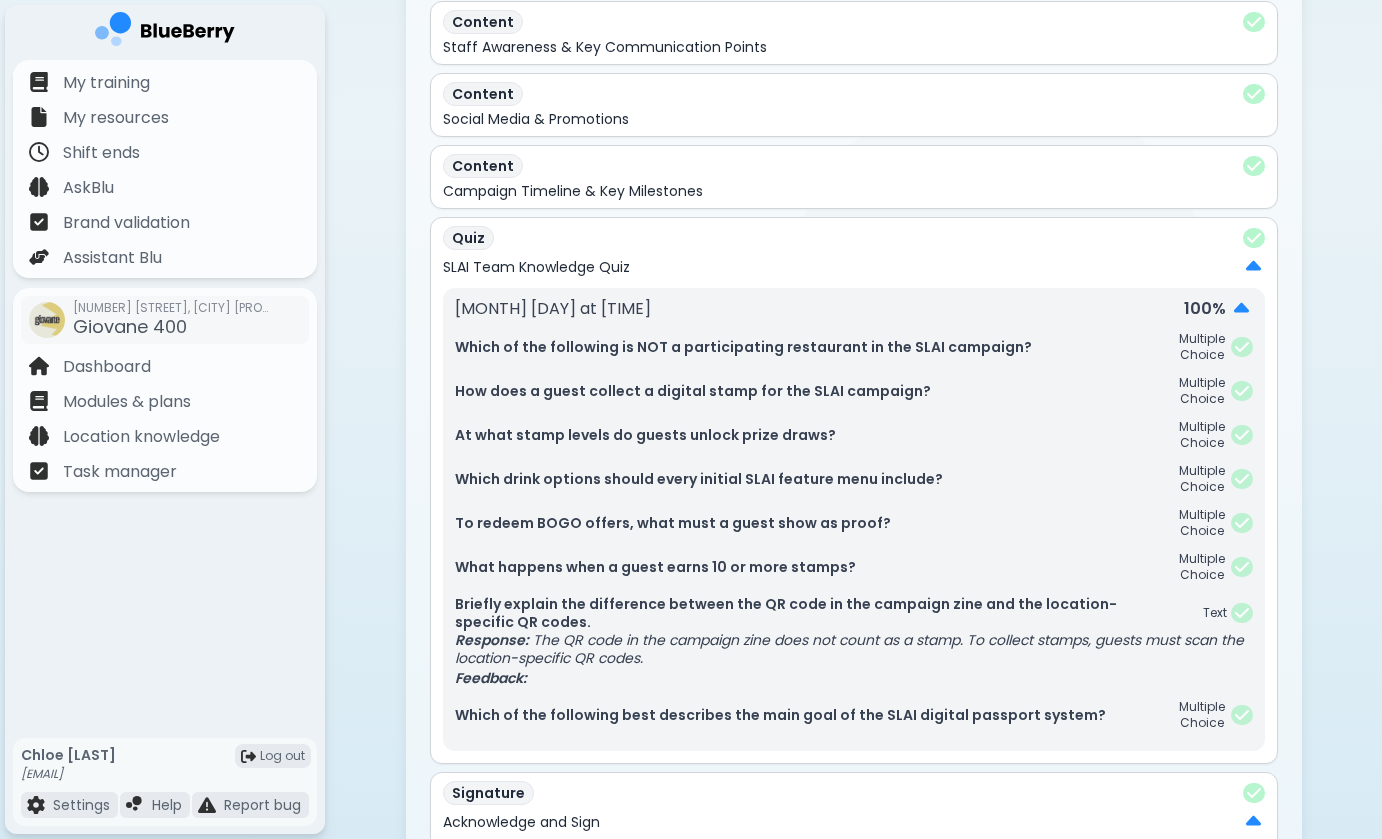 scroll, scrollTop: 904, scrollLeft: 0, axis: vertical 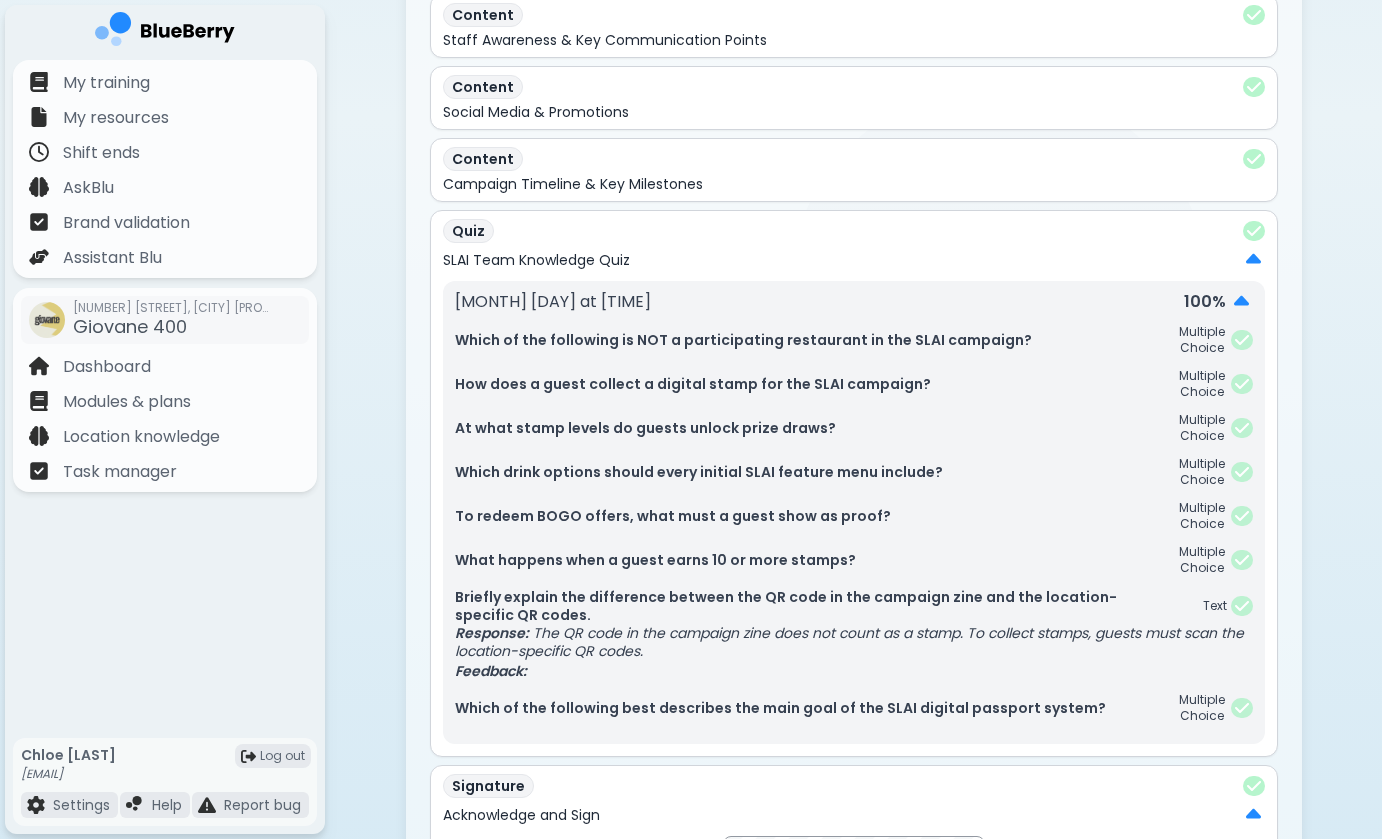 click at bounding box center (1242, 428) 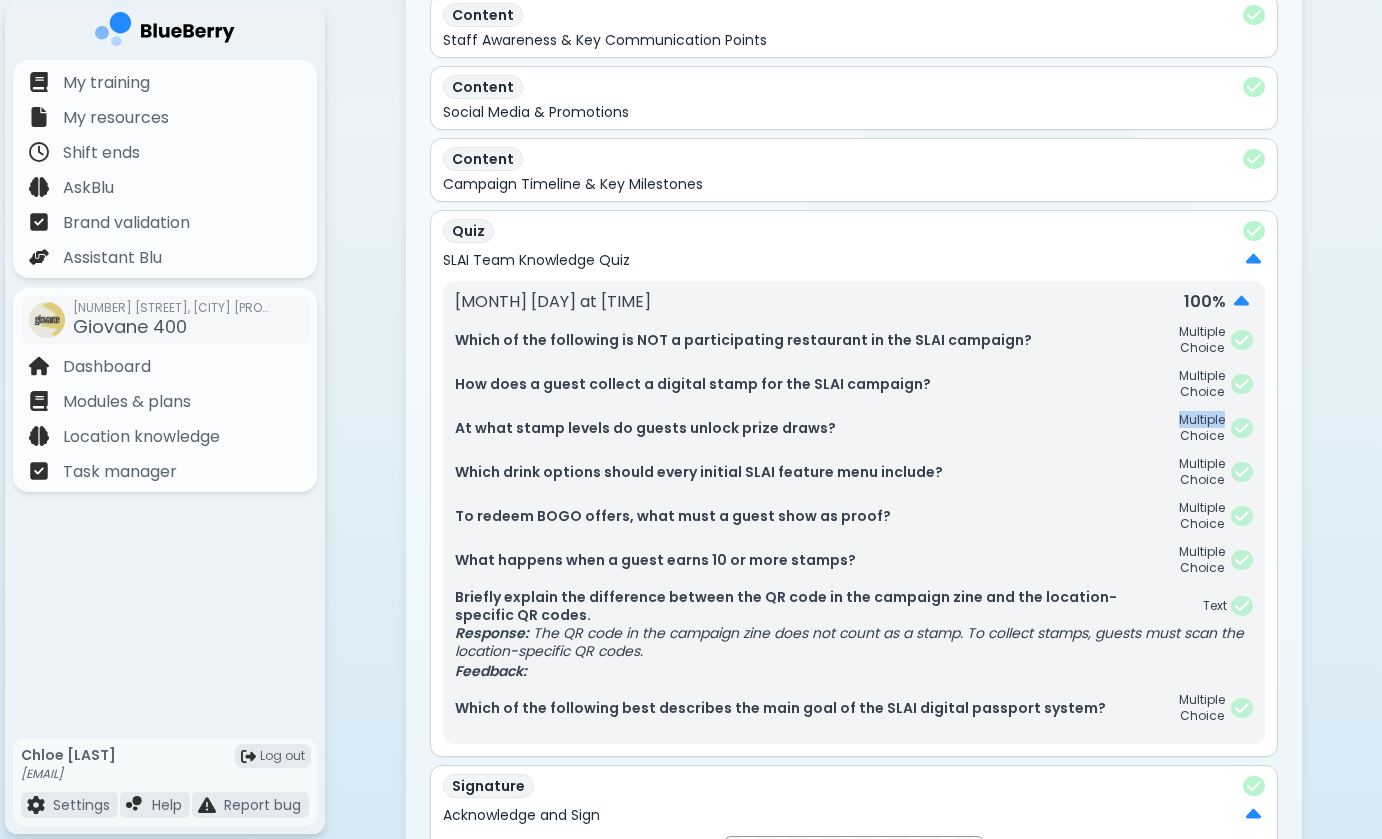 click on "Multiple Choice" at bounding box center [1215, 428] 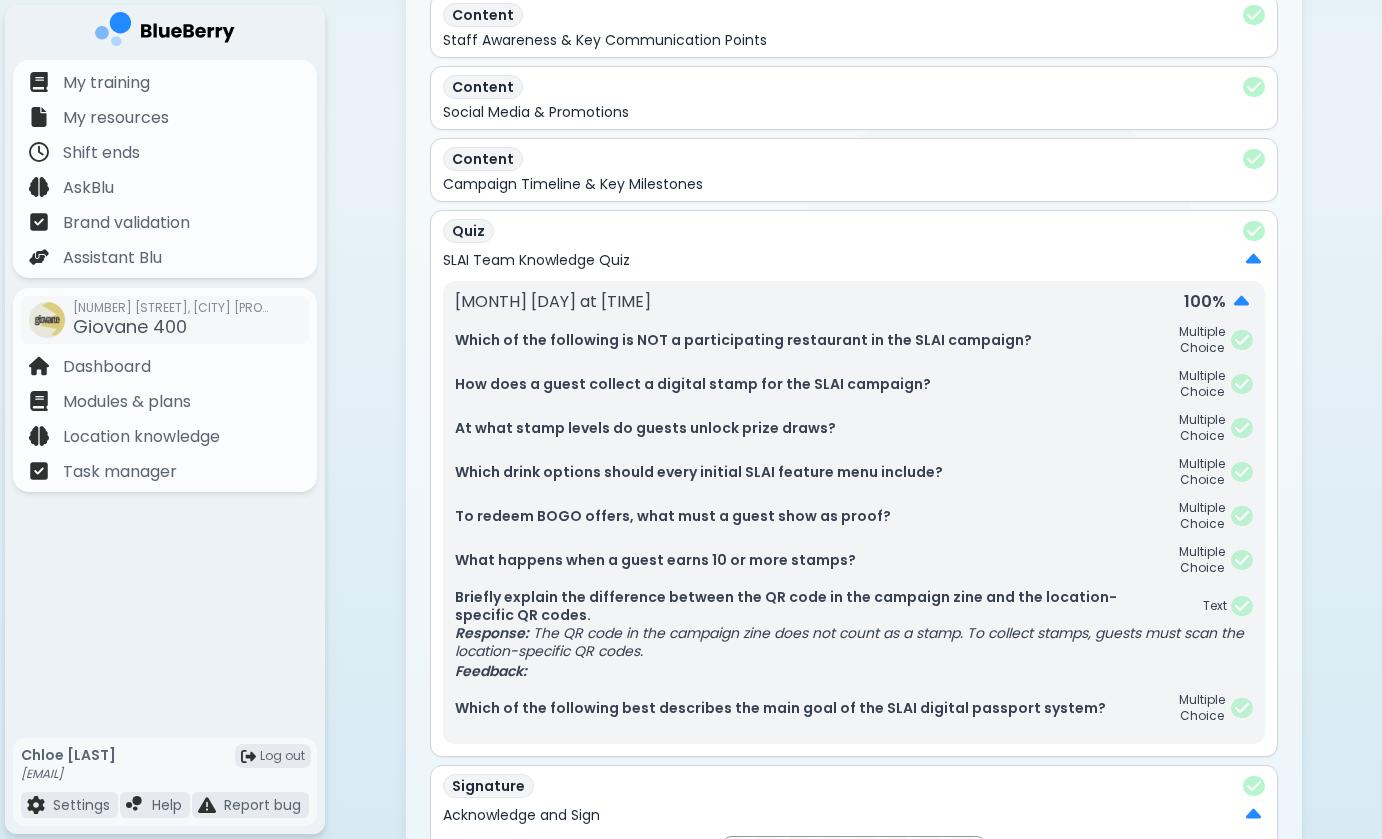 click on "Multiple Choice" at bounding box center (1202, 428) 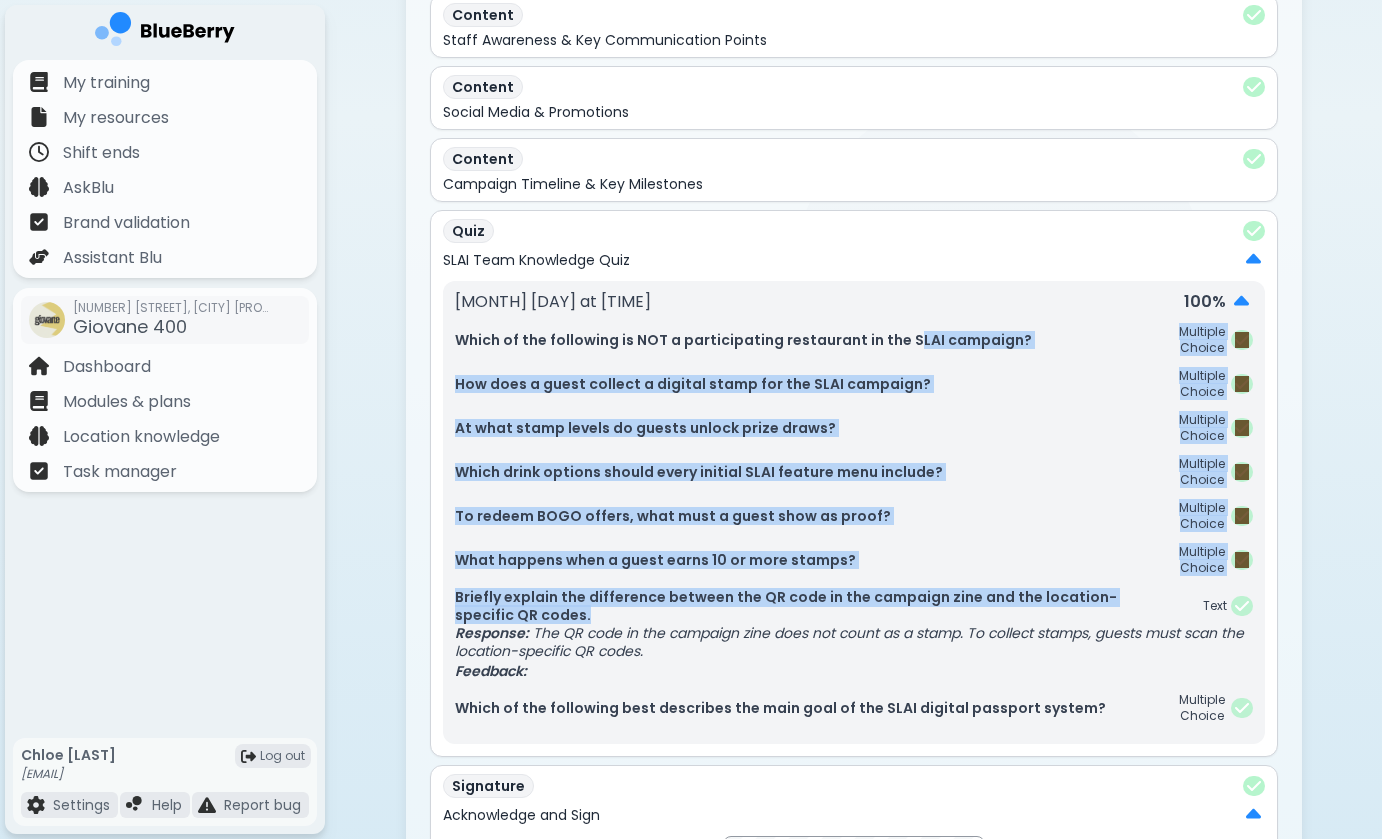 drag, startPoint x: 899, startPoint y: 337, endPoint x: 916, endPoint y: 612, distance: 275.52496 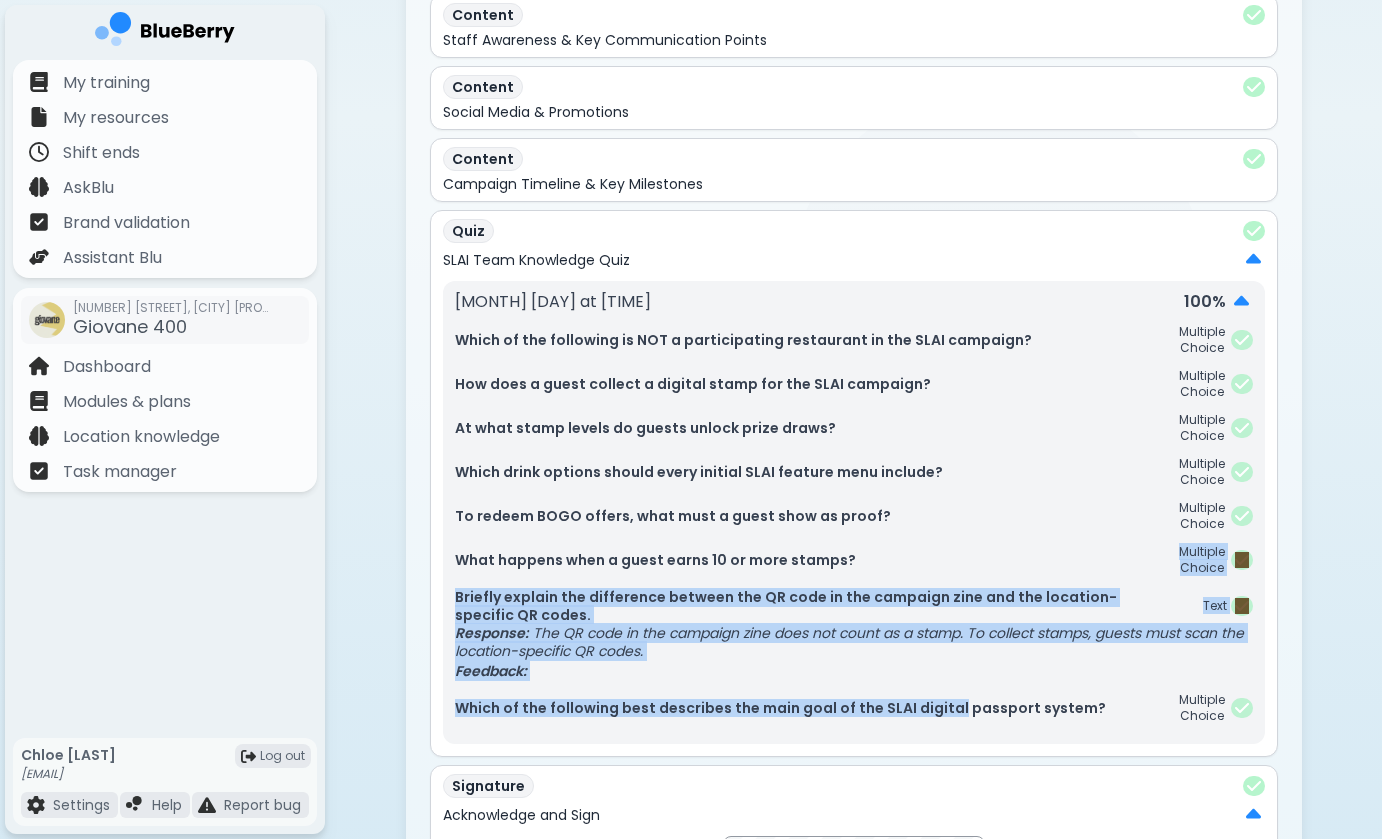 drag, startPoint x: 947, startPoint y: 550, endPoint x: 946, endPoint y: 703, distance: 153.00327 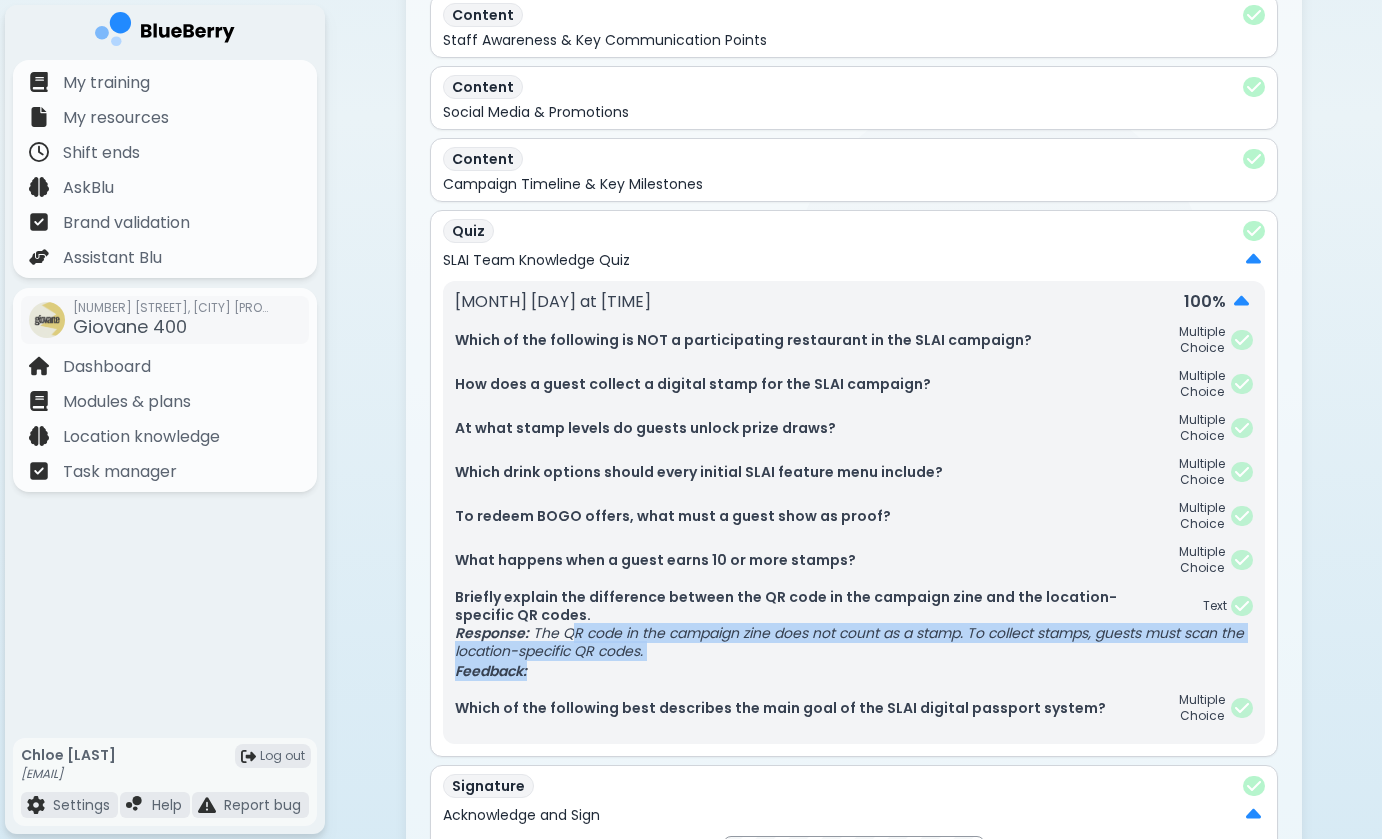 drag, startPoint x: 566, startPoint y: 634, endPoint x: 739, endPoint y: 679, distance: 178.75682 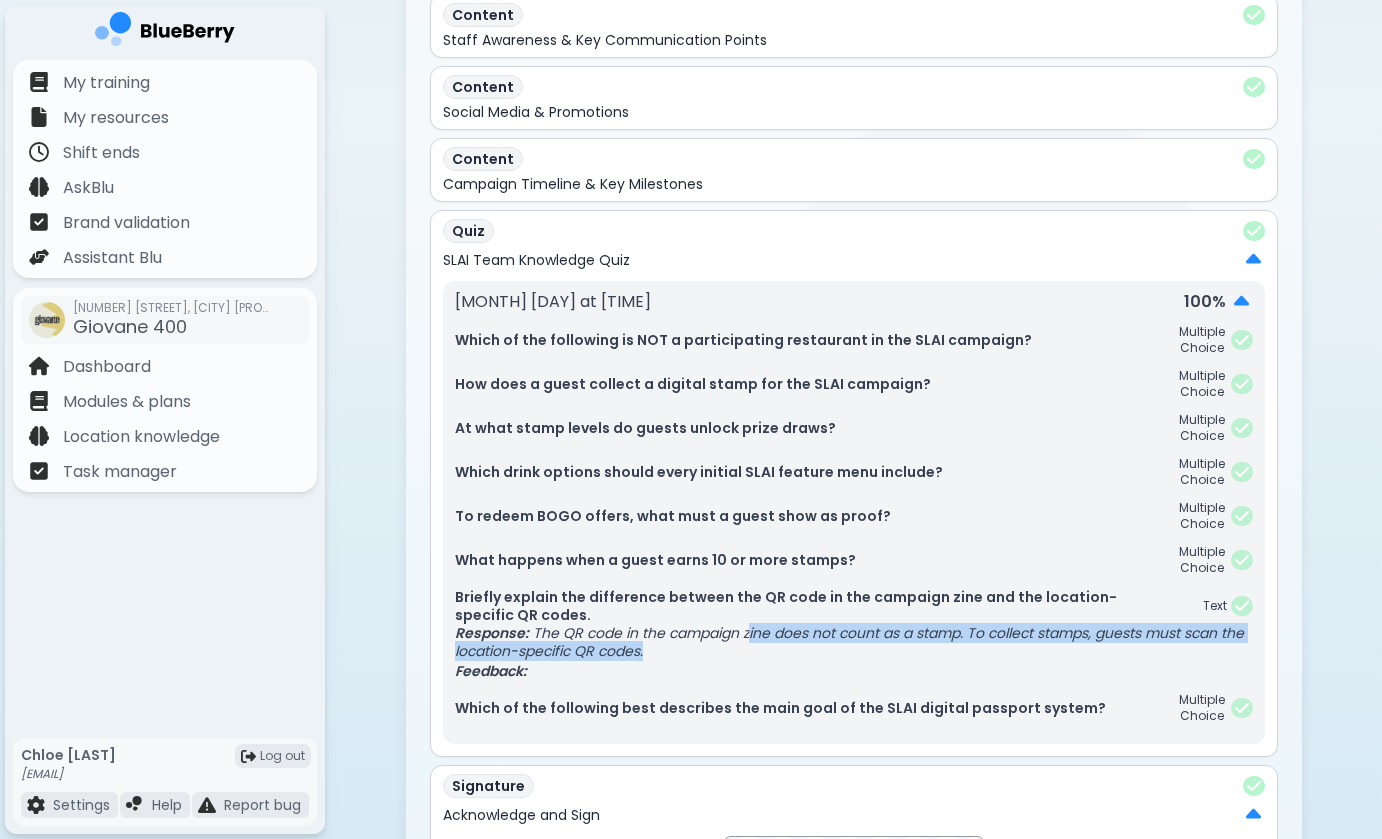 drag, startPoint x: 748, startPoint y: 636, endPoint x: 806, endPoint y: 652, distance: 60.166435 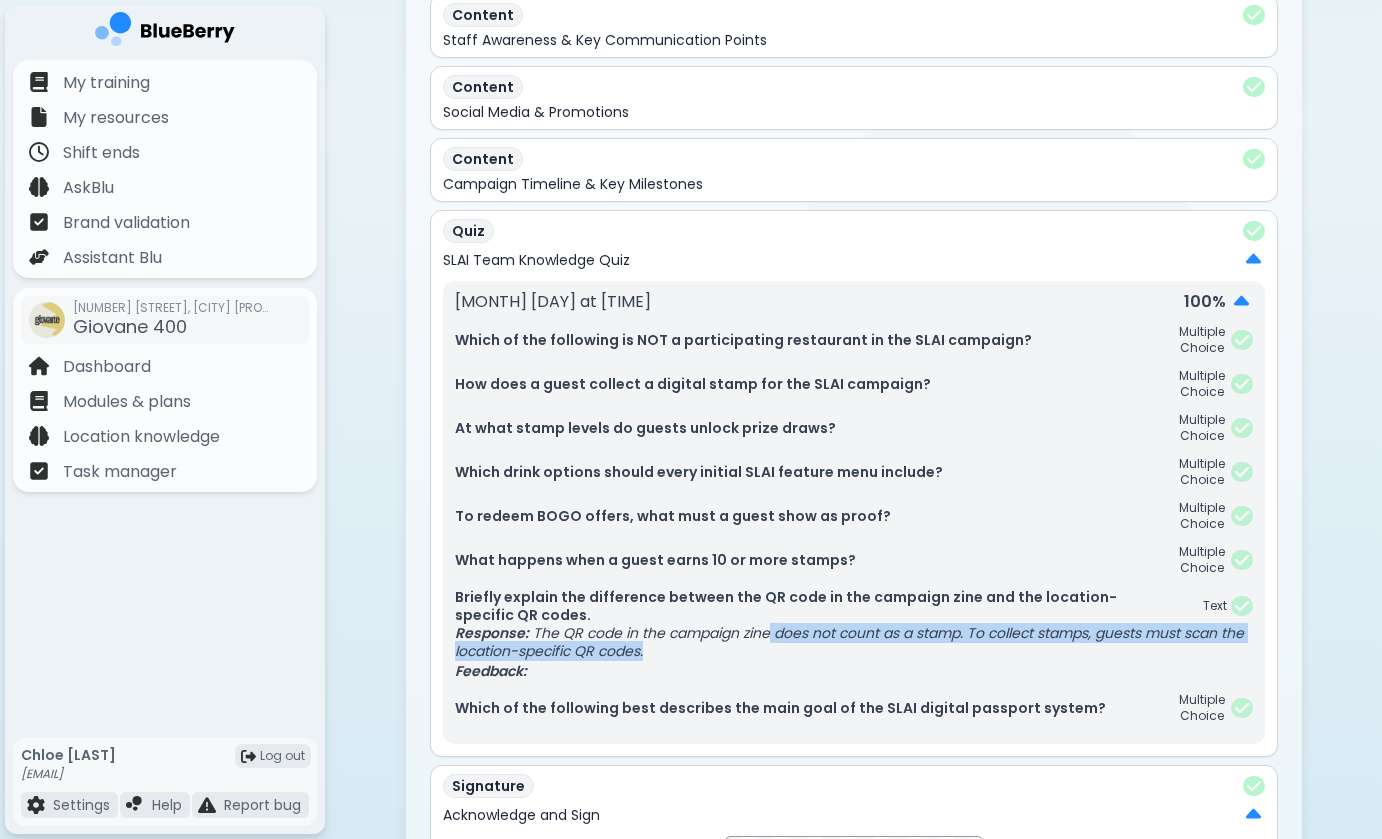 drag, startPoint x: 769, startPoint y: 639, endPoint x: 880, endPoint y: 647, distance: 111.28792 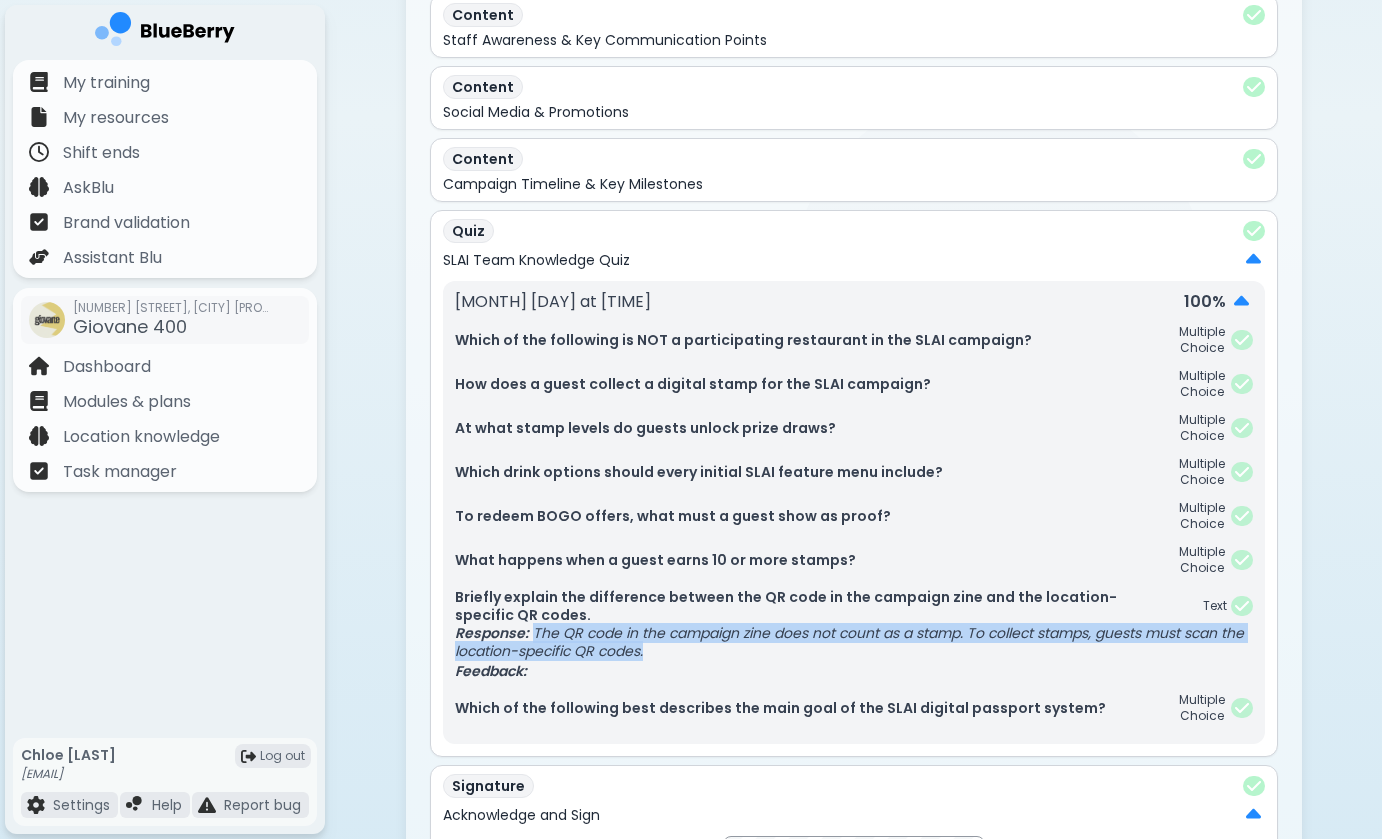 drag, startPoint x: 530, startPoint y: 630, endPoint x: 647, endPoint y: 646, distance: 118.08895 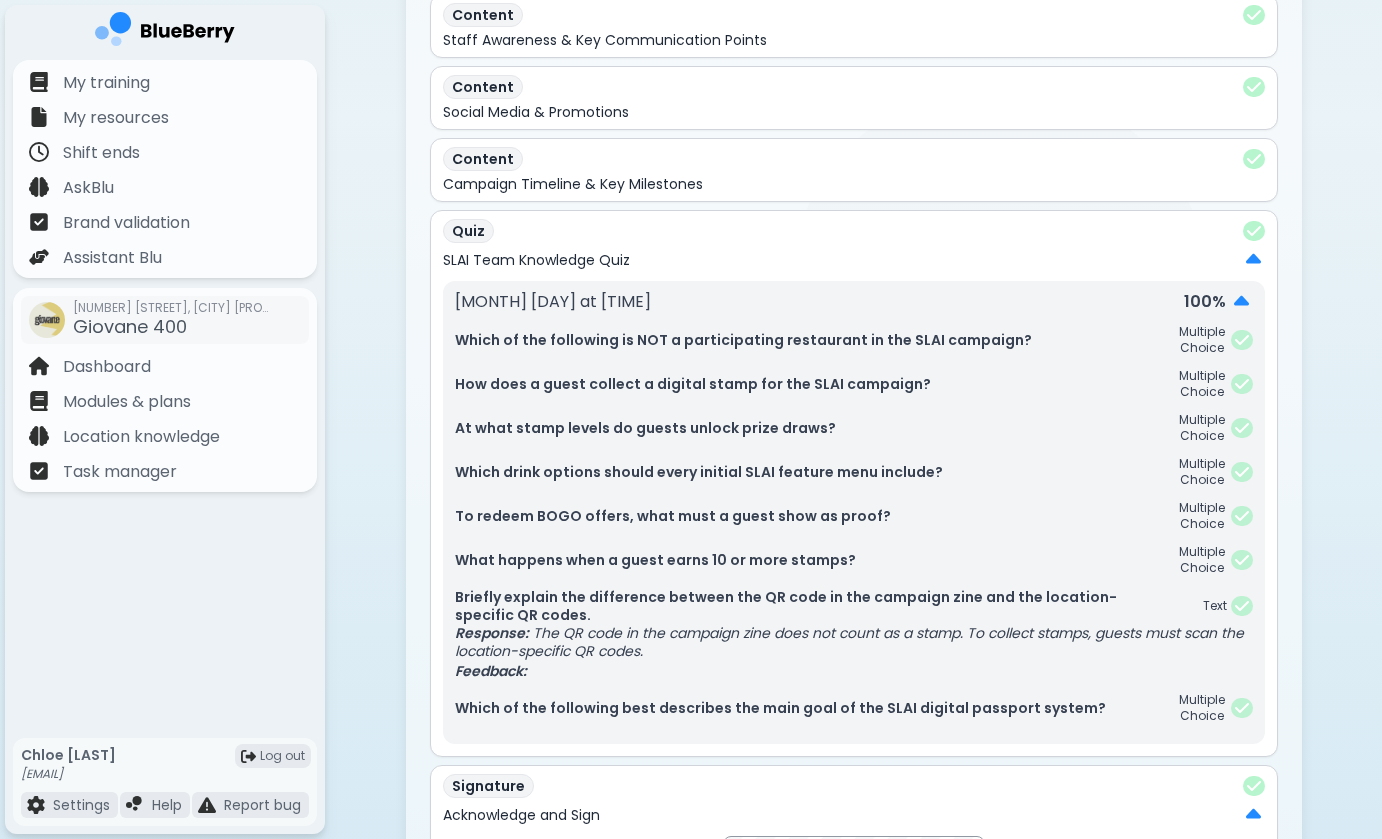click on "Feedback:" at bounding box center (854, 671) 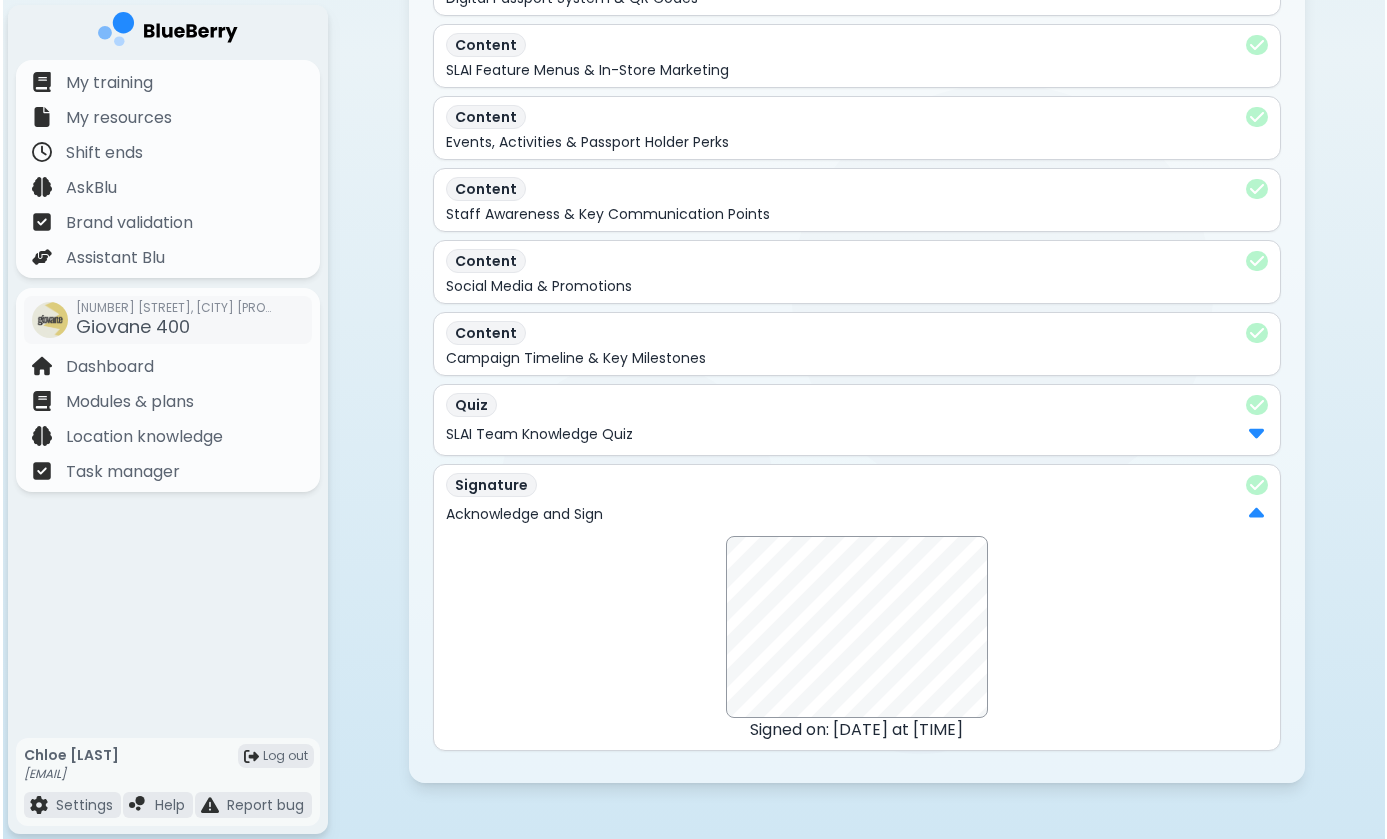 scroll, scrollTop: 0, scrollLeft: 0, axis: both 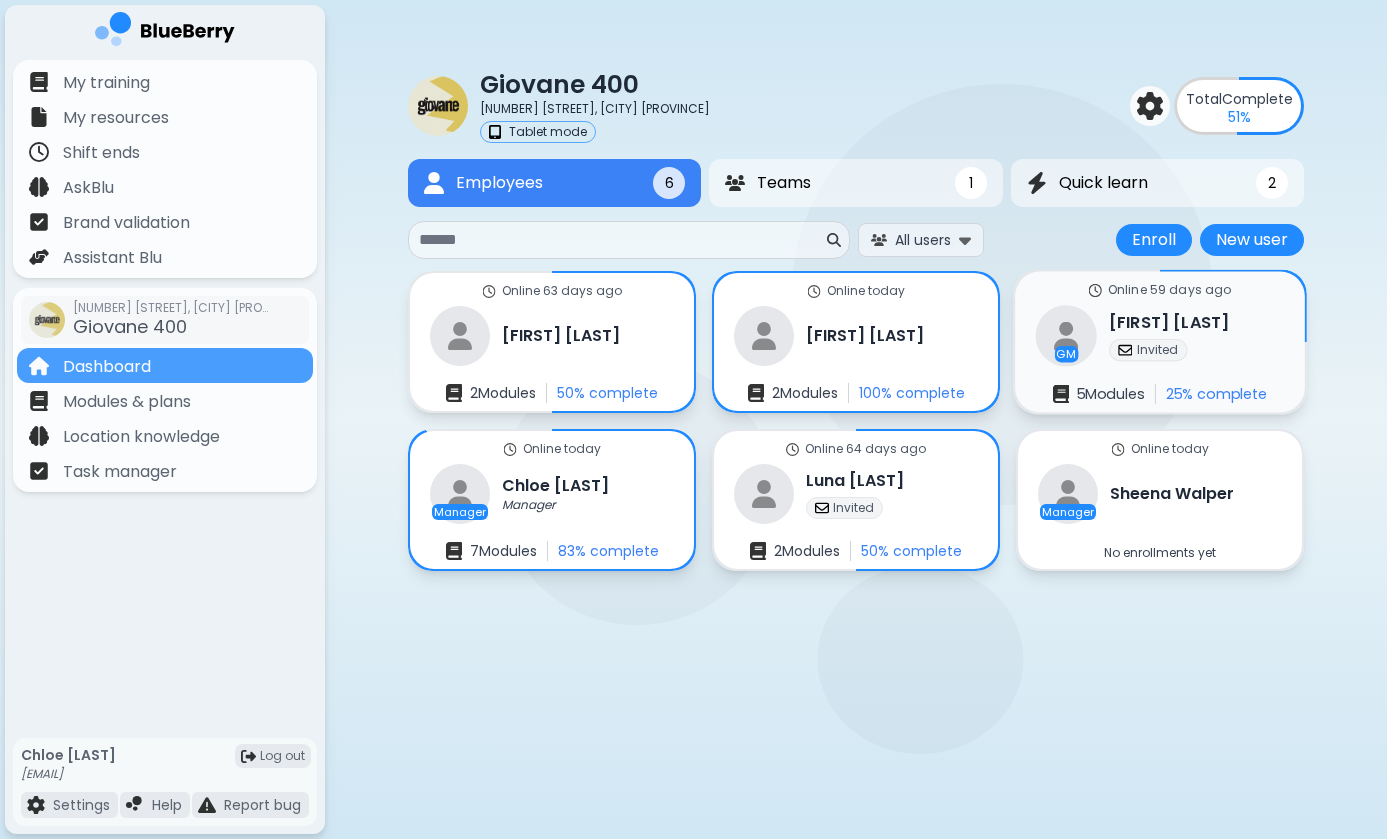 click on "Joyce   Ngo" at bounding box center [1169, 322] 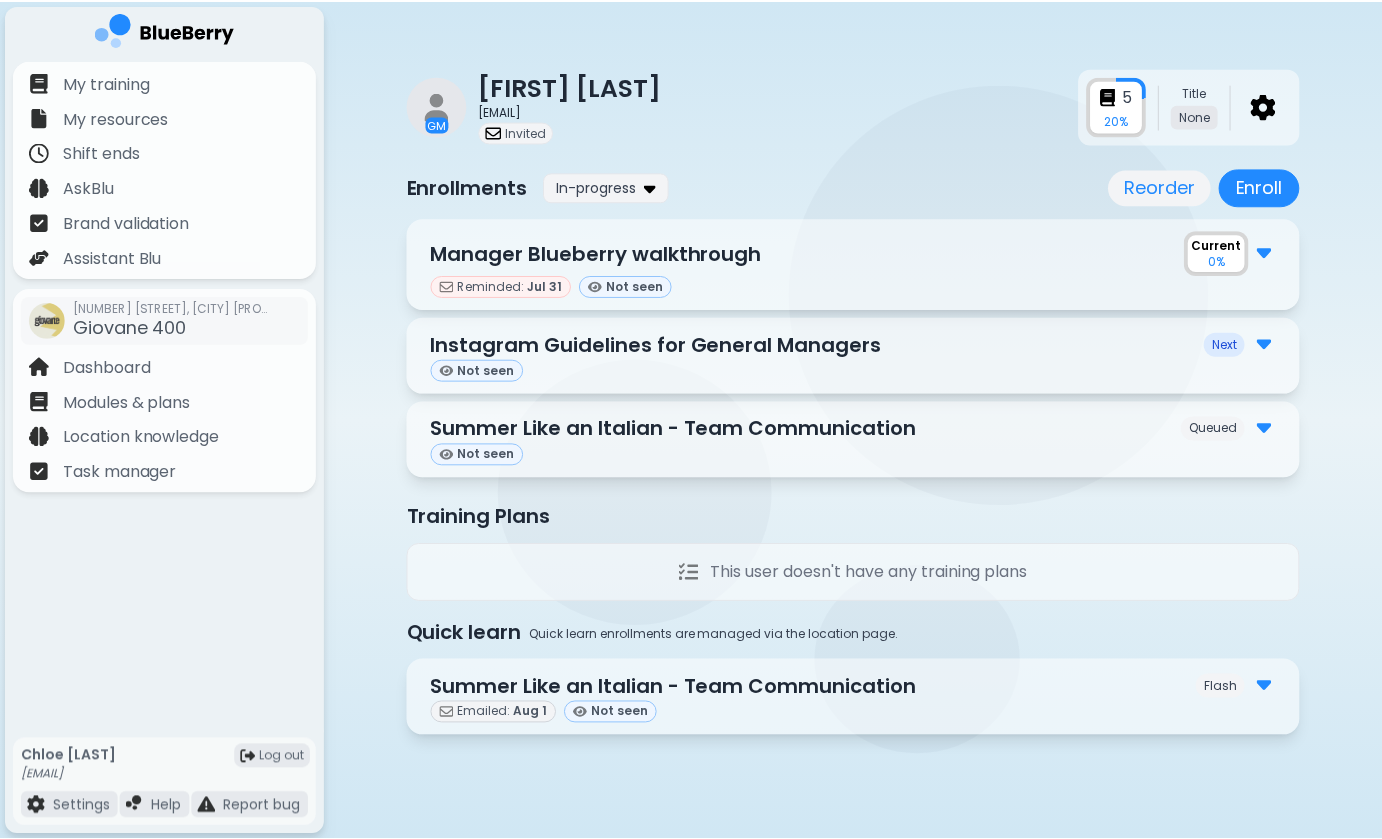 scroll, scrollTop: 0, scrollLeft: 0, axis: both 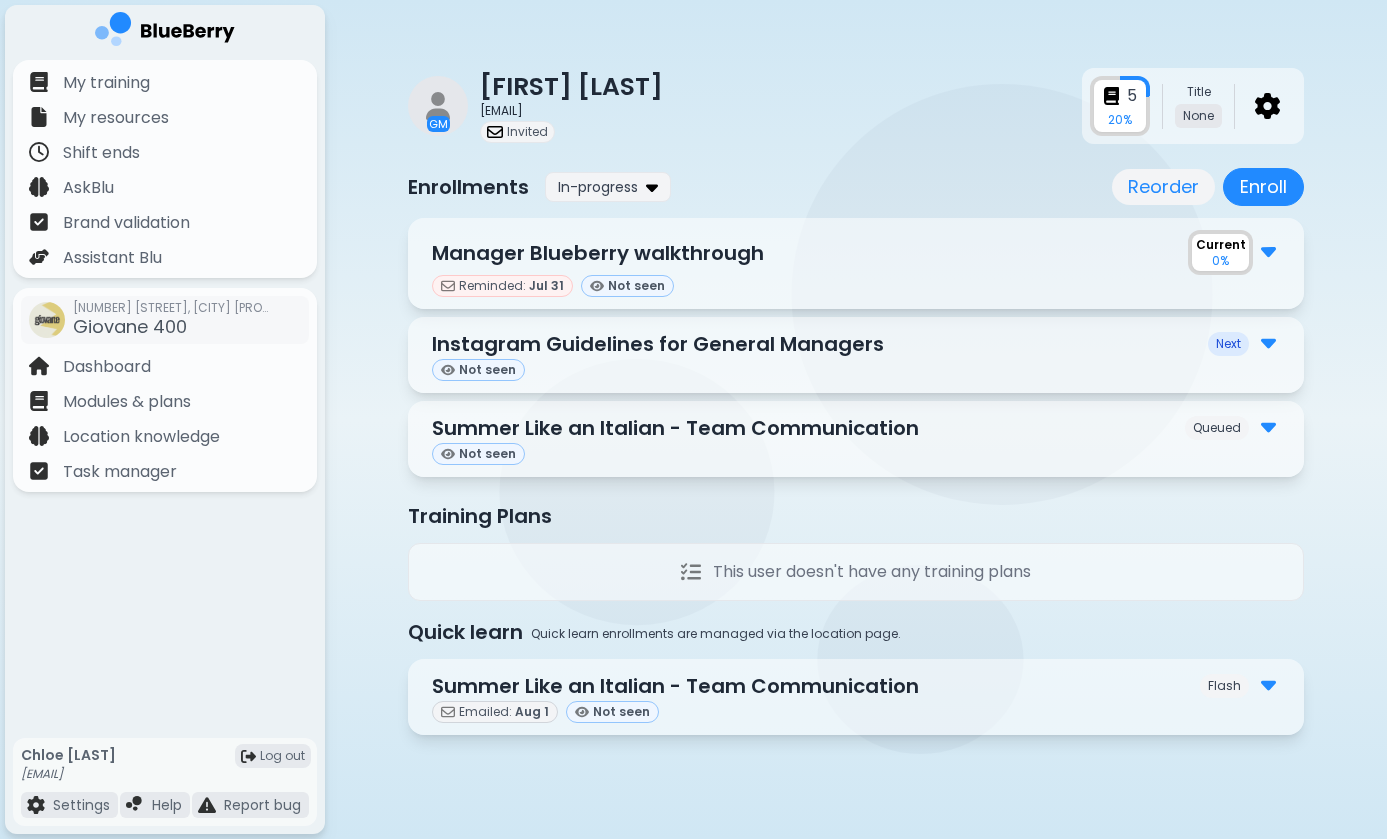 click at bounding box center [1268, 684] 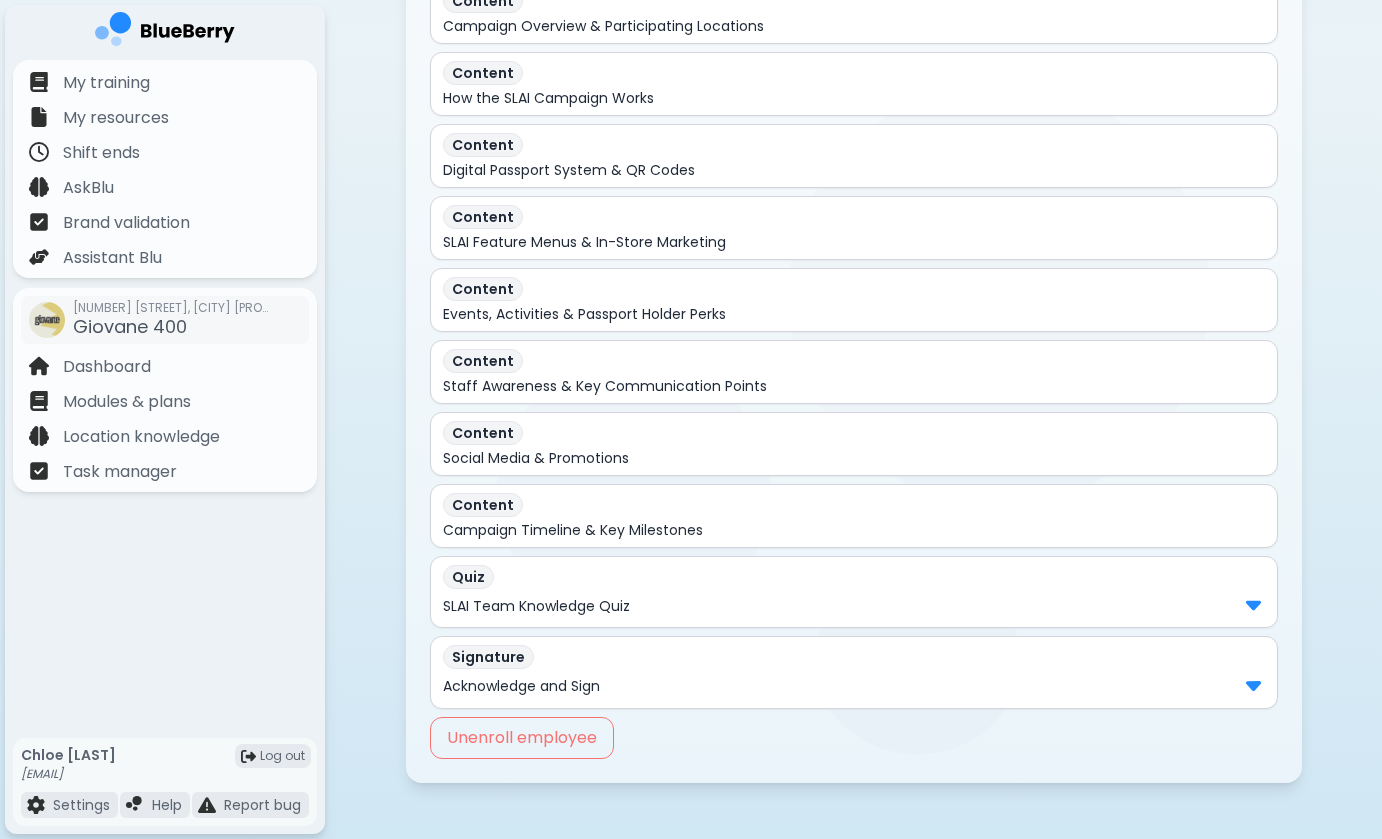 scroll, scrollTop: 759, scrollLeft: 0, axis: vertical 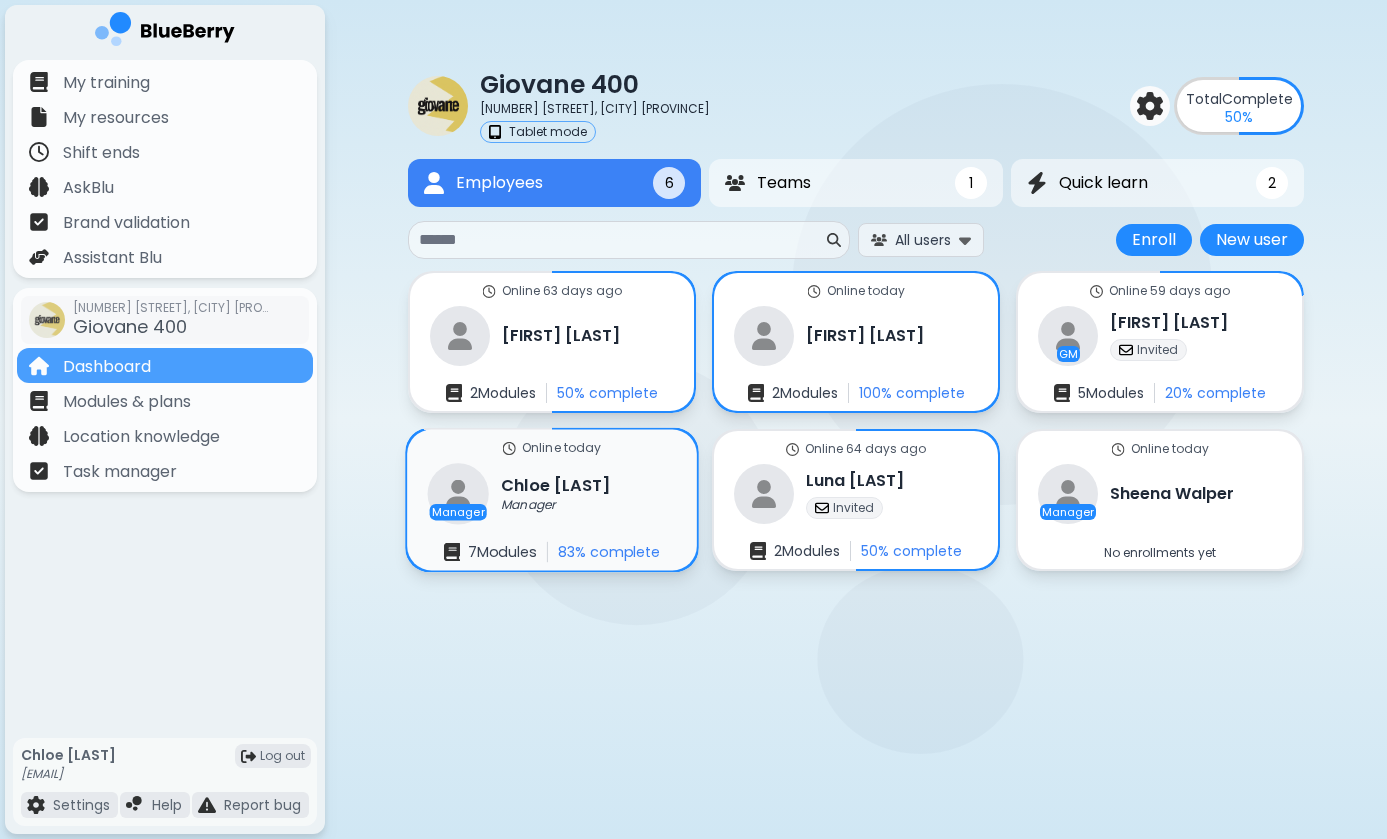 click on "Online today Manager Chloe   Kim Manager 7  Module s 83 % complete" at bounding box center (552, 500) 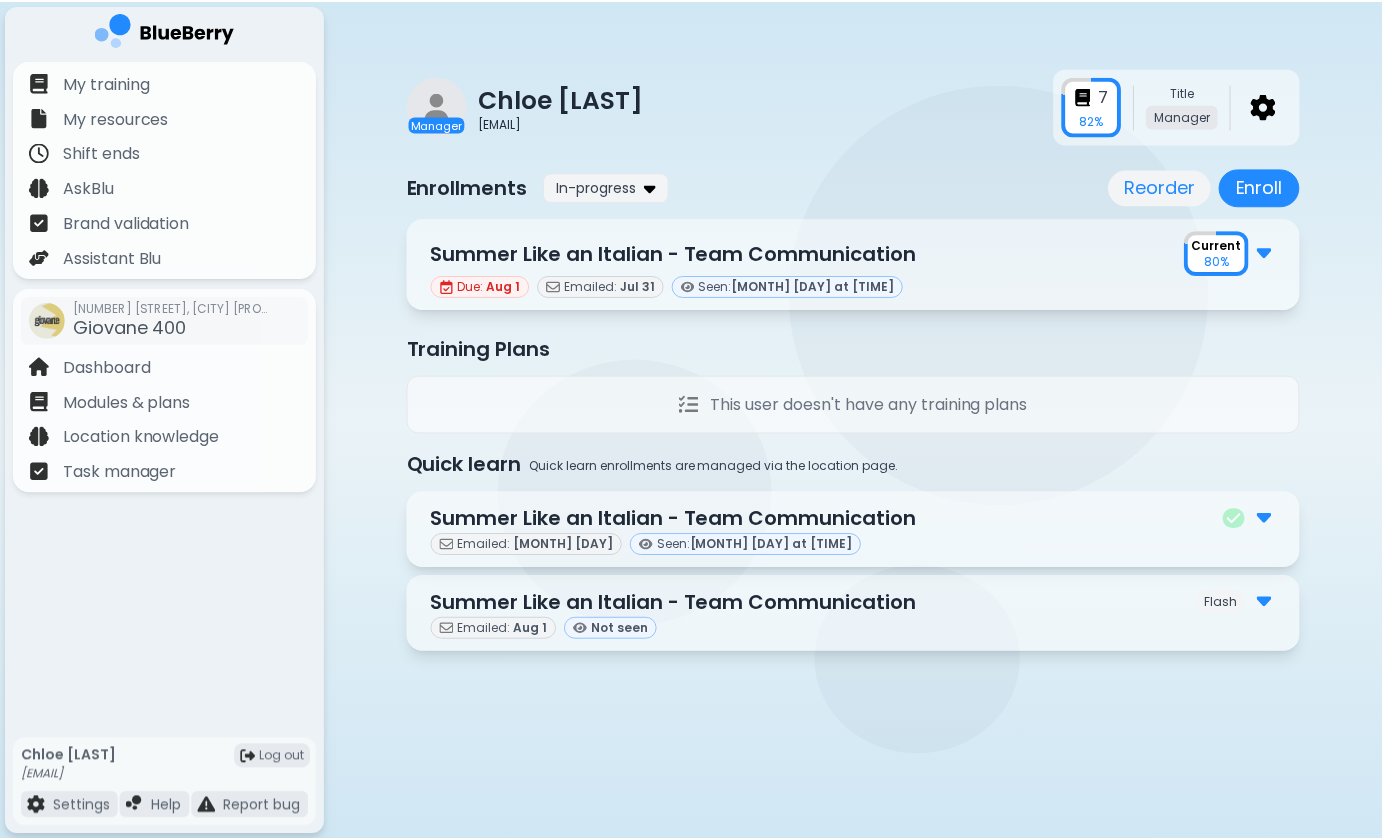 scroll, scrollTop: 0, scrollLeft: 0, axis: both 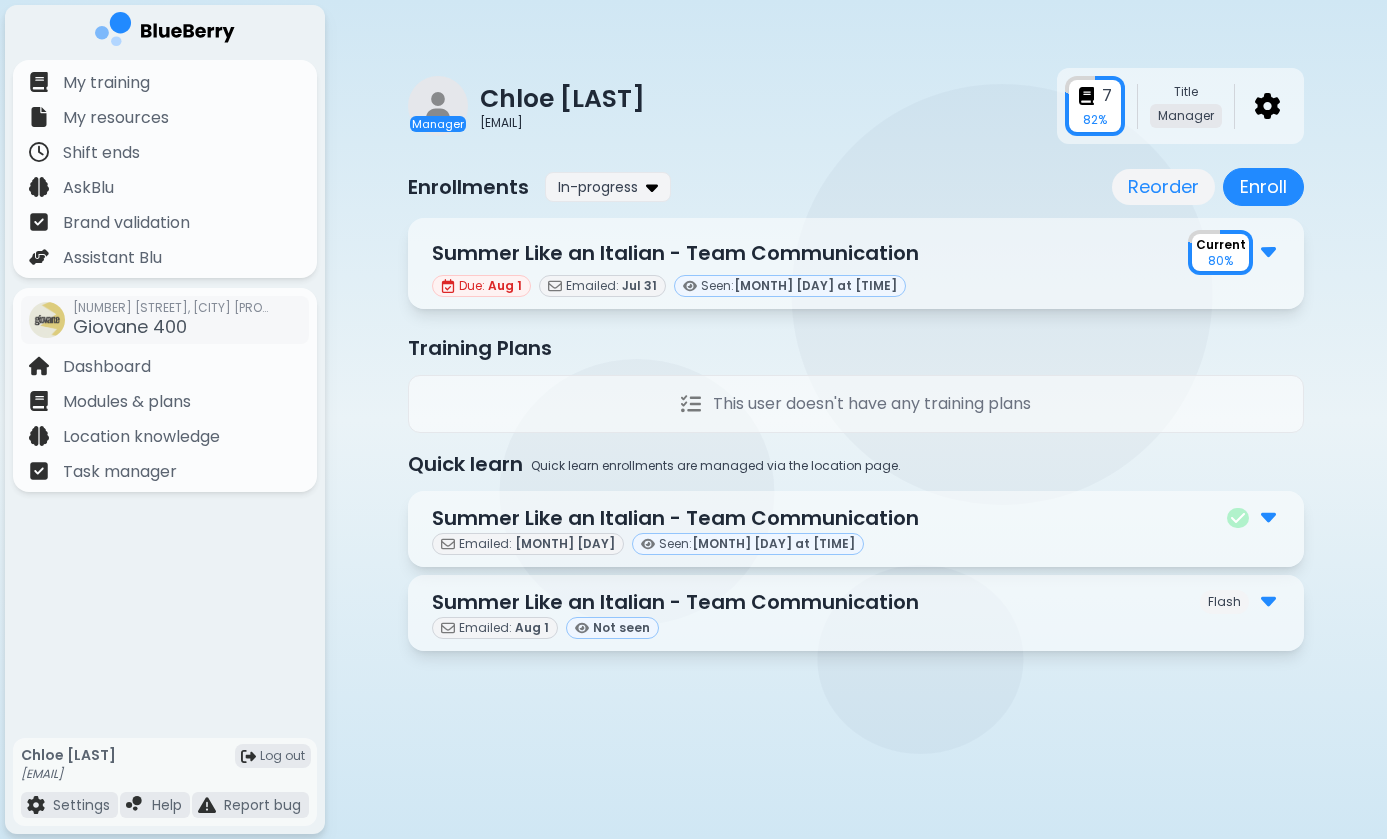 click at bounding box center (1268, 600) 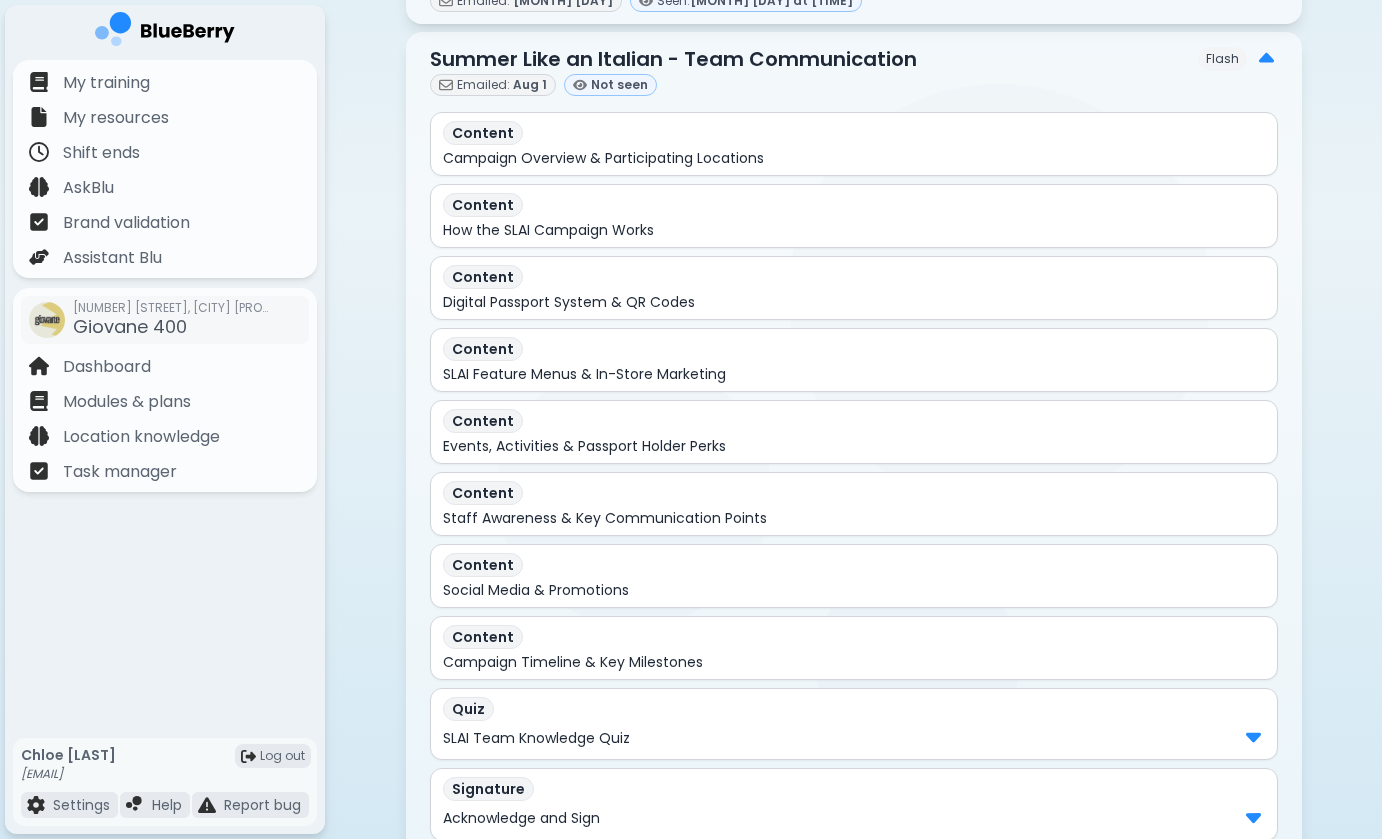 scroll, scrollTop: 333, scrollLeft: 0, axis: vertical 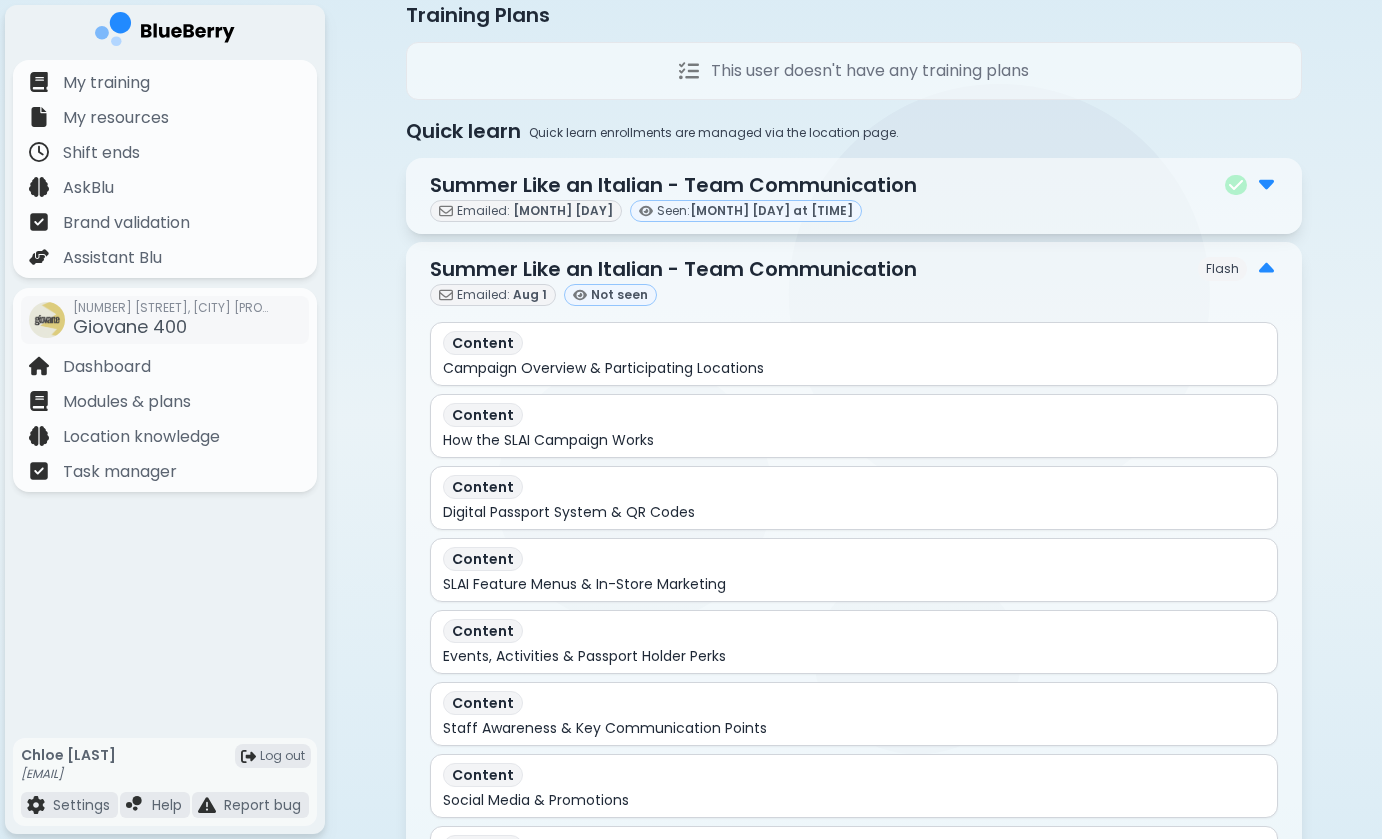 click at bounding box center [1266, 183] 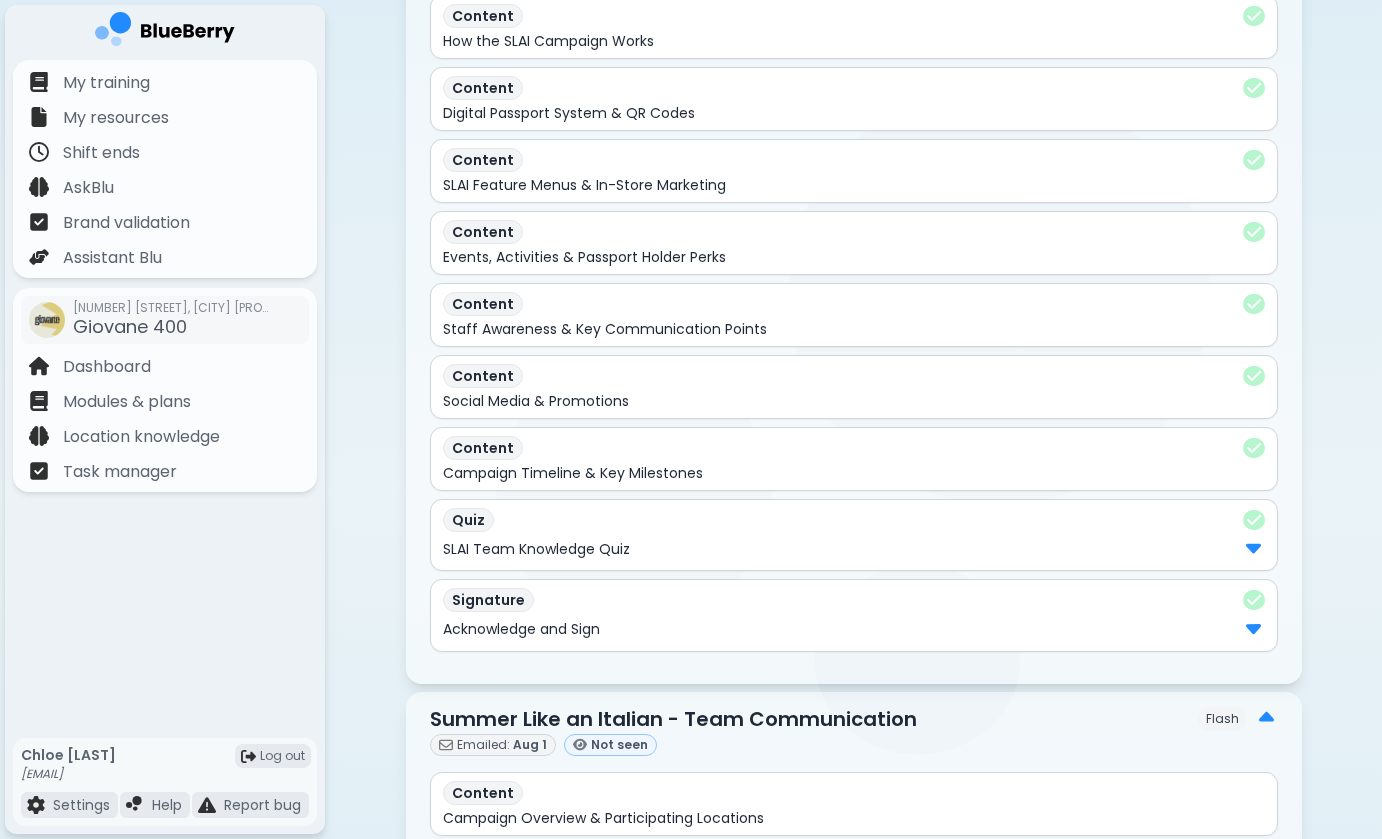 scroll, scrollTop: 801, scrollLeft: 0, axis: vertical 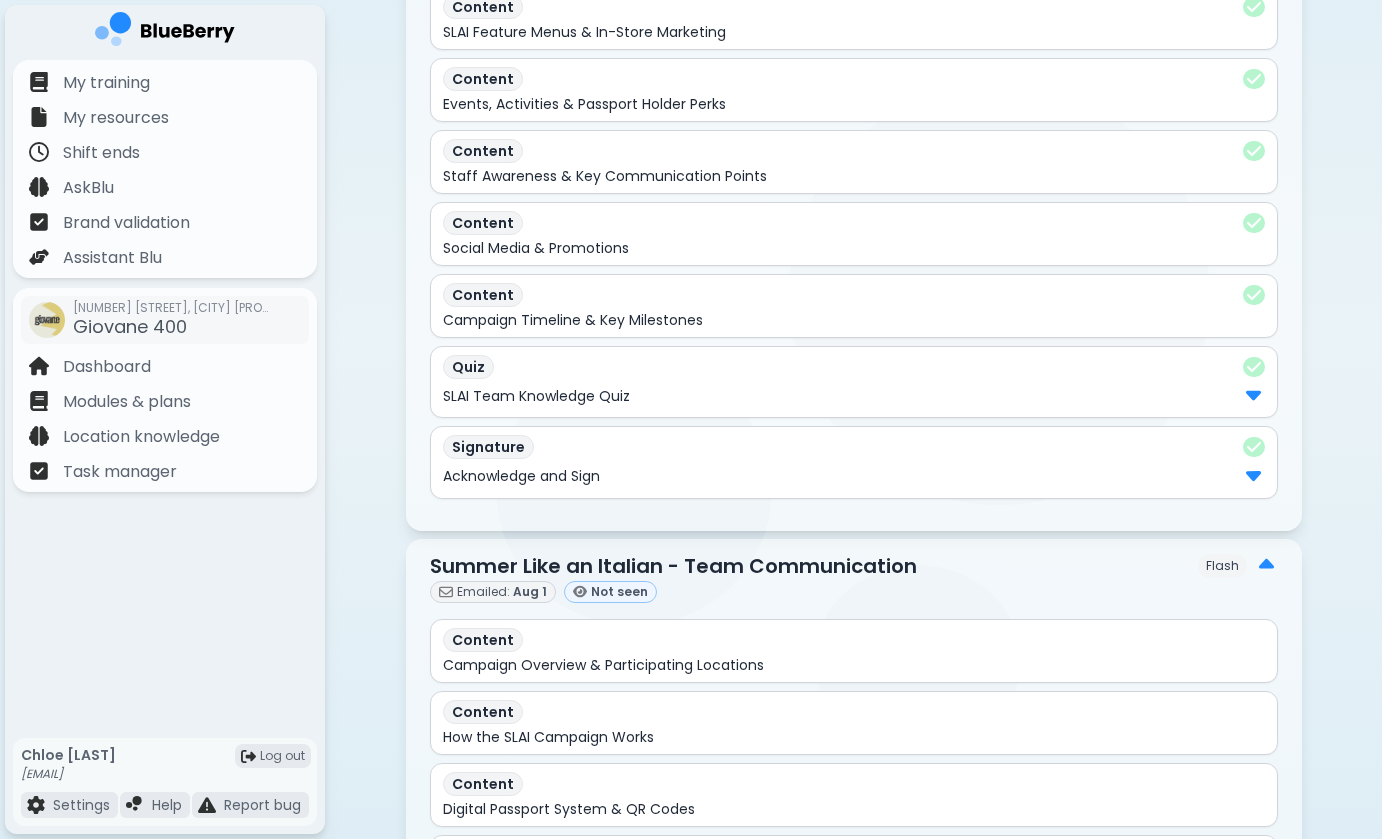 click at bounding box center [1253, 394] 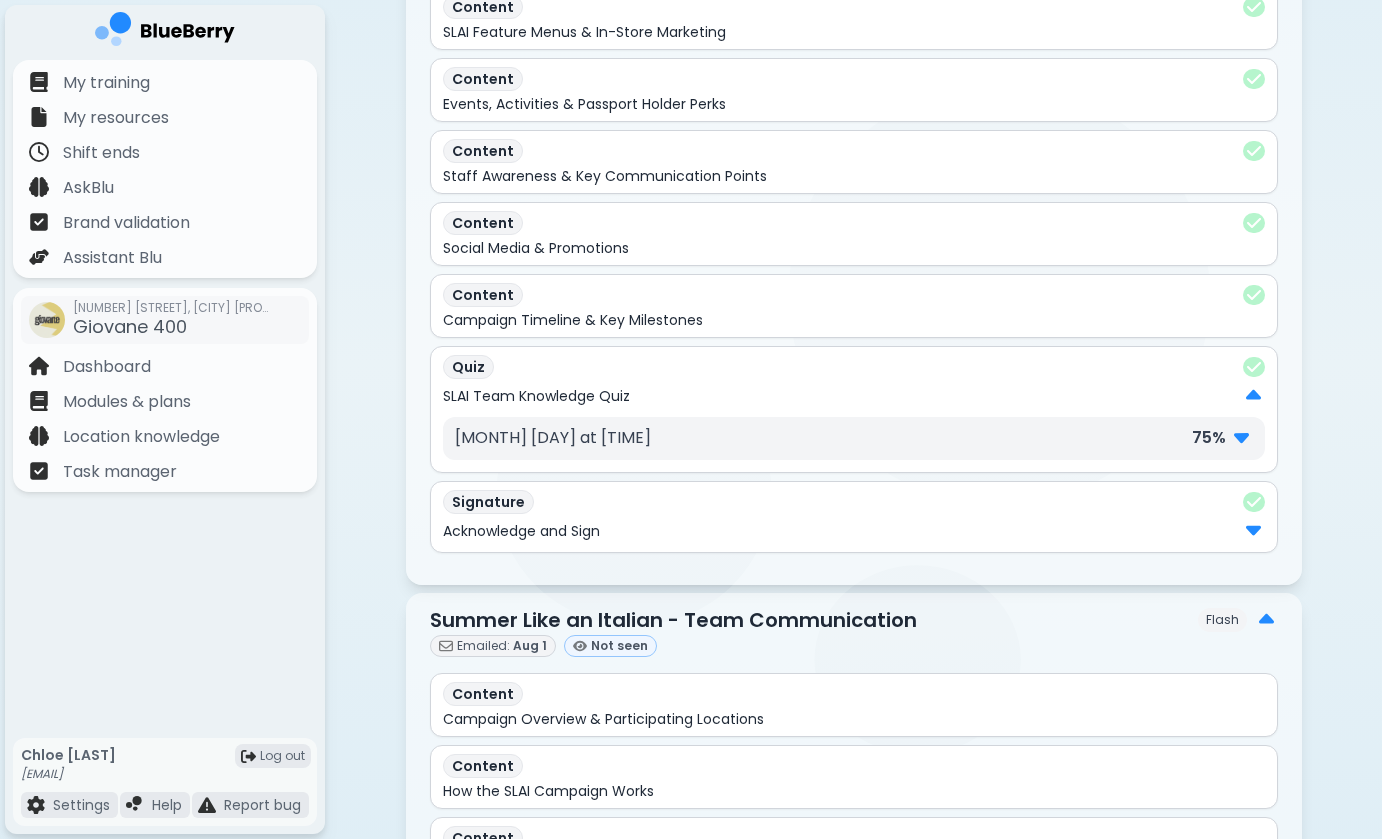 click at bounding box center [1241, 436] 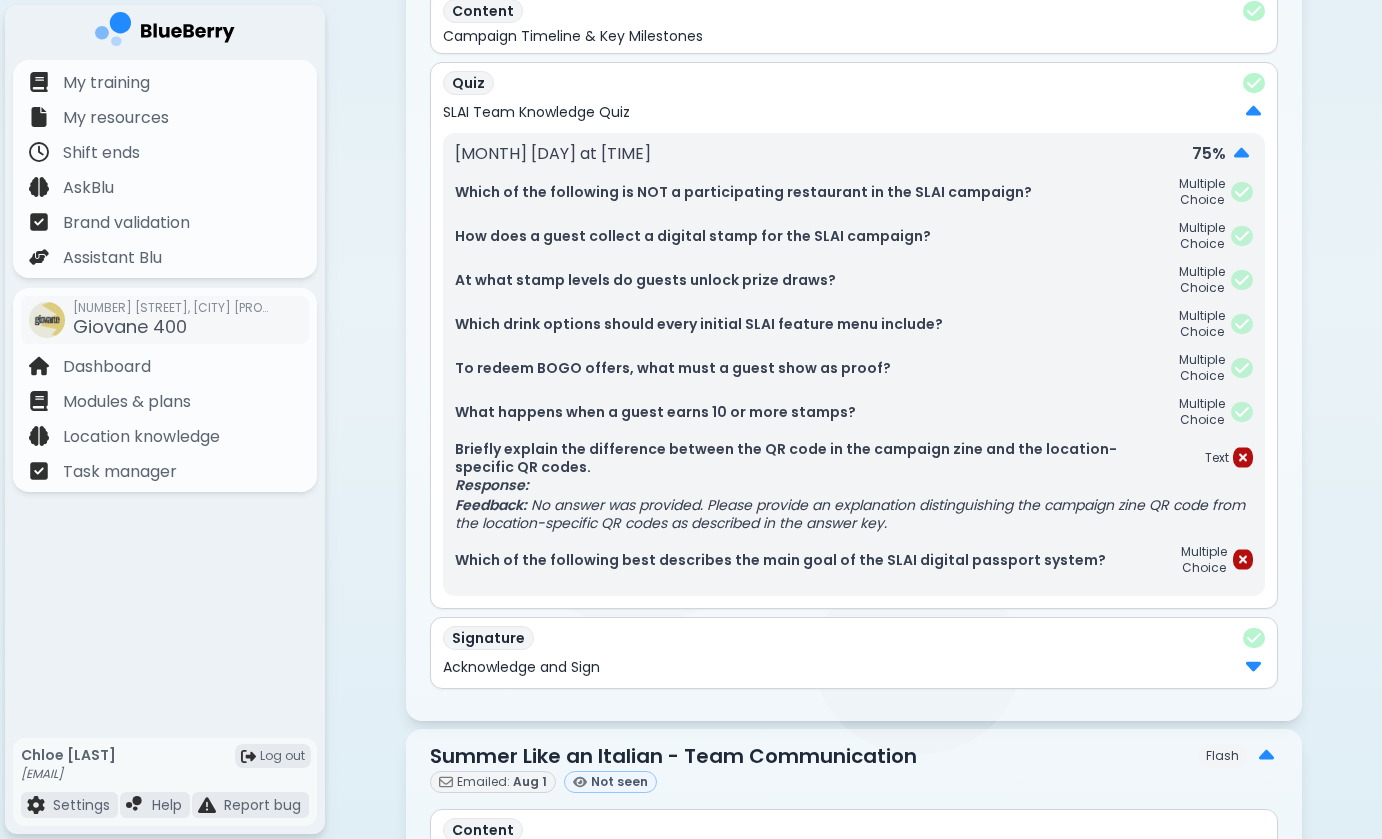scroll, scrollTop: 1088, scrollLeft: 0, axis: vertical 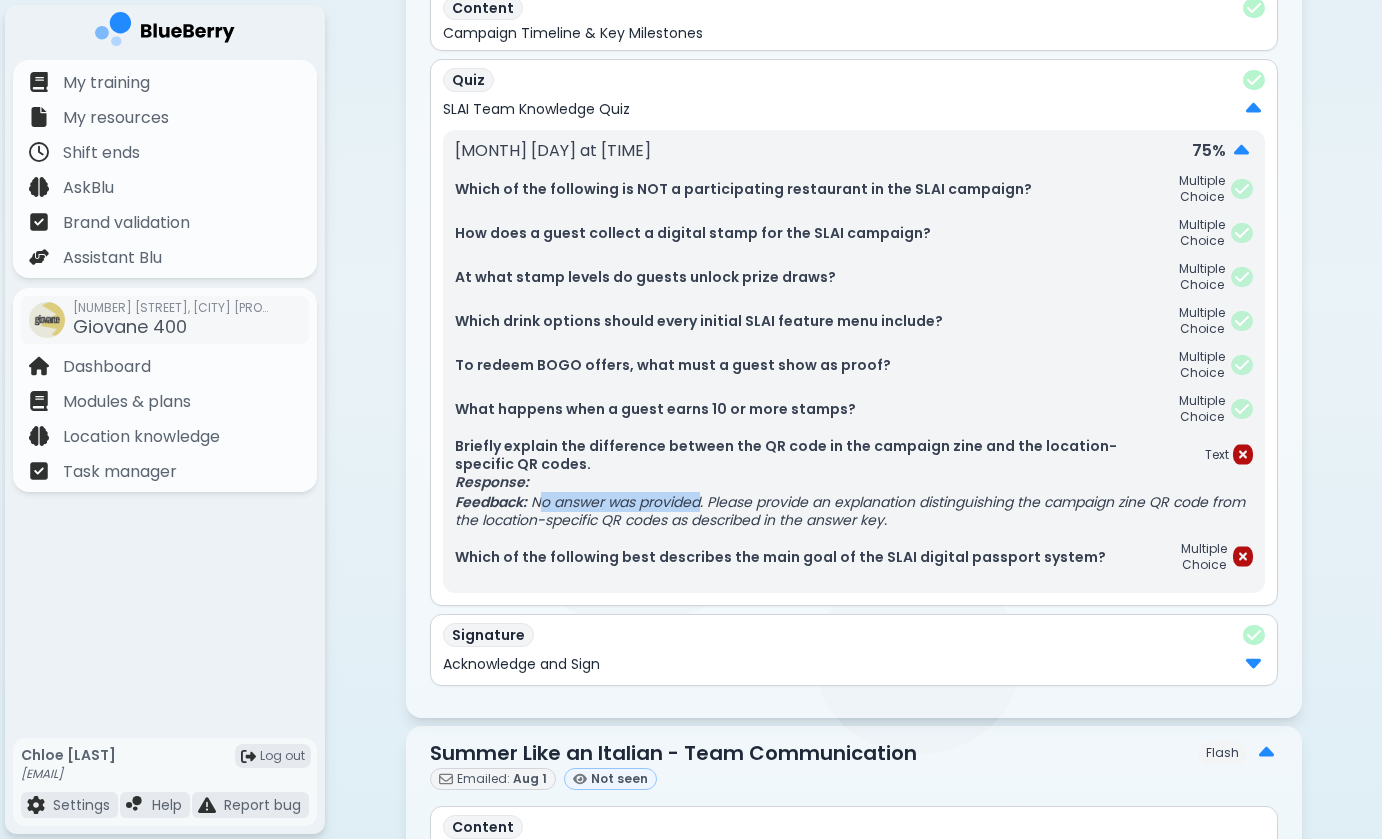 drag, startPoint x: 546, startPoint y: 498, endPoint x: 717, endPoint y: 504, distance: 171.10522 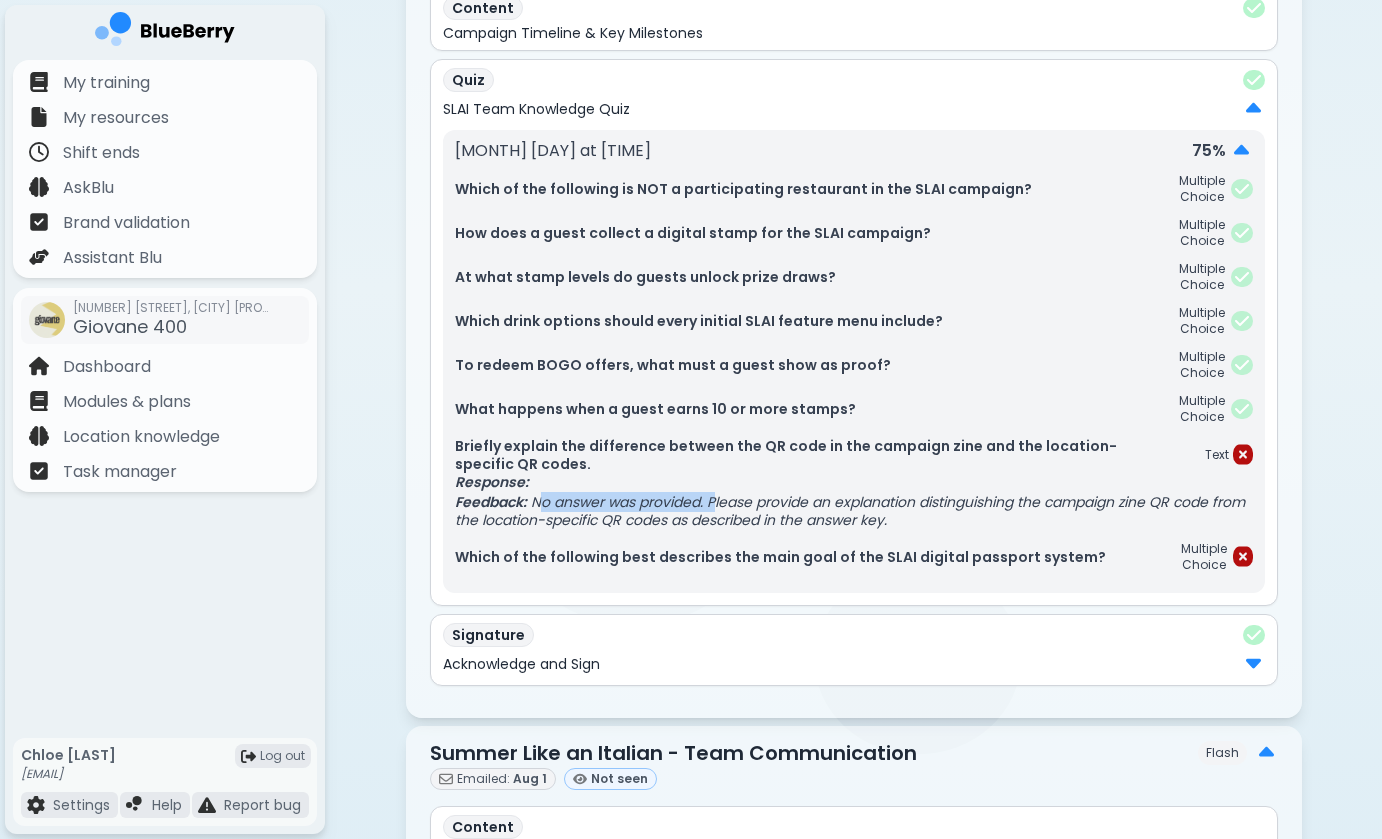 click on "Feedback:   No answer was provided. Please provide an explanation distinguishing the campaign zine QR code from the location-specific QR codes as described in the answer key." at bounding box center [854, 511] 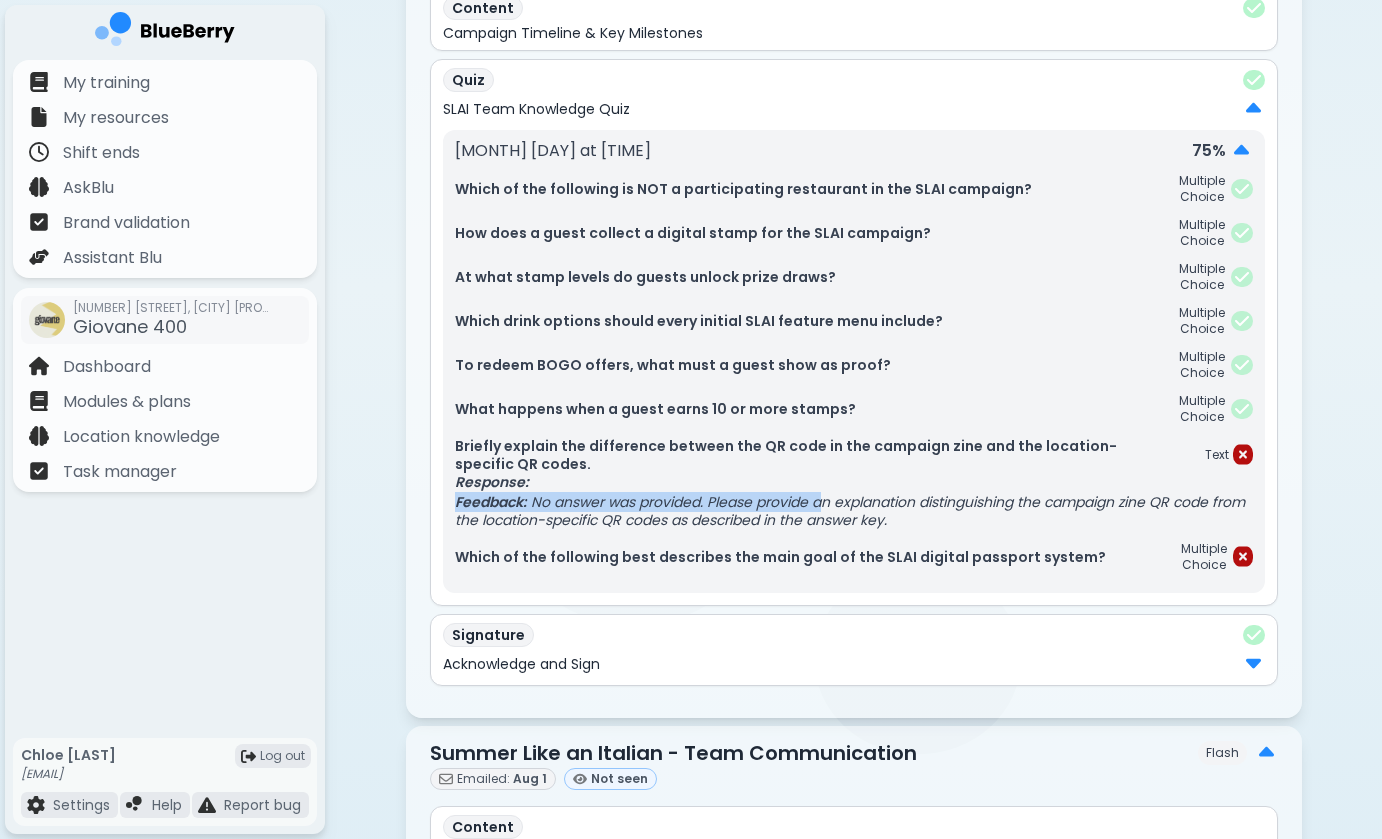 drag, startPoint x: 793, startPoint y: 489, endPoint x: 830, endPoint y: 504, distance: 39.92493 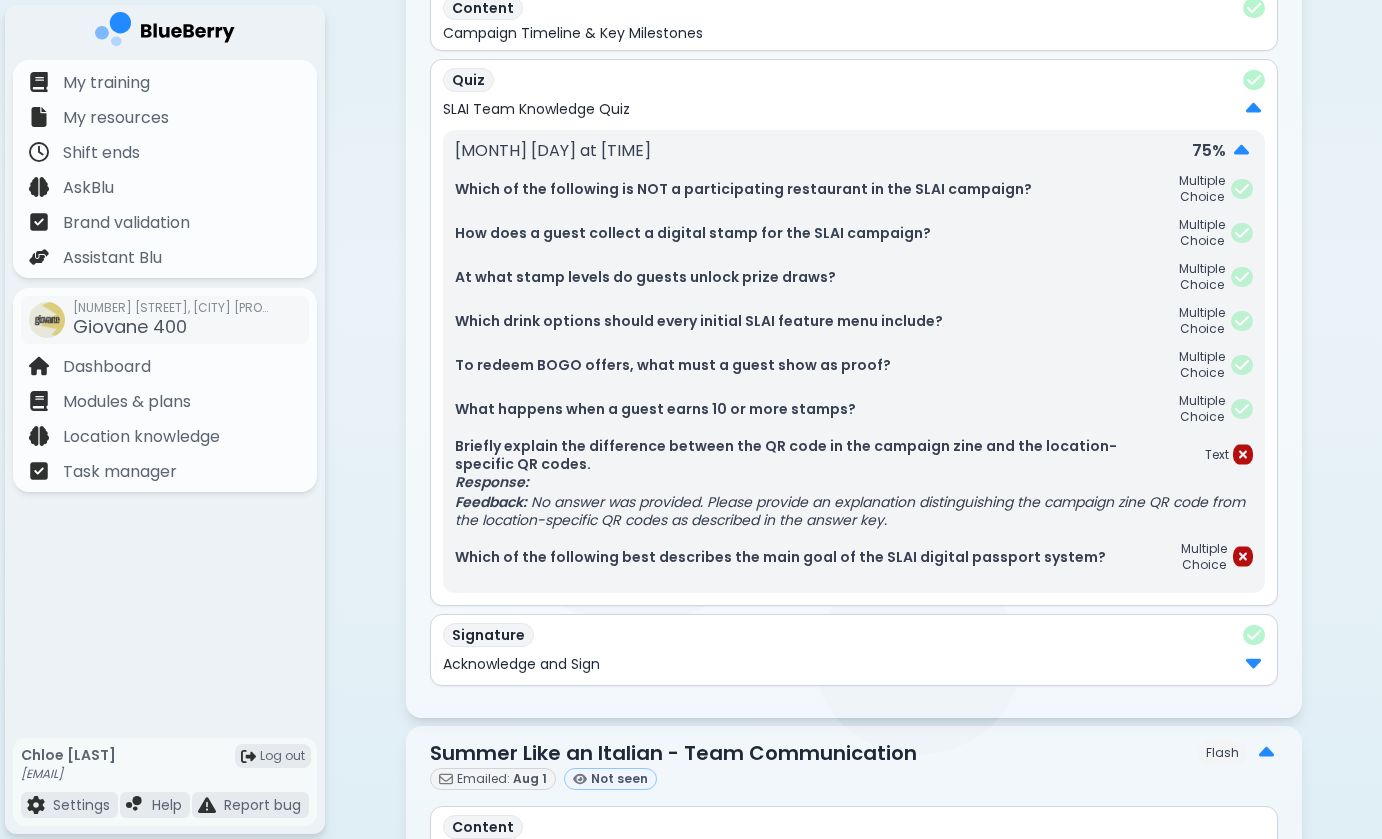 click on "Which of the following best describes the main goal of the SLAI digital passport system?" at bounding box center [795, 557] 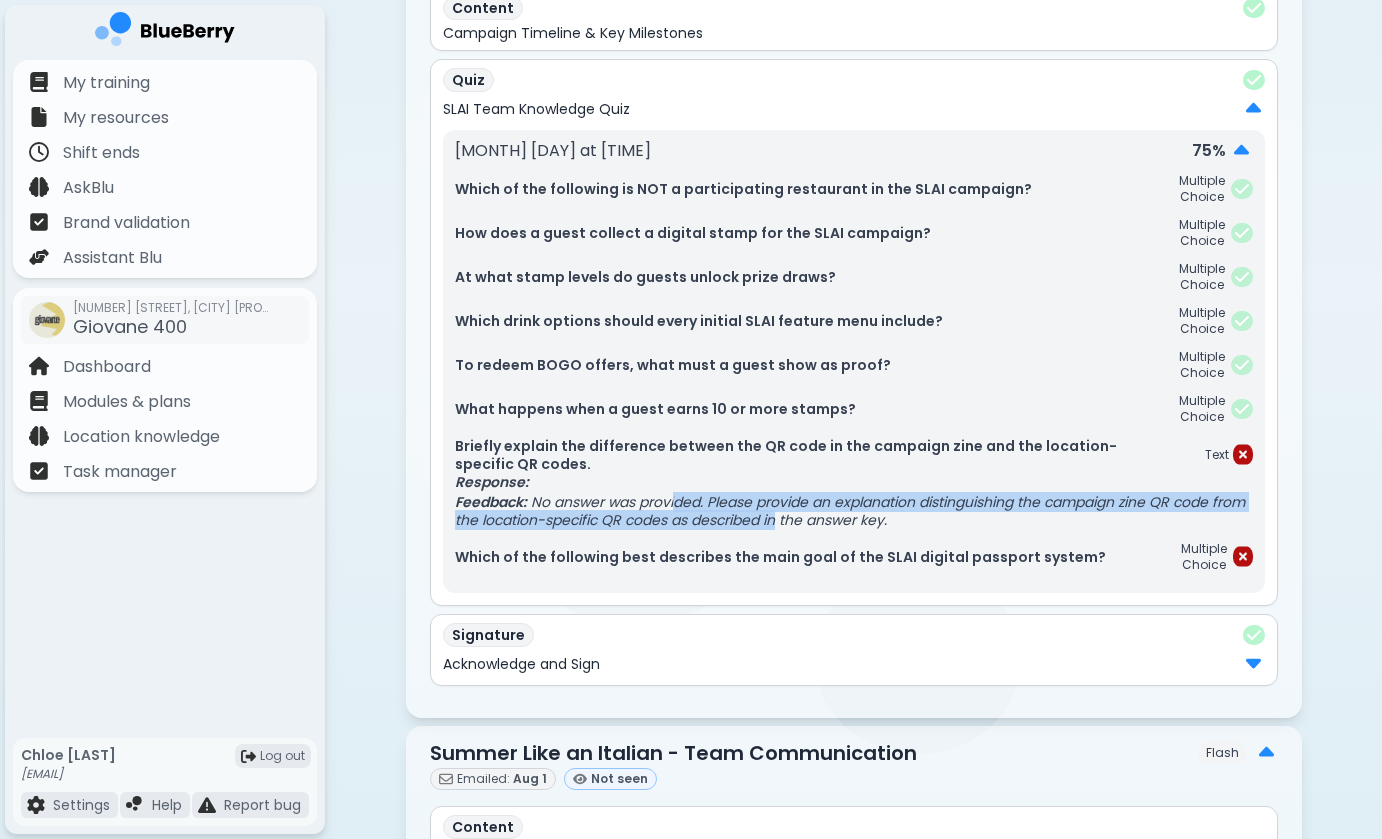 drag, startPoint x: 688, startPoint y: 509, endPoint x: 821, endPoint y: 515, distance: 133.13527 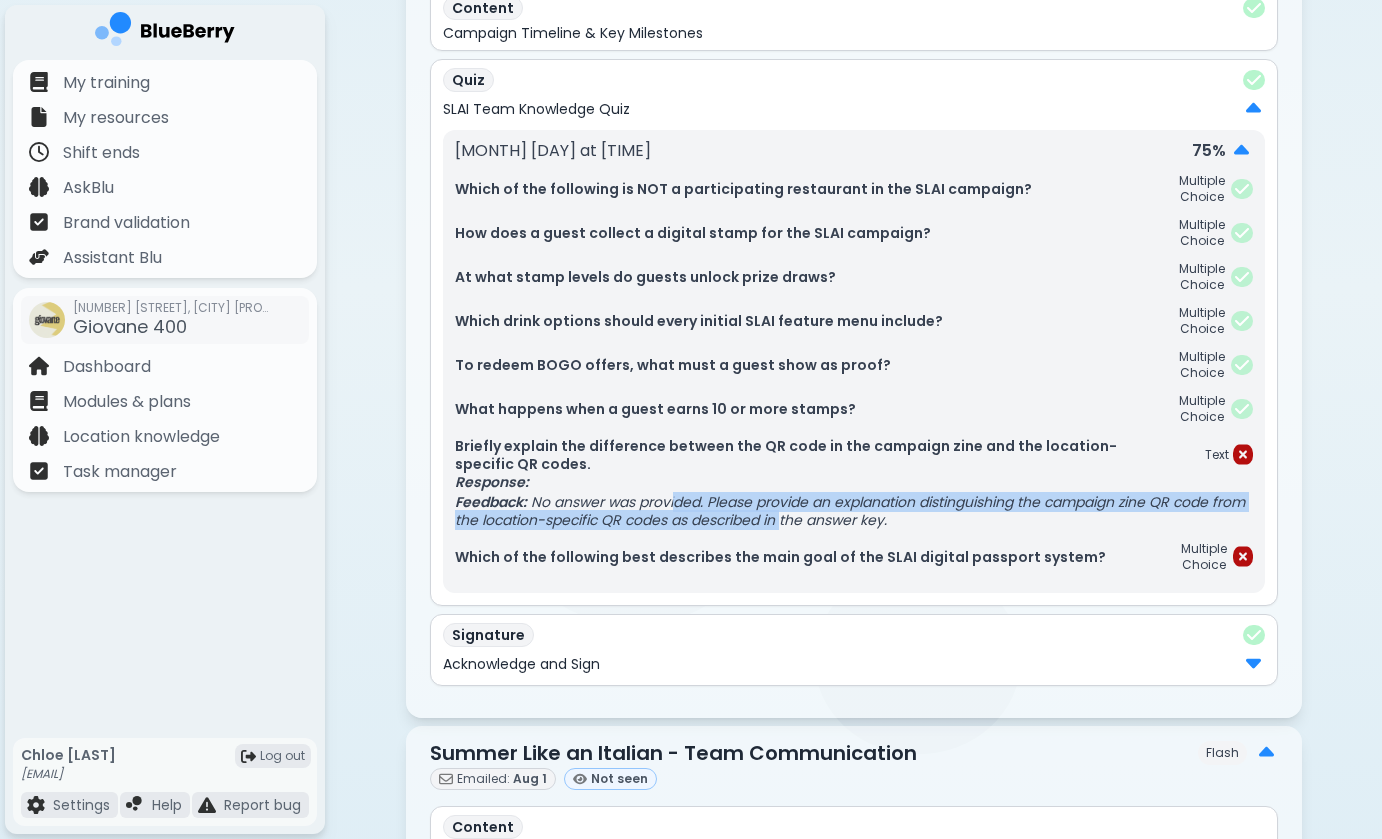 click on "Feedback:   No answer was provided. Please provide an explanation distinguishing the campaign zine QR code from the location-specific QR codes as described in the answer key." at bounding box center (854, 511) 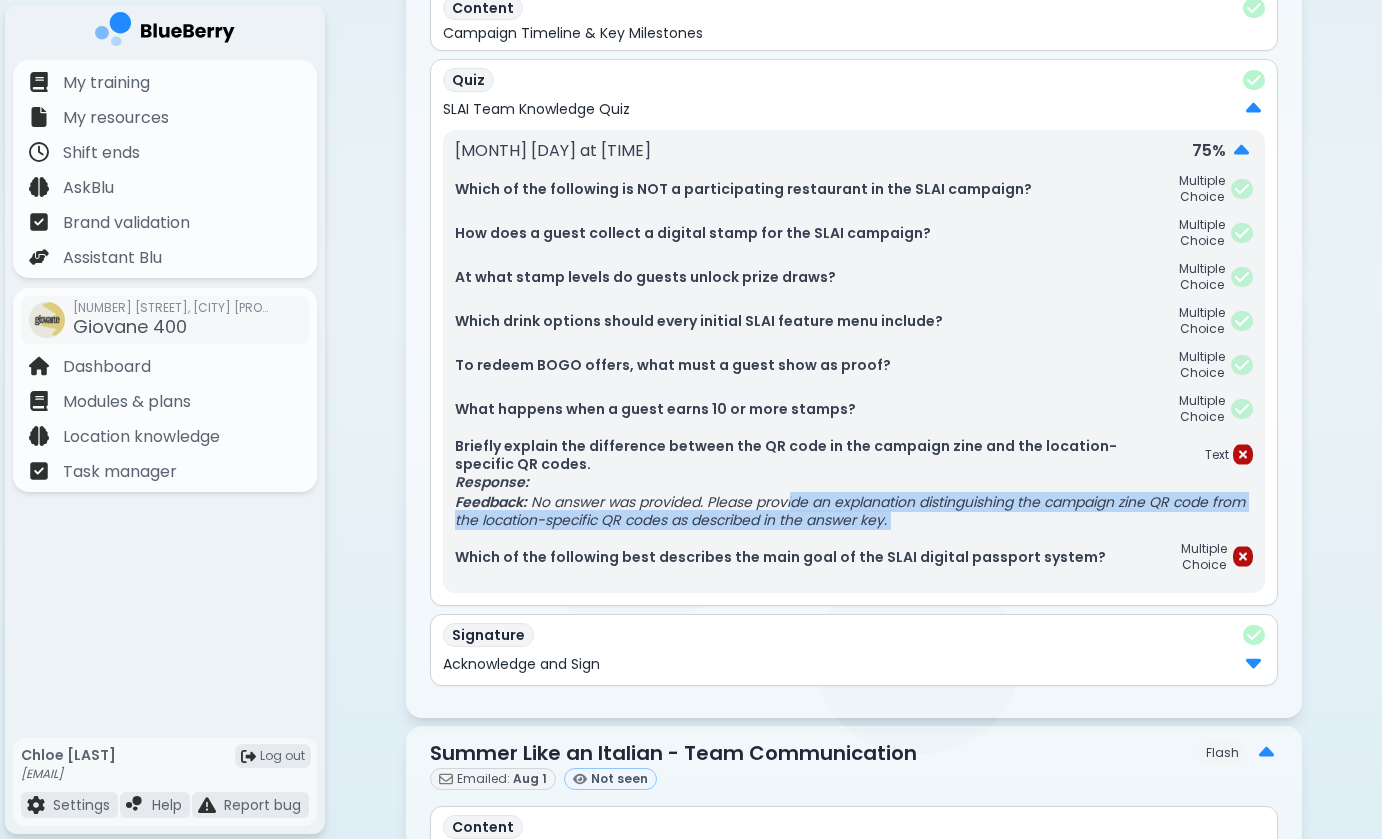 drag, startPoint x: 800, startPoint y: 507, endPoint x: 849, endPoint y: 534, distance: 55.946404 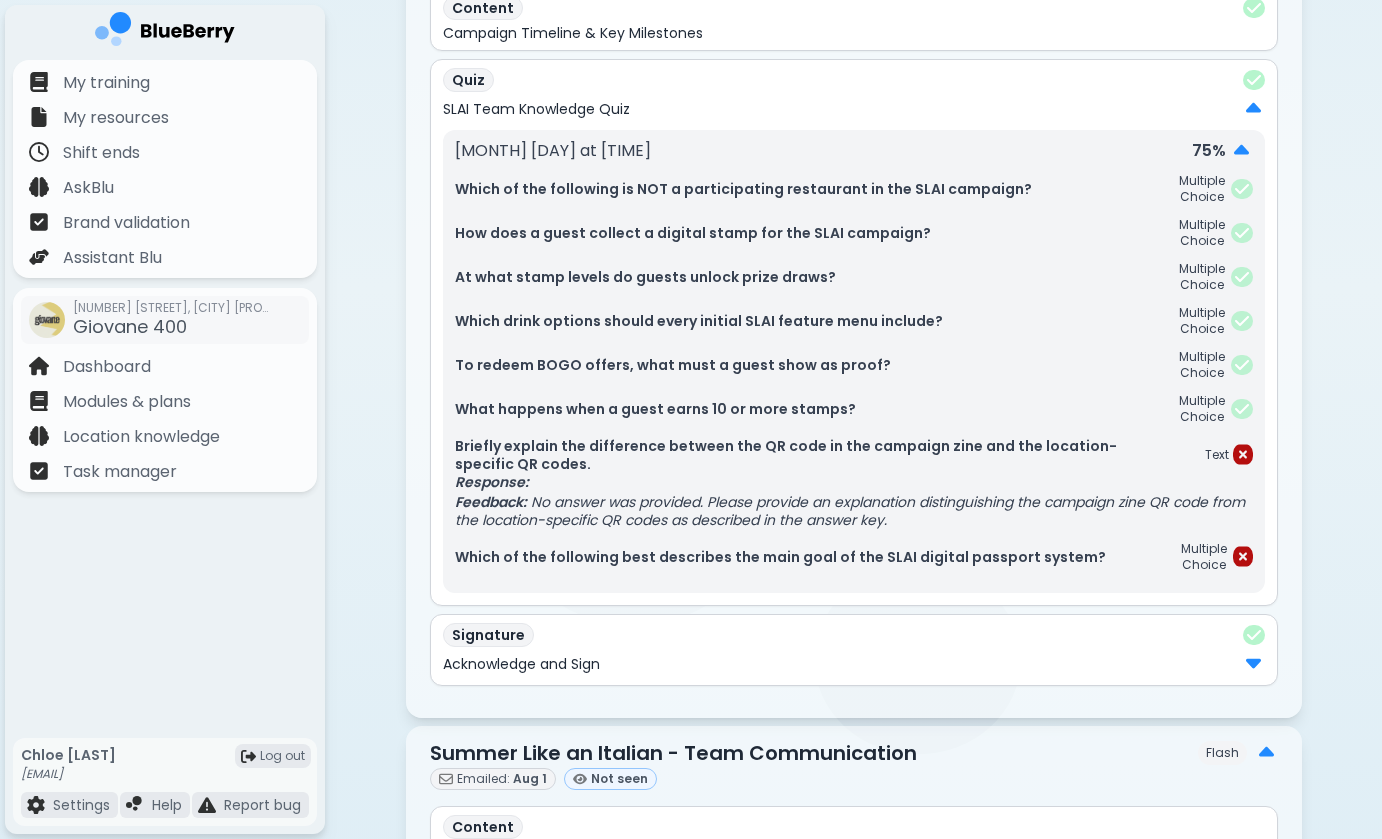 click on "Which of the following is NOT a participating restaurant in the SLAI campaign? Multiple Choice How does a guest collect a digital stamp for the SLAI campaign? Multiple Choice At what stamp levels do guests unlock prize draws? Multiple Choice Which drink options should every initial SLAI feature menu include? Multiple Choice To redeem BOGO offers, what must a guest show as proof? Multiple Choice What happens when a guest earns 10 or more stamps? Multiple Choice Briefly explain the difference between the QR code in the campaign zine and the location-specific QR codes. Text Response:     Feedback:   No answer was provided. Please provide an explanation distinguishing the campaign zine QR code from the location-specific QR codes as described in the answer key. Which of the following best describes the main goal of the SLAI digital passport system? Multiple Choice" at bounding box center (854, 373) 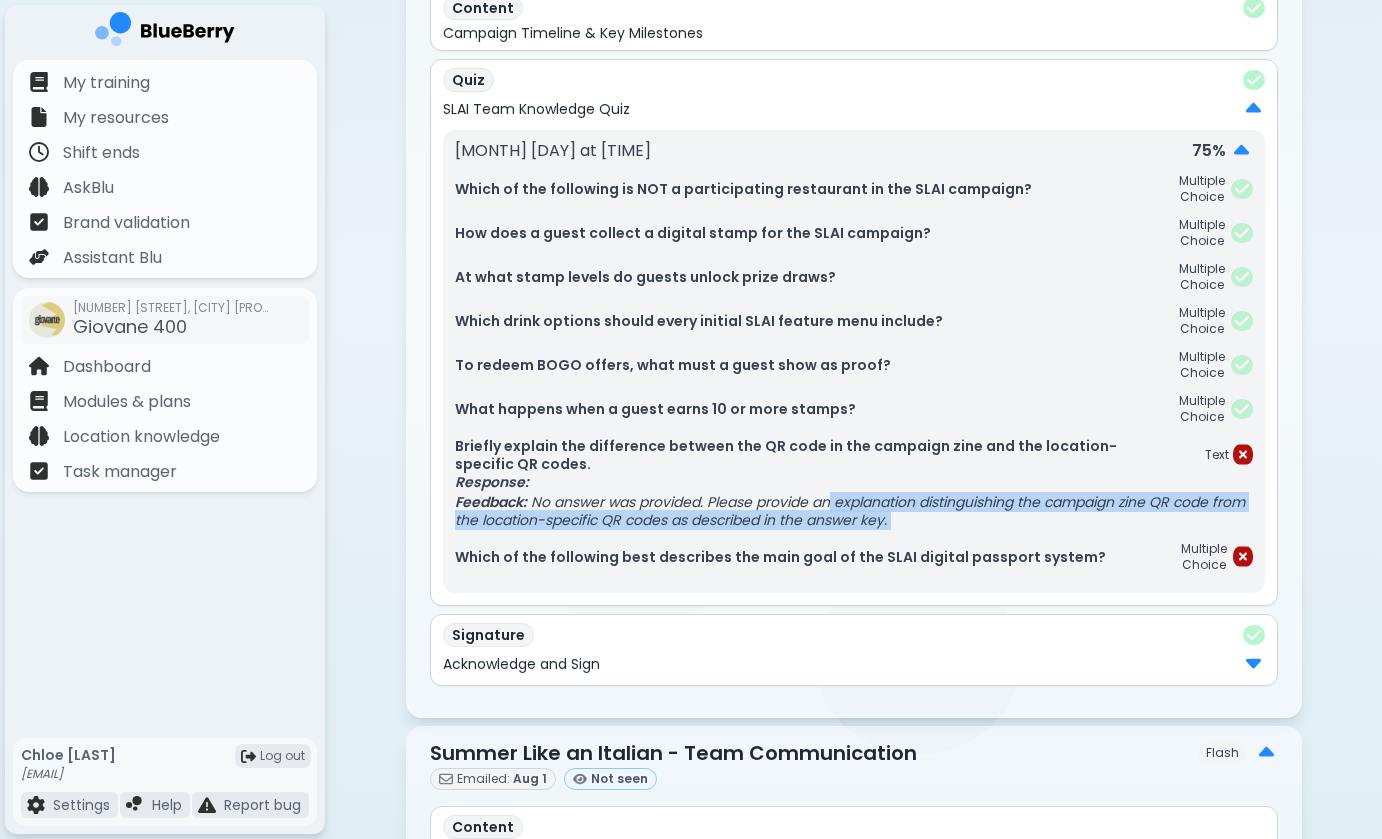 drag, startPoint x: 834, startPoint y: 497, endPoint x: 880, endPoint y: 544, distance: 65.76473 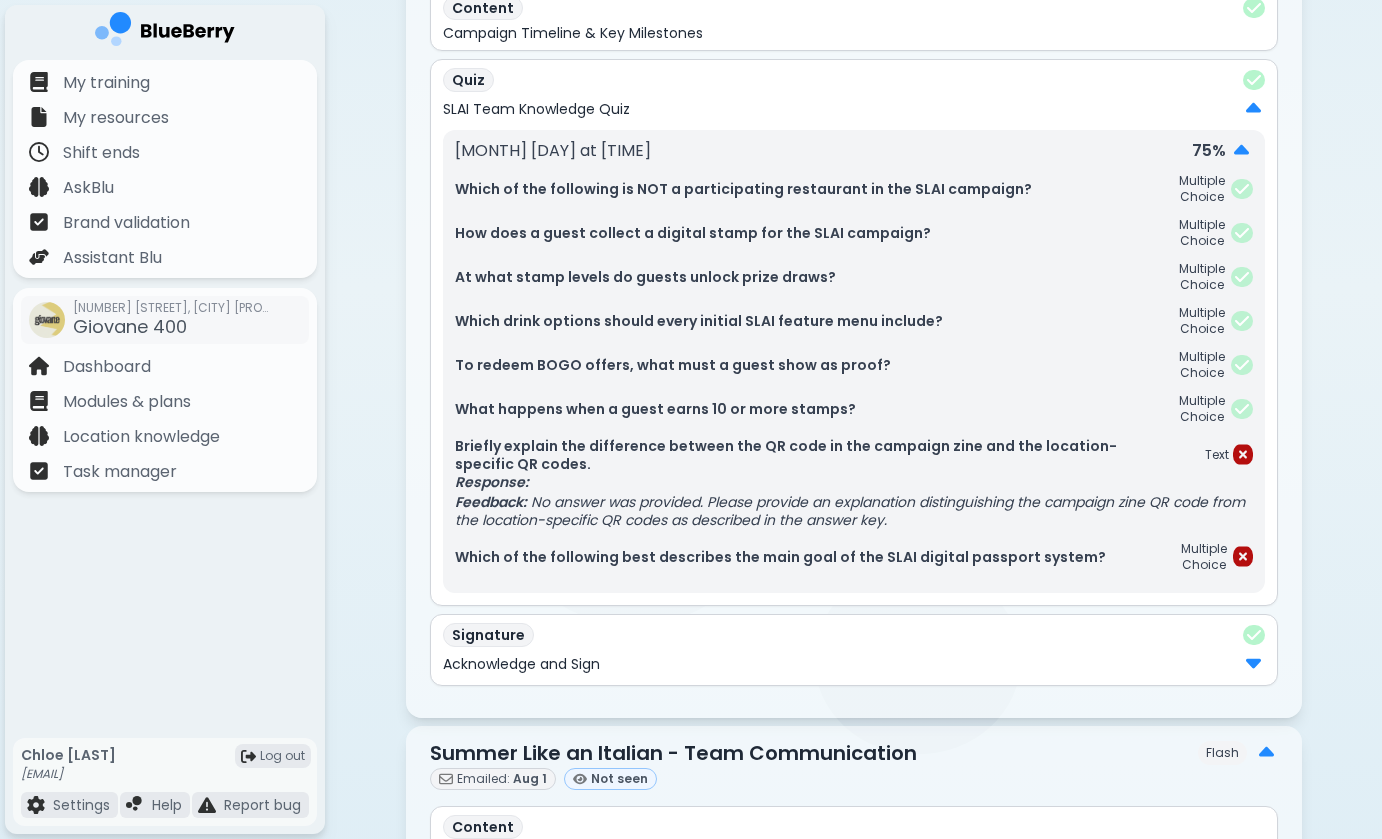 click on "Which of the following best describes the main goal of the SLAI digital passport system? Multiple Choice" at bounding box center (854, 557) 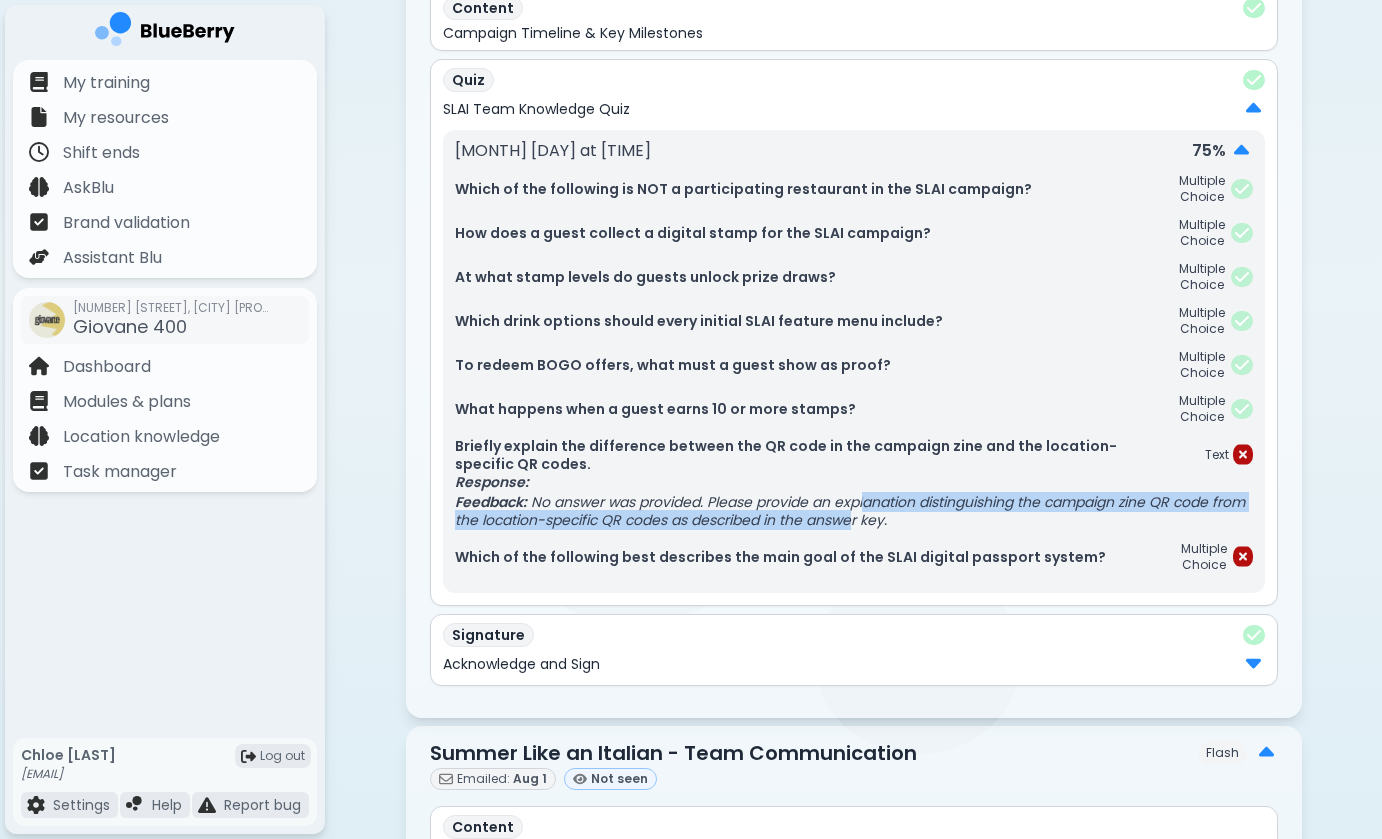 drag, startPoint x: 866, startPoint y: 494, endPoint x: 893, endPoint y: 524, distance: 40.36087 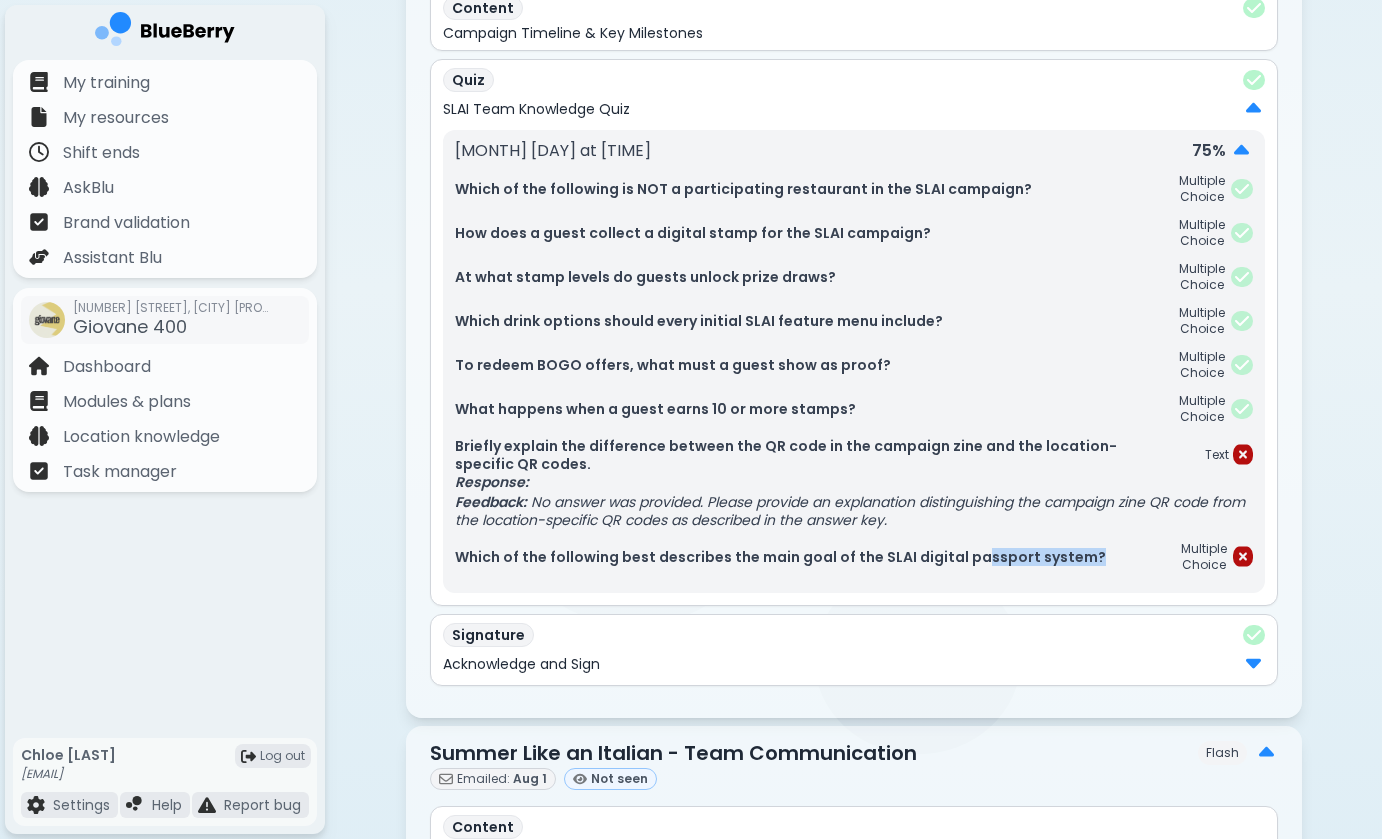 drag, startPoint x: 964, startPoint y: 554, endPoint x: 990, endPoint y: 576, distance: 34.058773 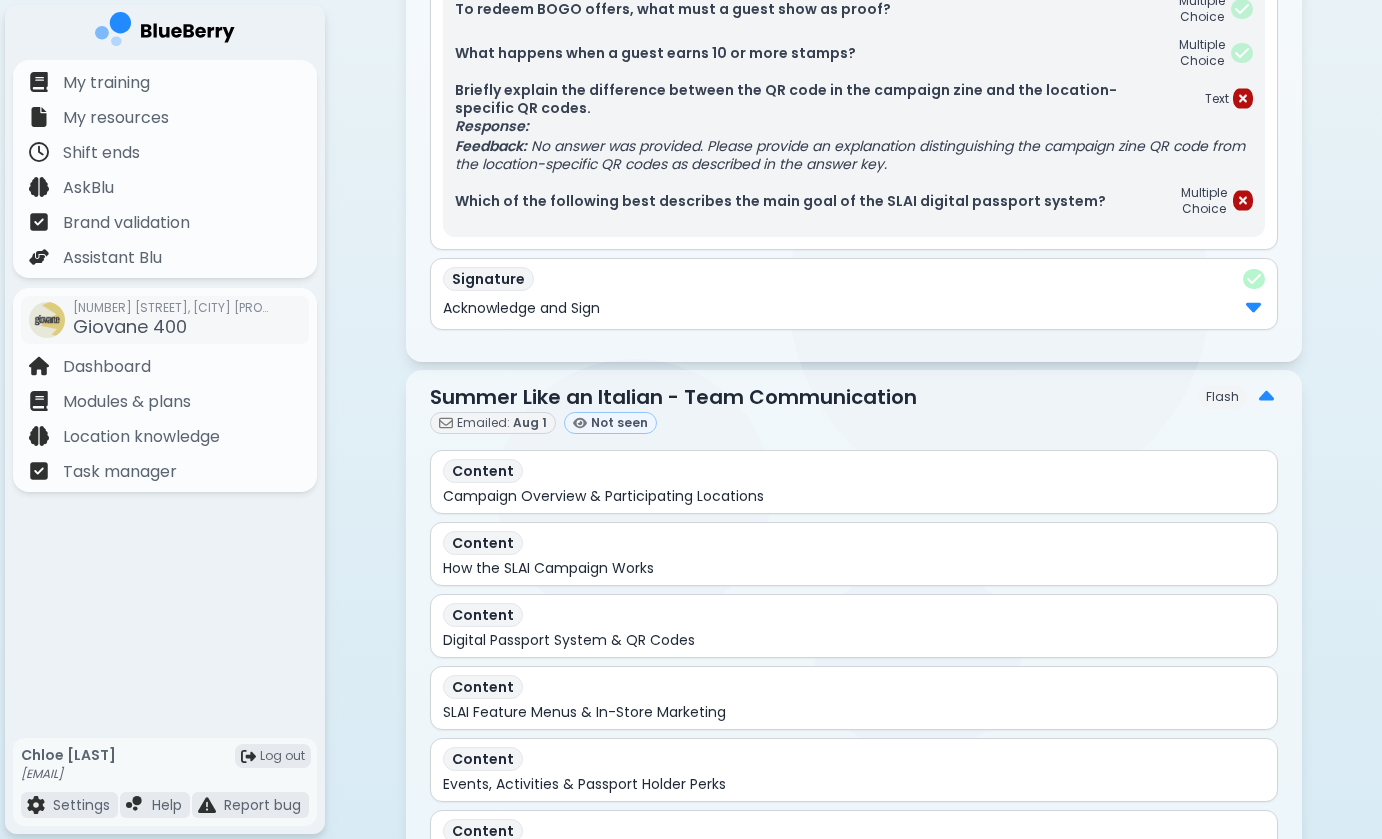 scroll, scrollTop: 1470, scrollLeft: 0, axis: vertical 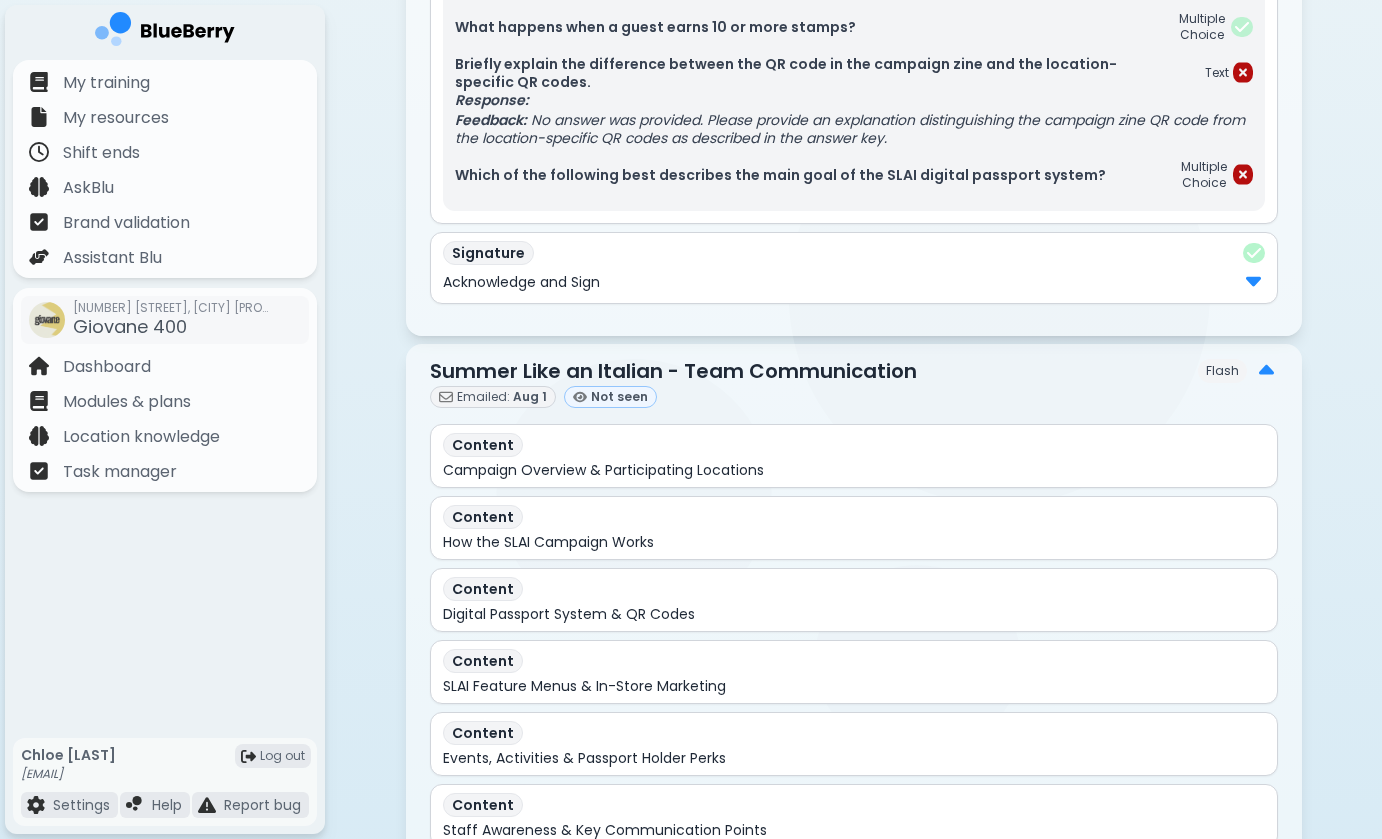 click at bounding box center [1253, 280] 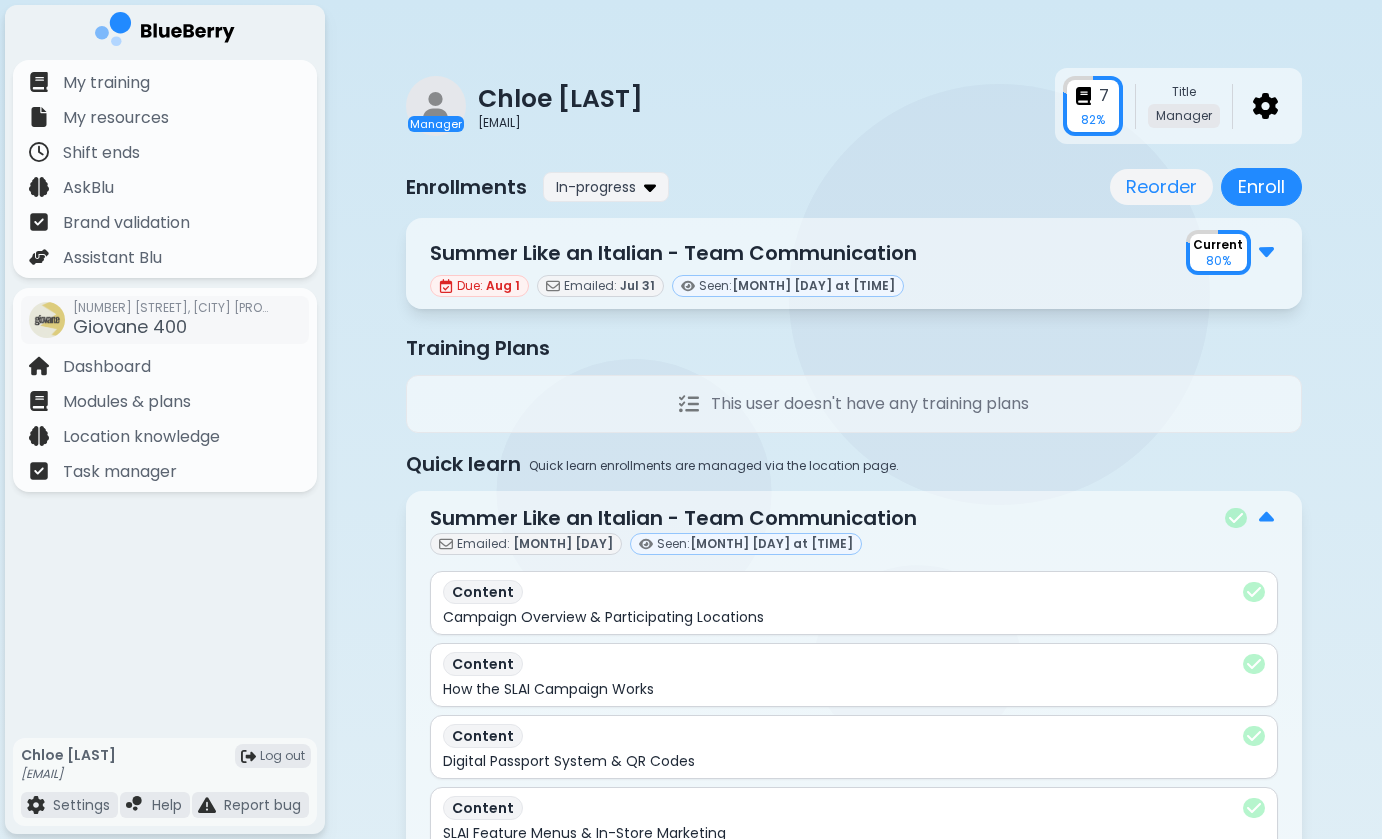 scroll, scrollTop: 0, scrollLeft: 0, axis: both 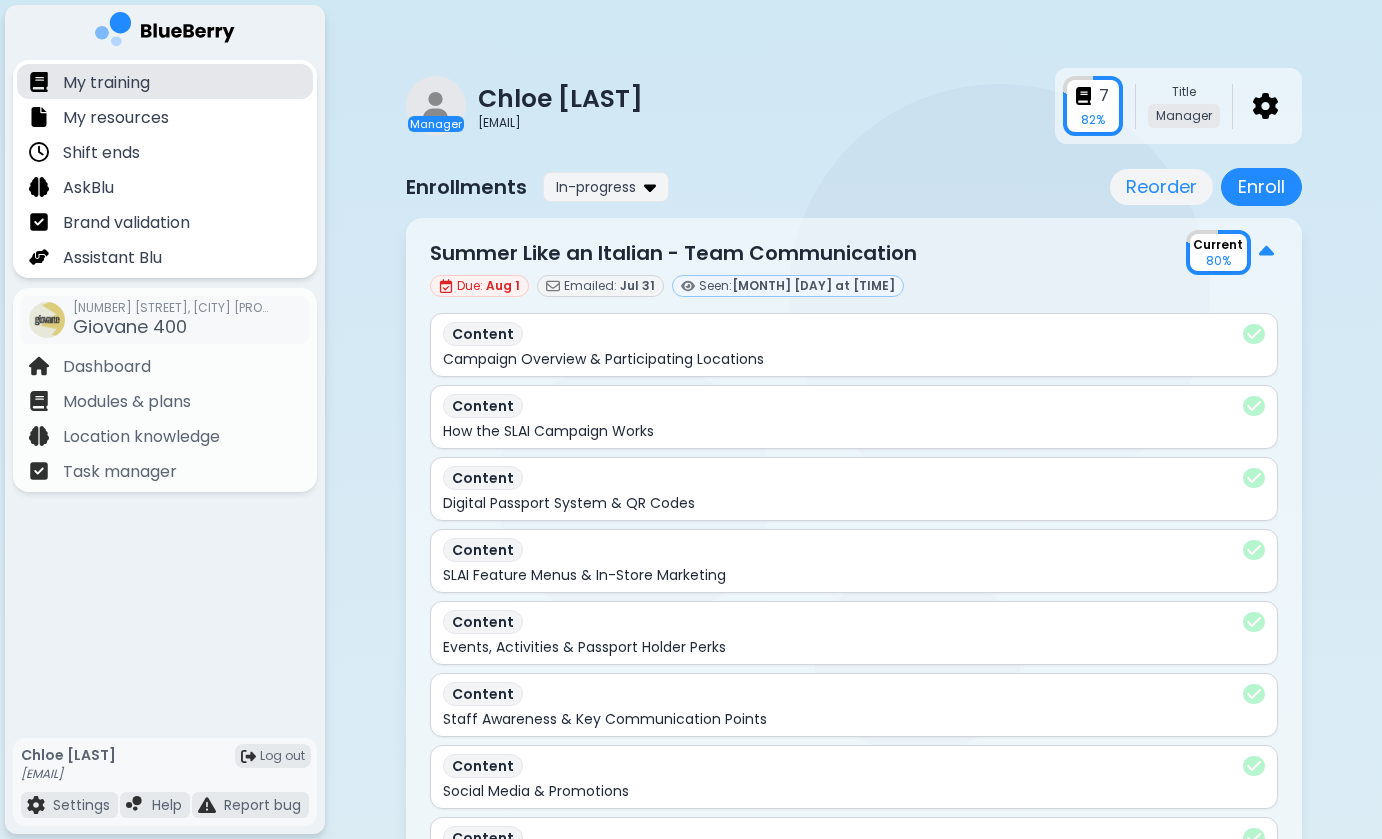 click on "My training" at bounding box center [165, 81] 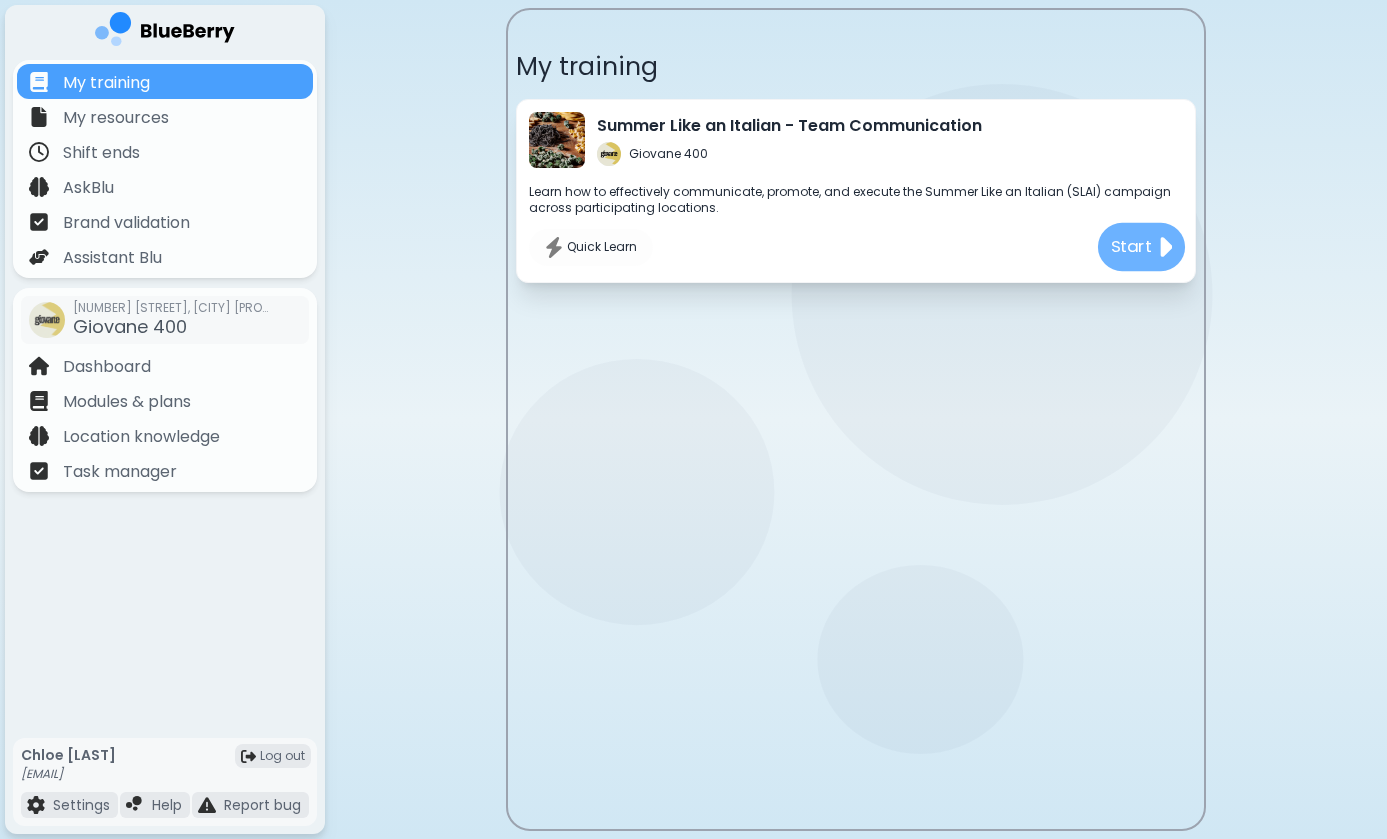 click on "Start" at bounding box center (1141, 247) 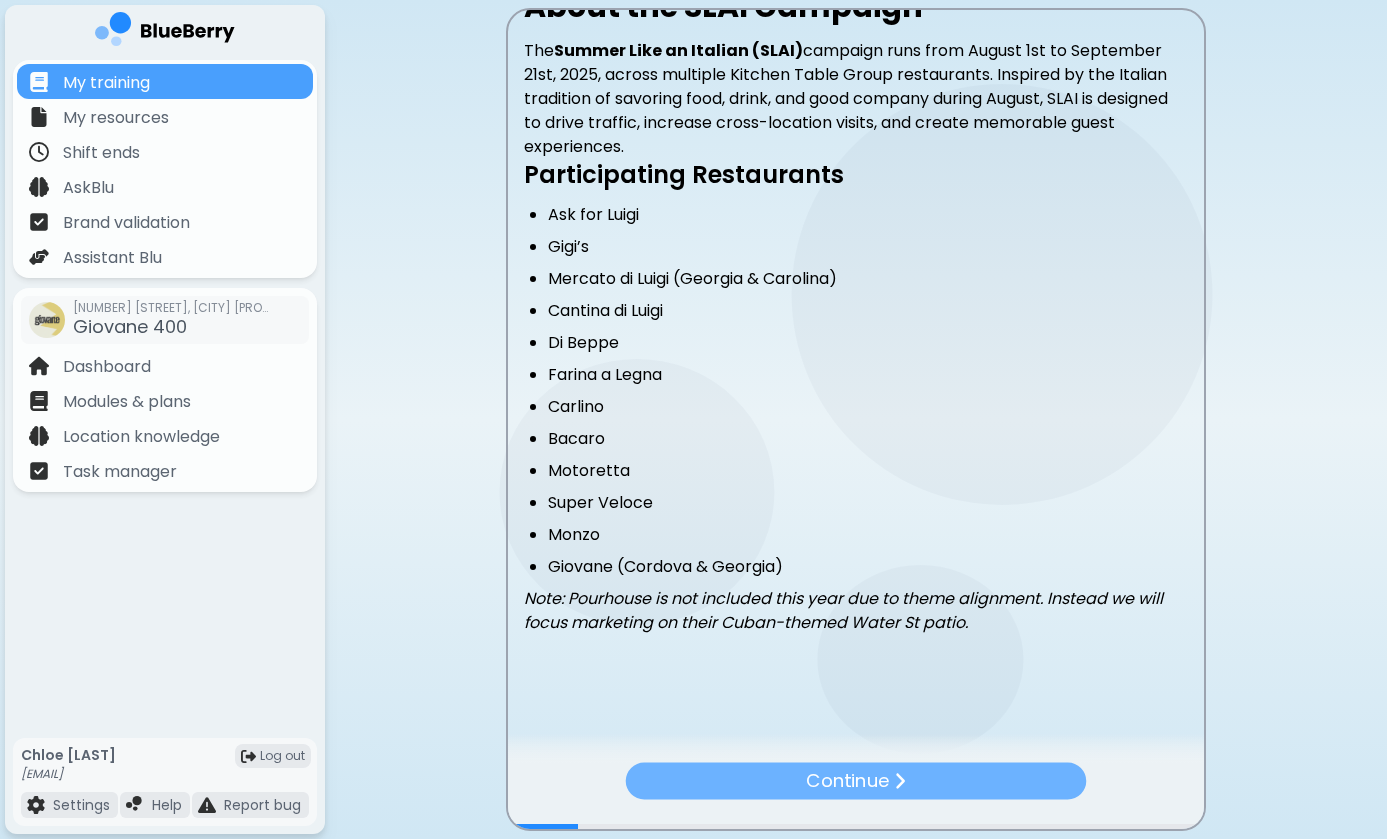 scroll, scrollTop: 387, scrollLeft: 0, axis: vertical 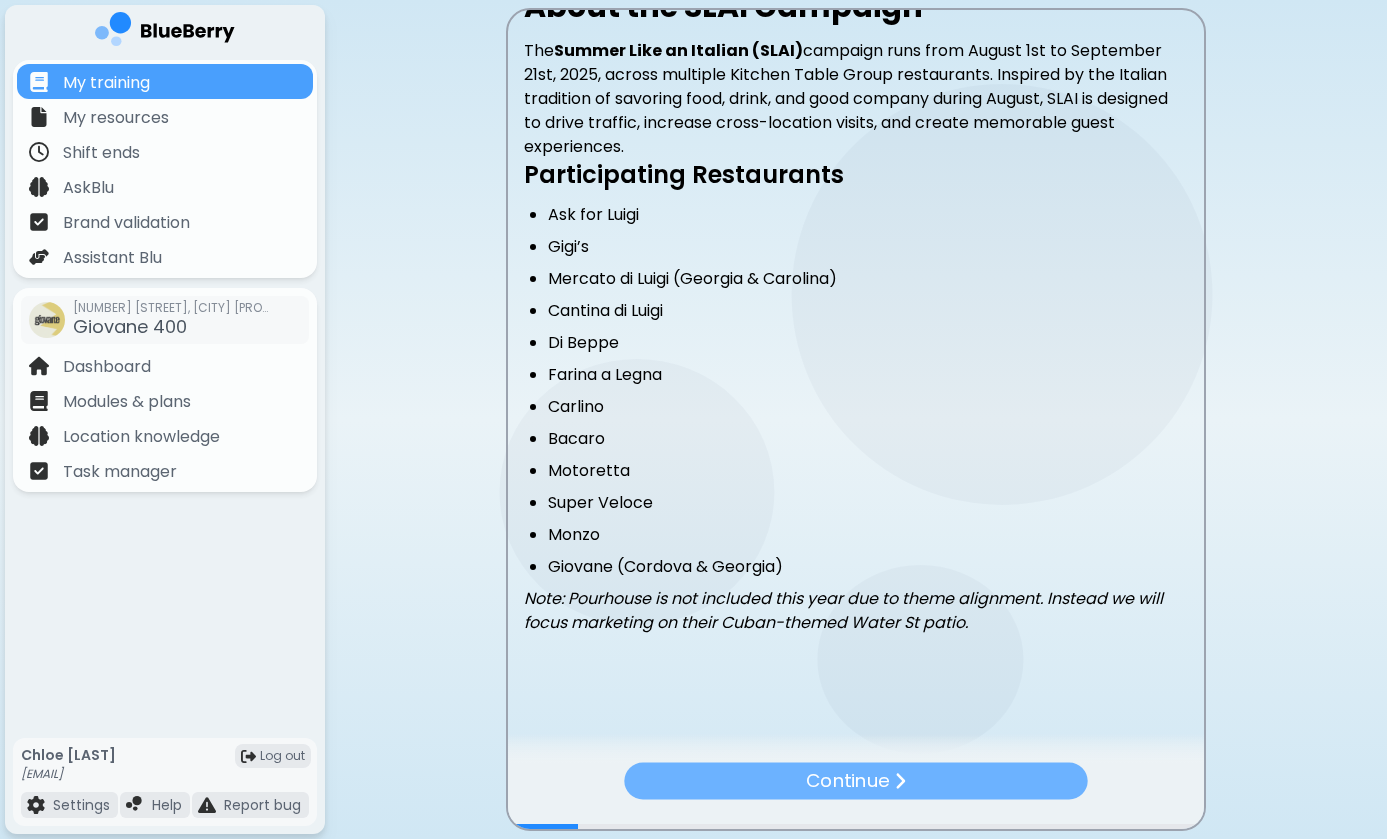 click on "Continue" at bounding box center [855, 780] 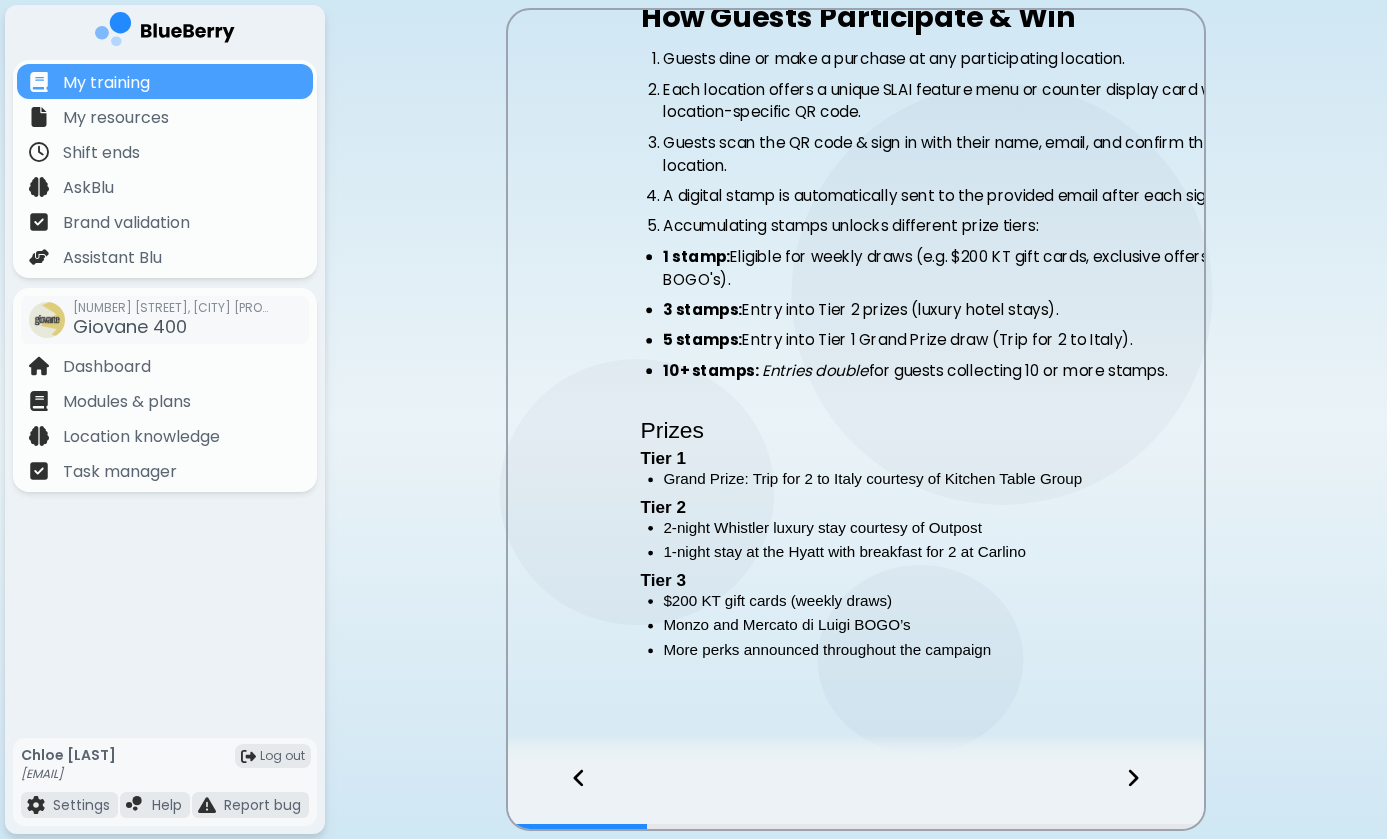scroll, scrollTop: 0, scrollLeft: 0, axis: both 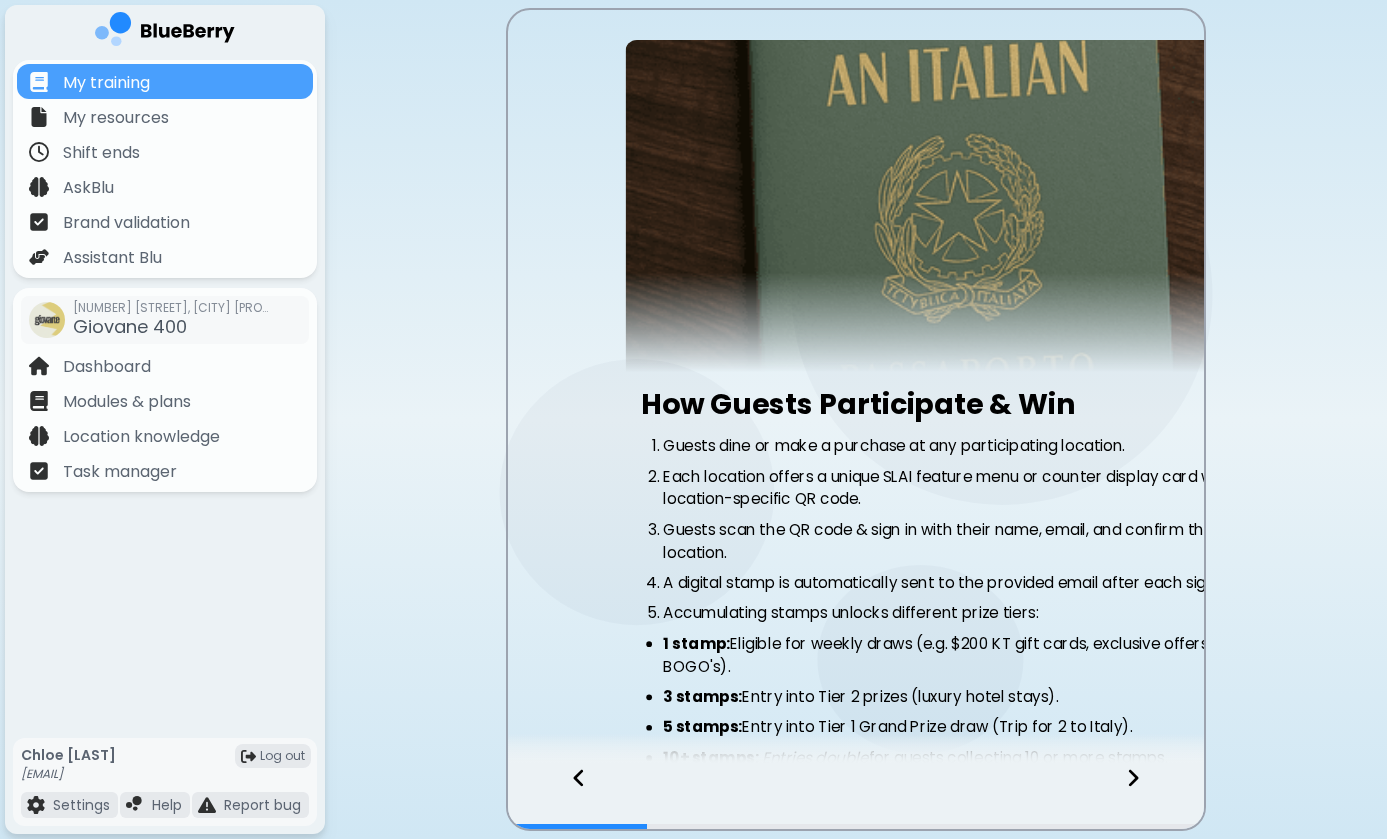 click at bounding box center (856, 796) 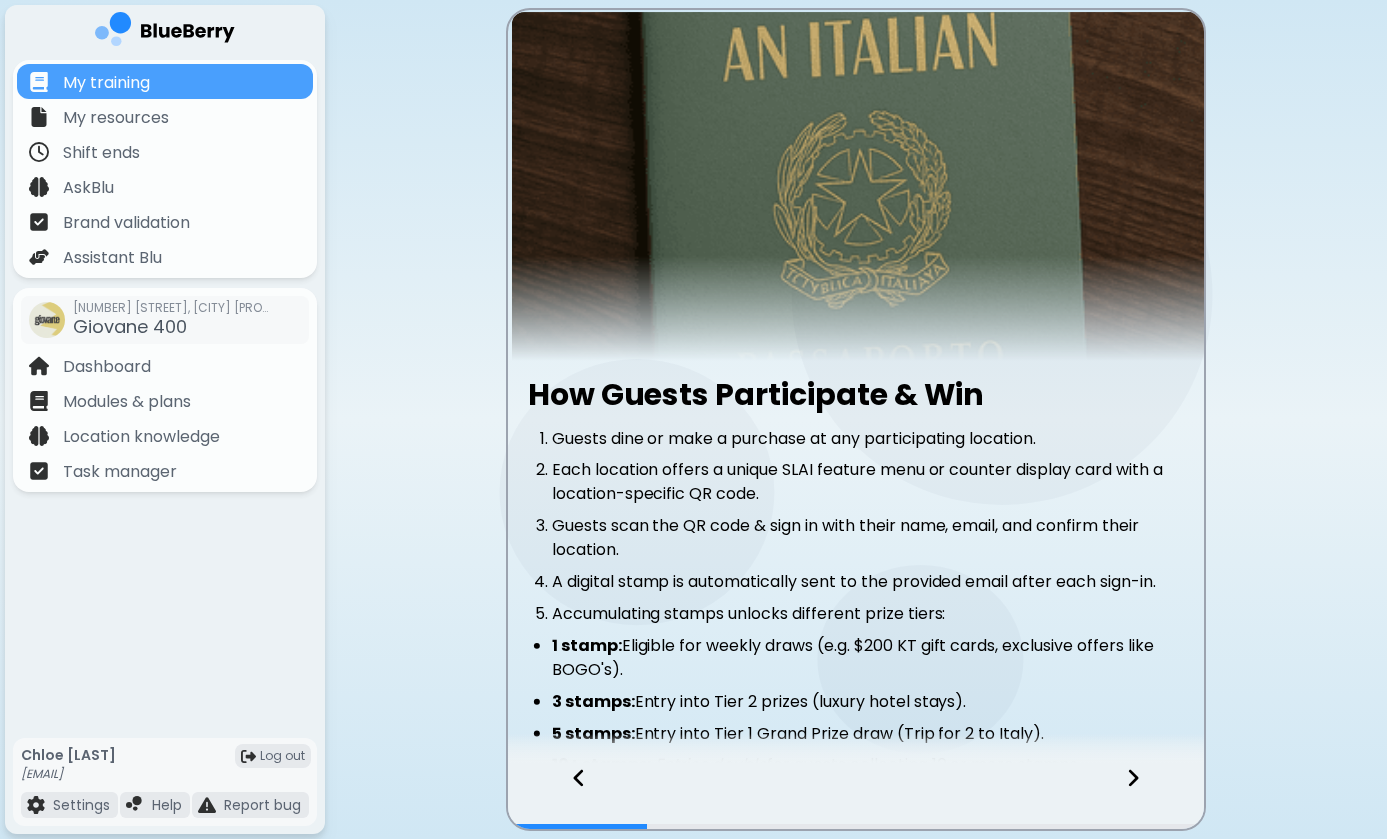 click at bounding box center [856, 796] 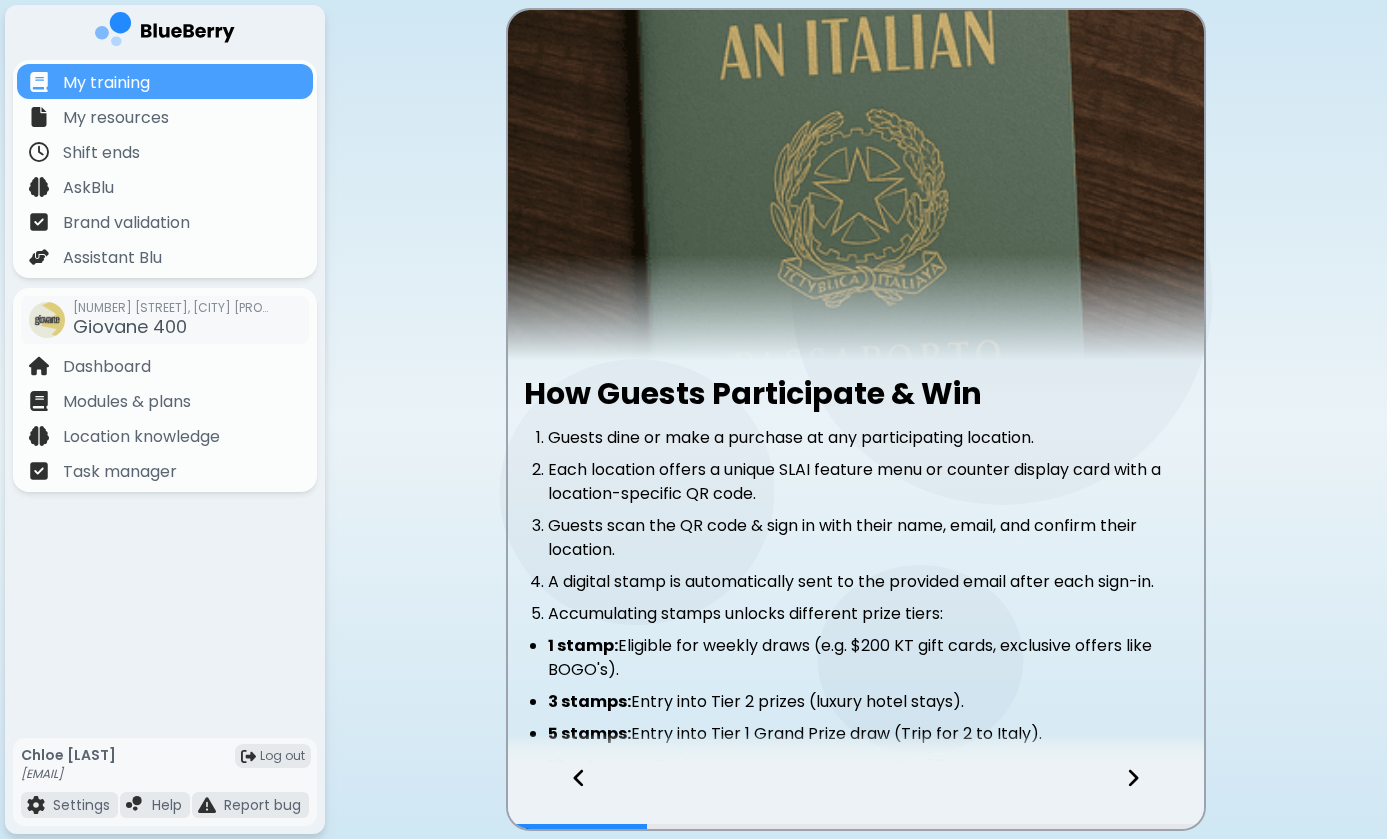 click at bounding box center (856, 796) 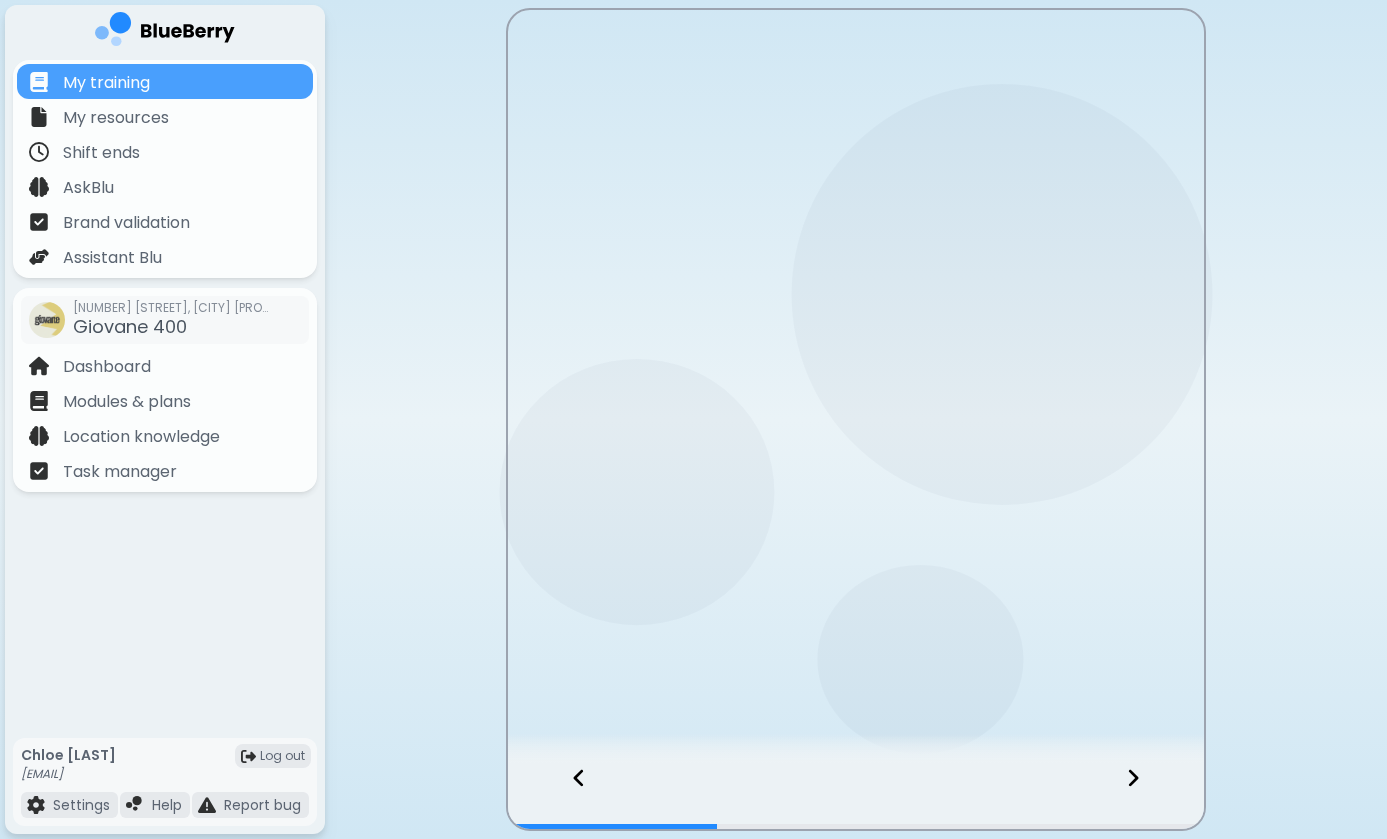 click 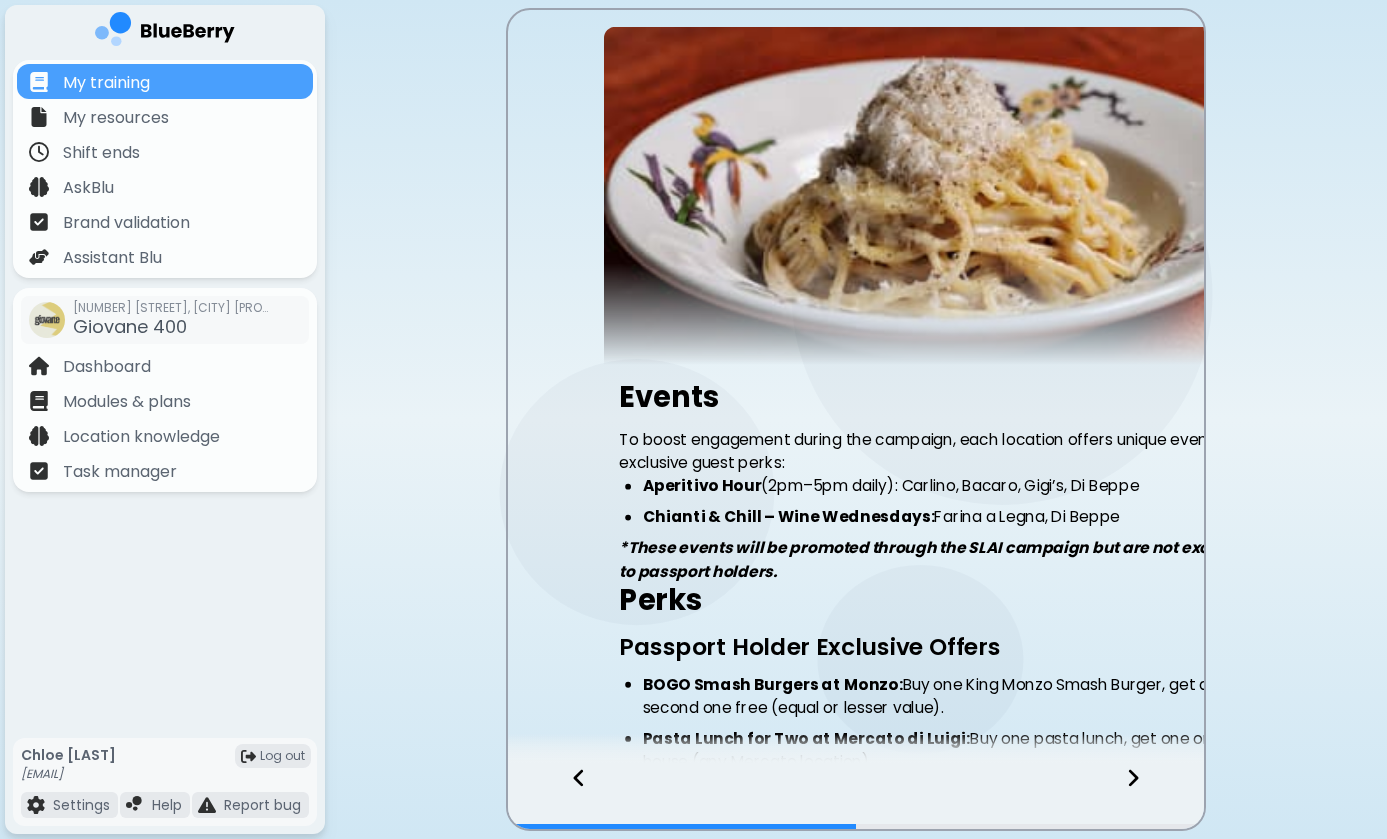 click 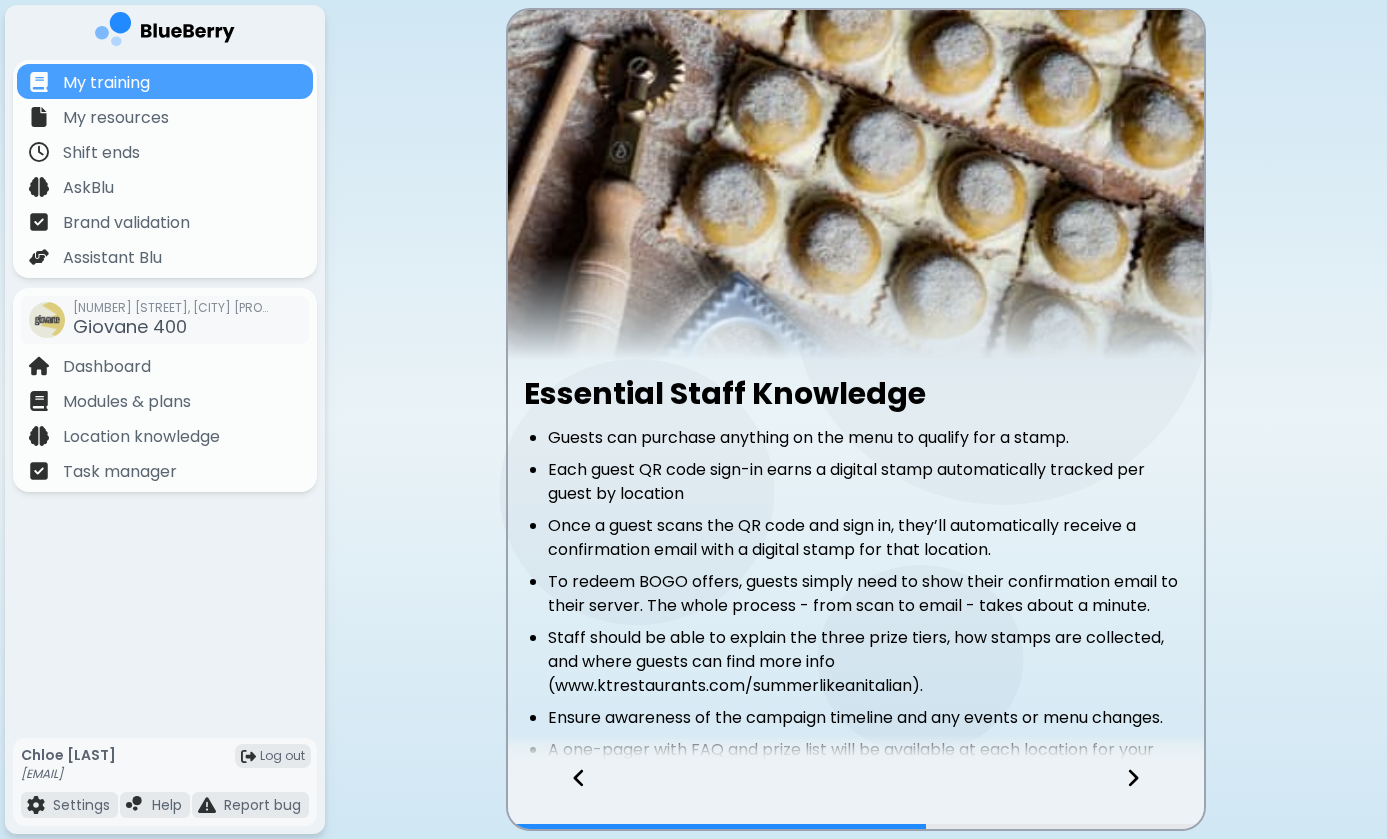 click 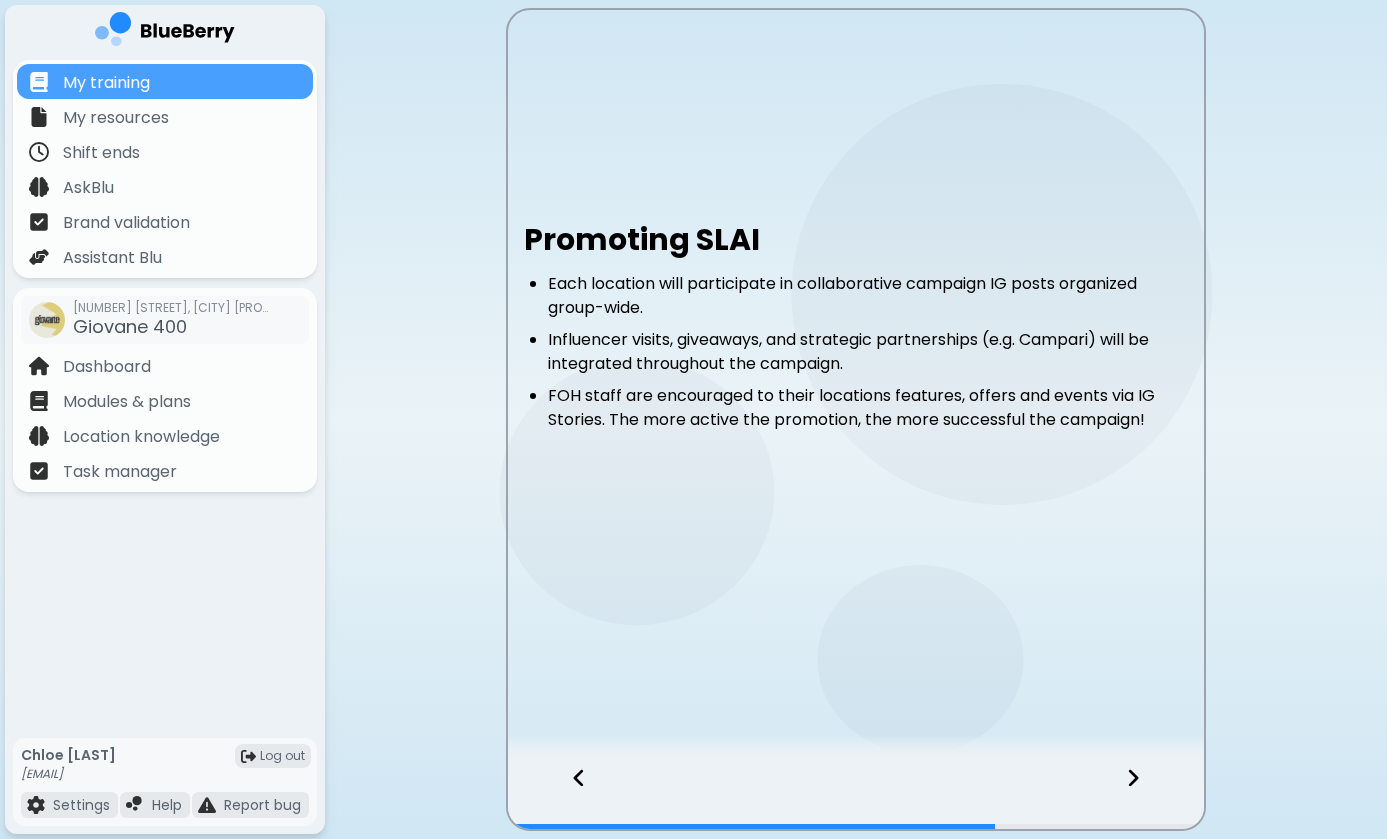 click 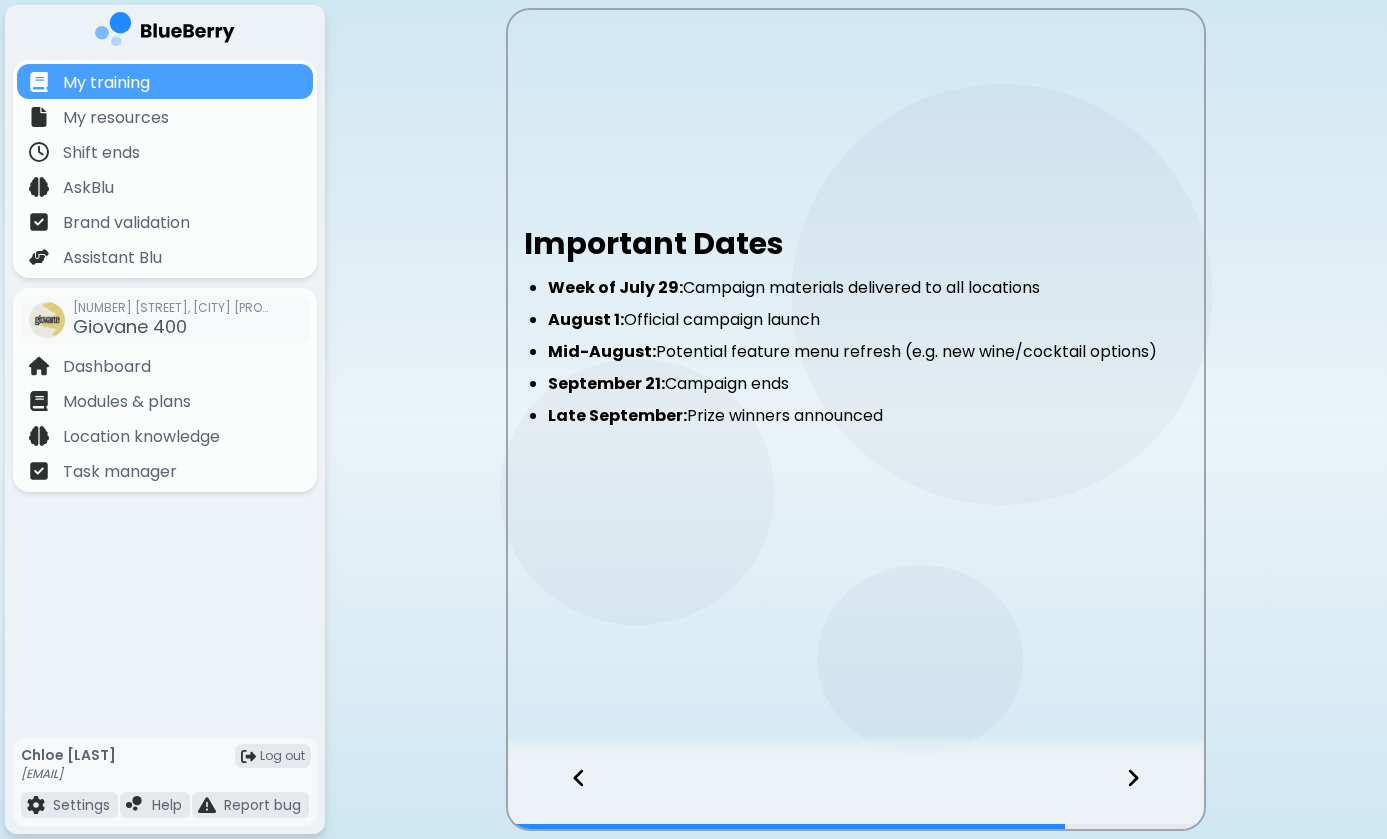 click 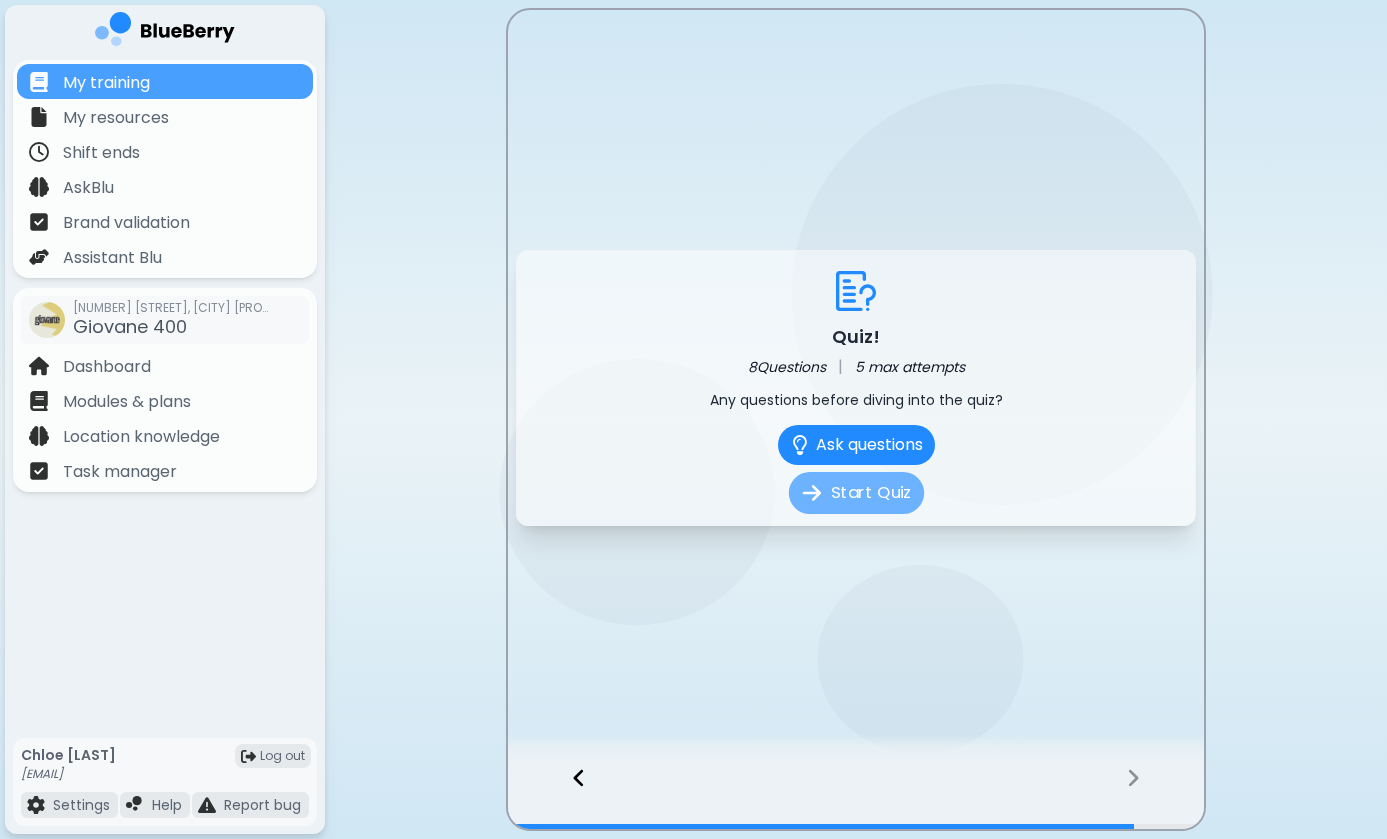 click on "Start Quiz" at bounding box center [855, 493] 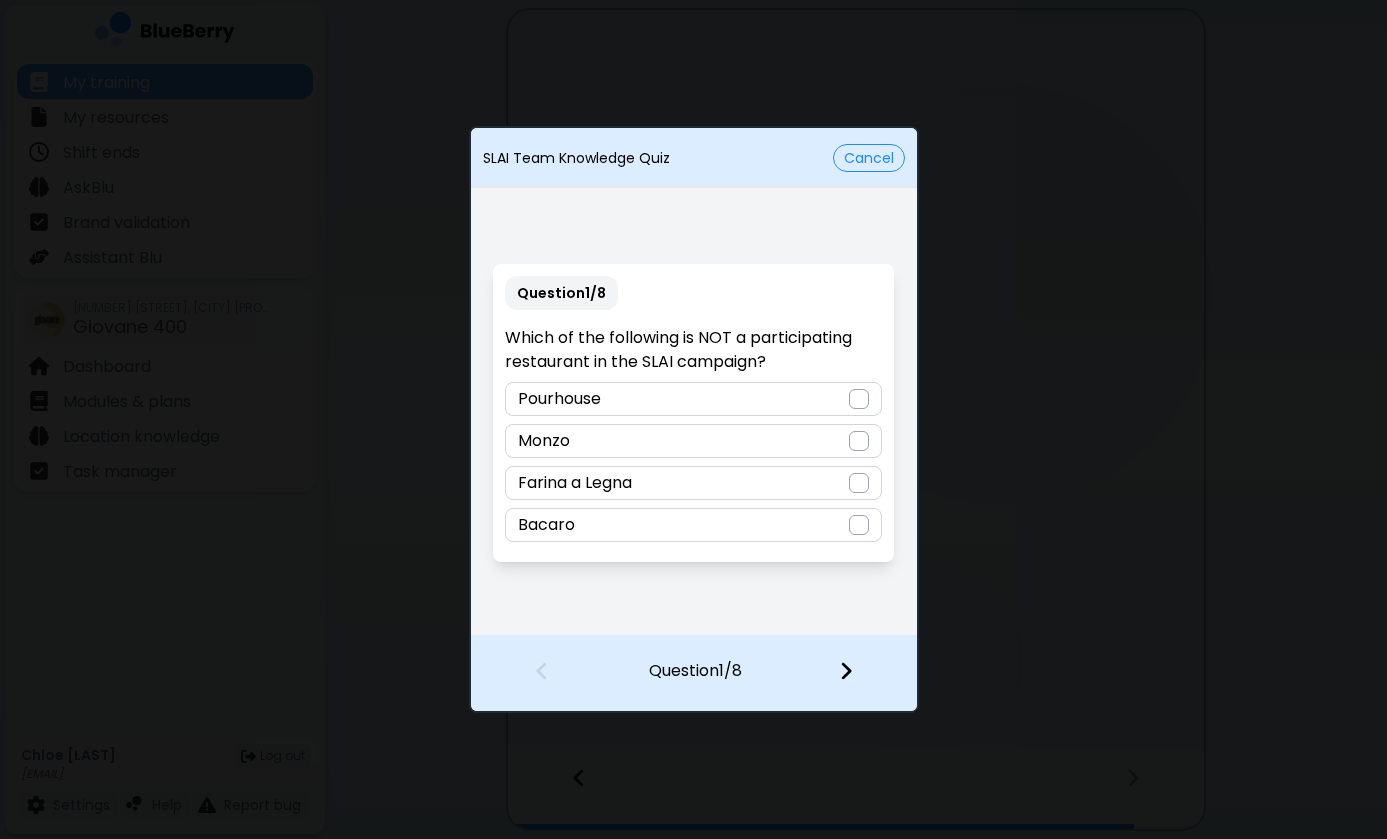 click at bounding box center [859, 399] 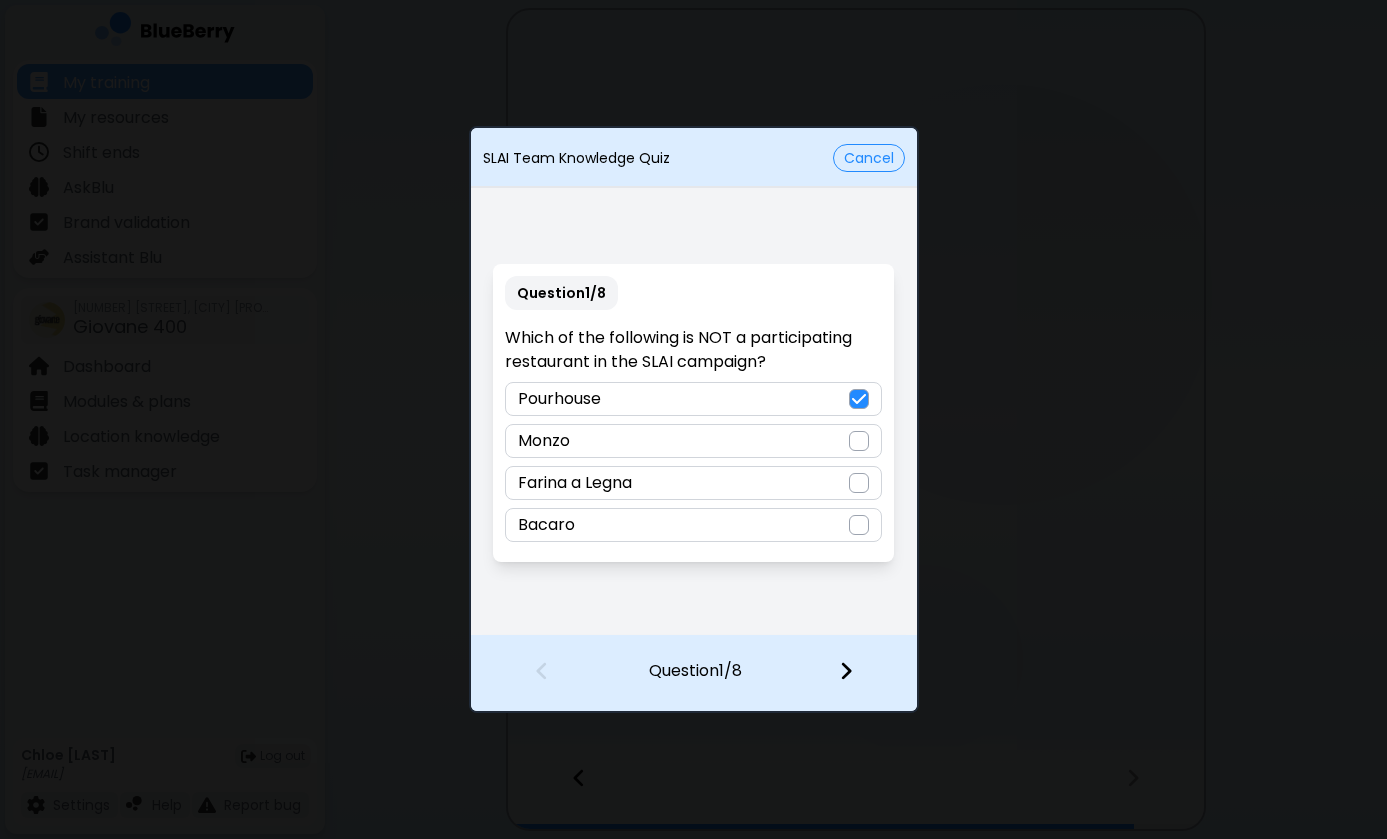 click at bounding box center [858, 673] 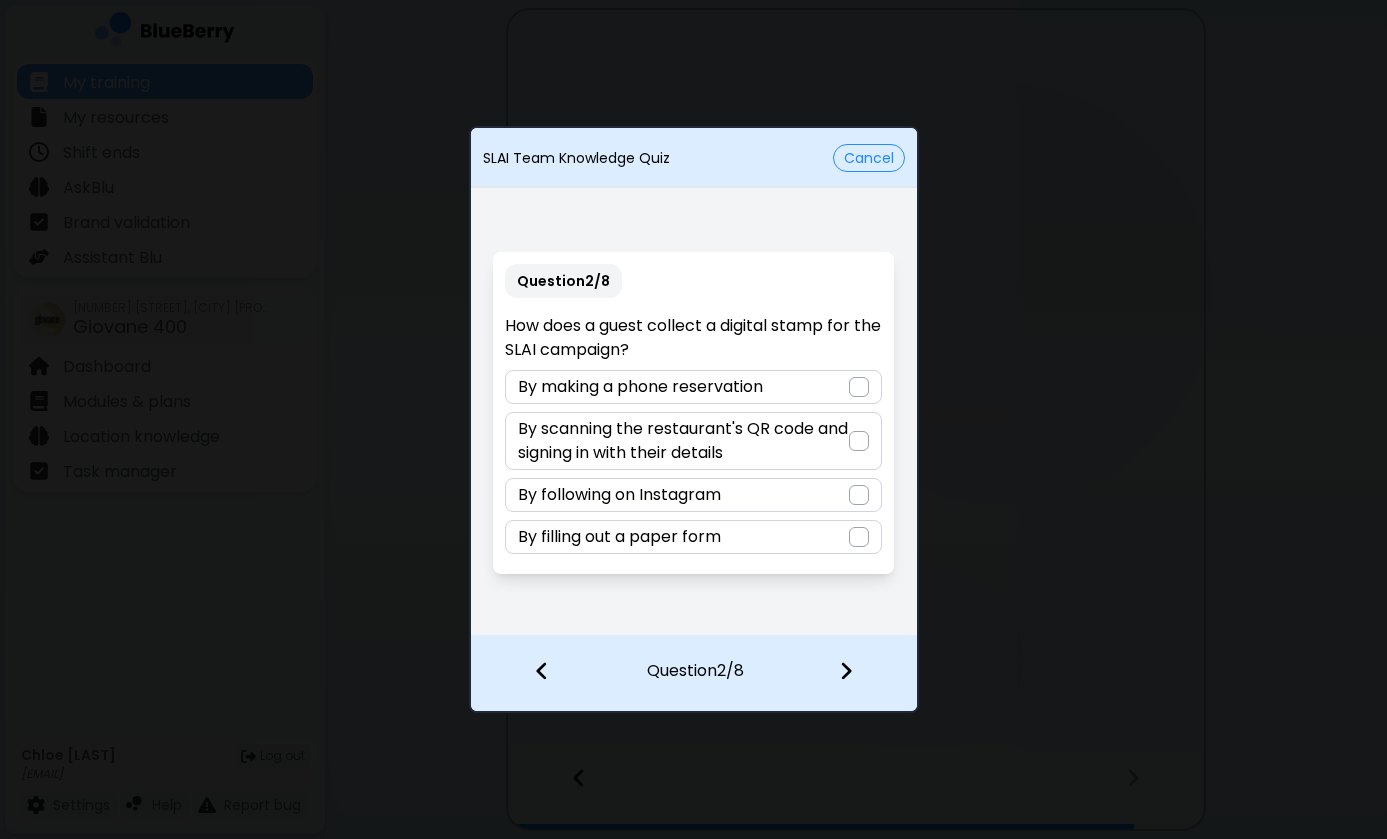click at bounding box center (859, 441) 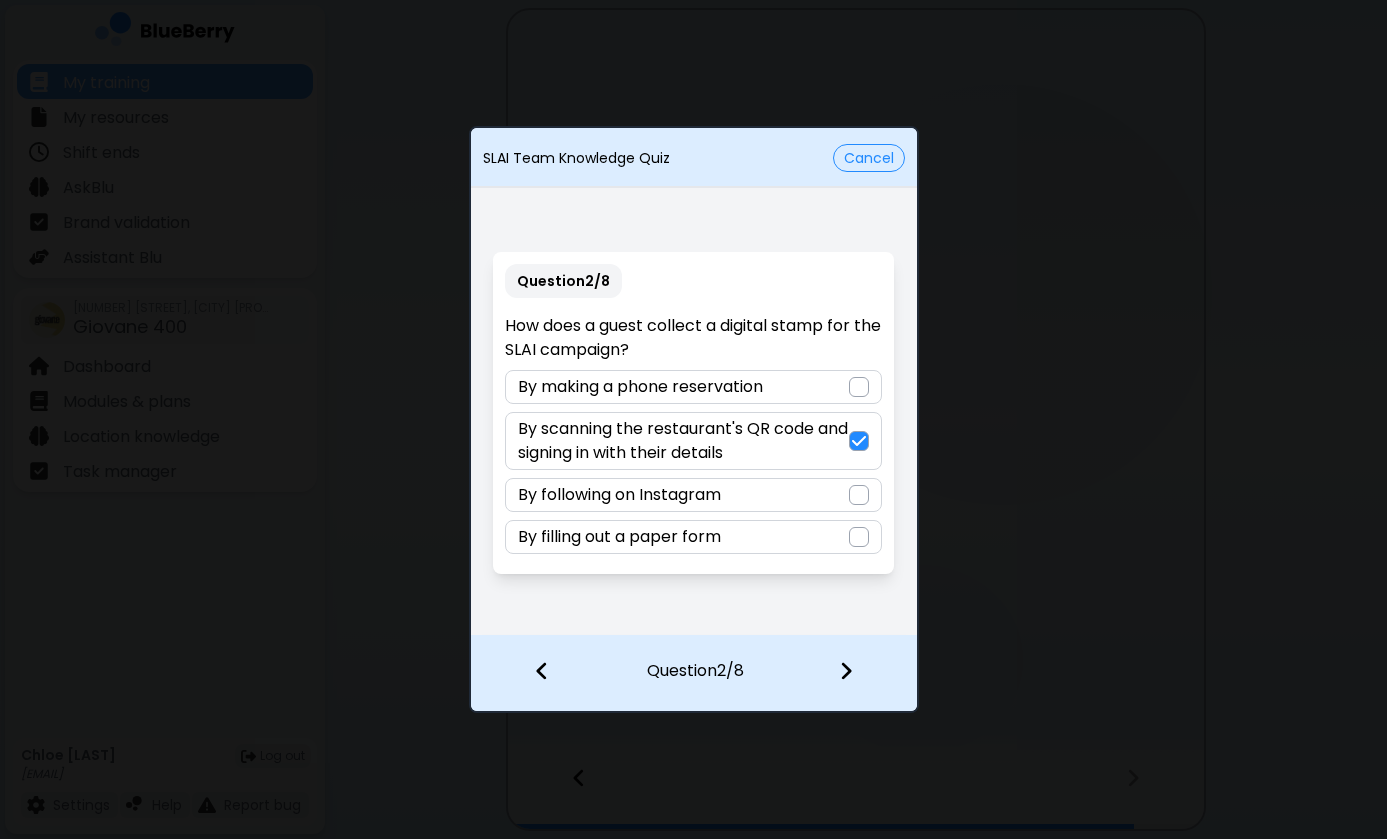 click at bounding box center [846, 671] 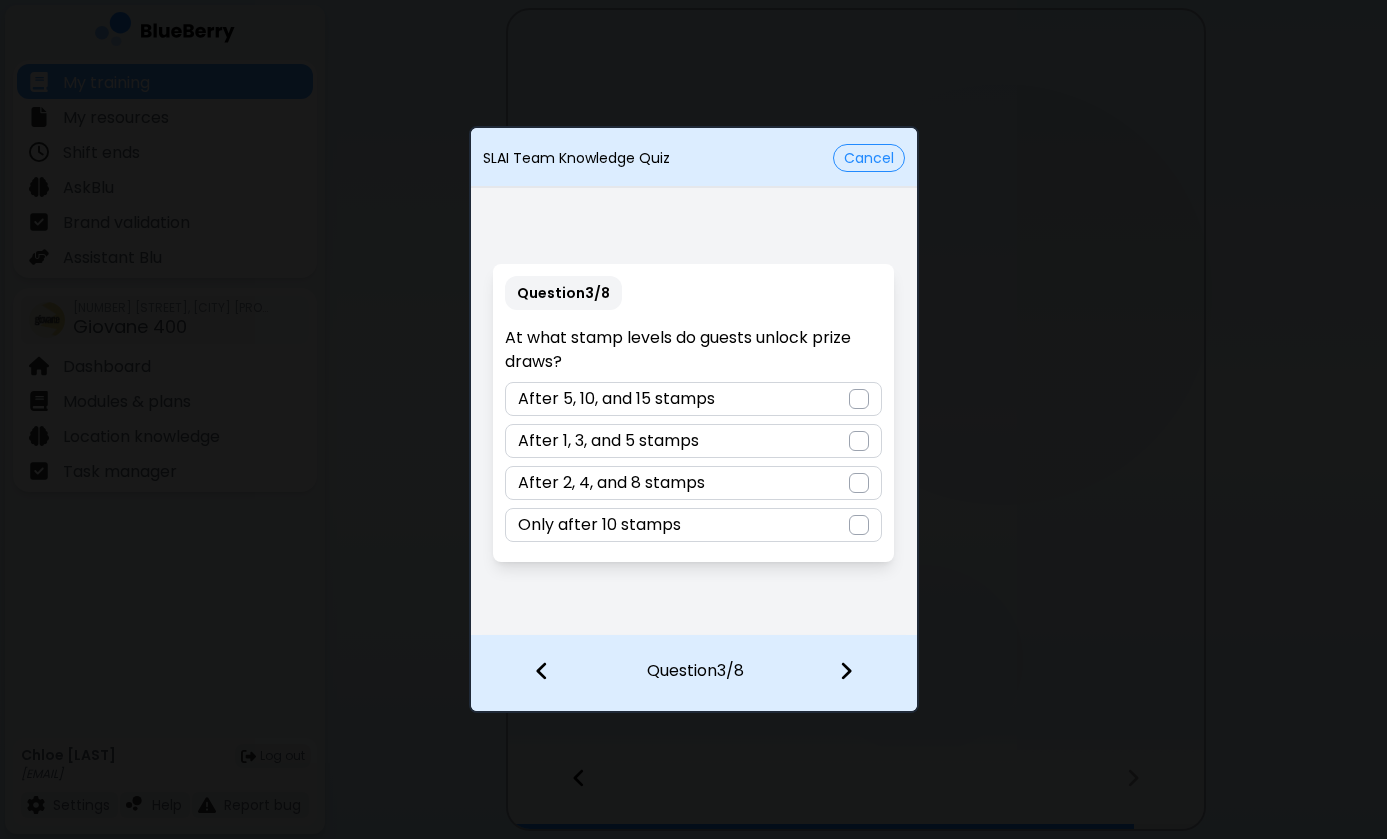 click at bounding box center [859, 441] 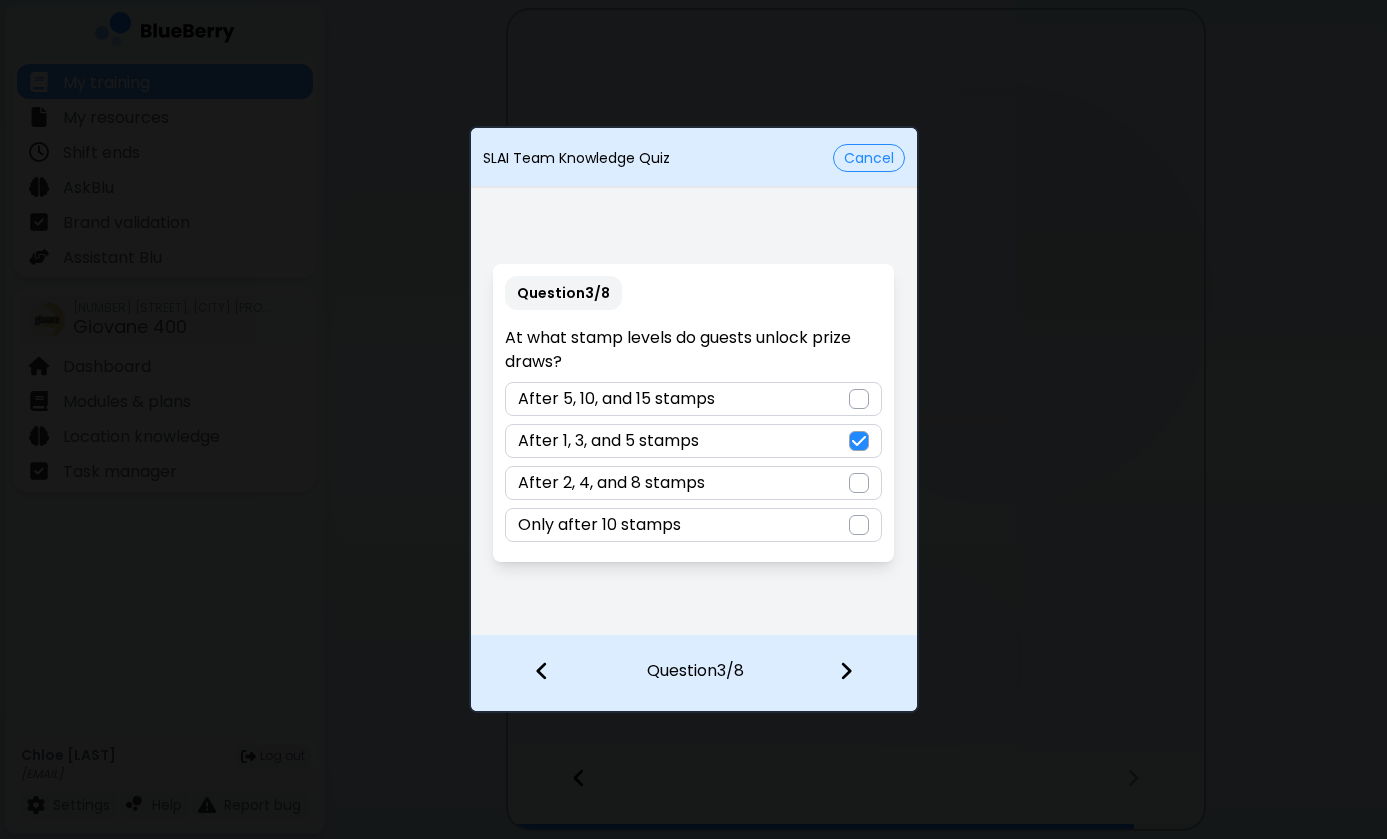 click at bounding box center (846, 671) 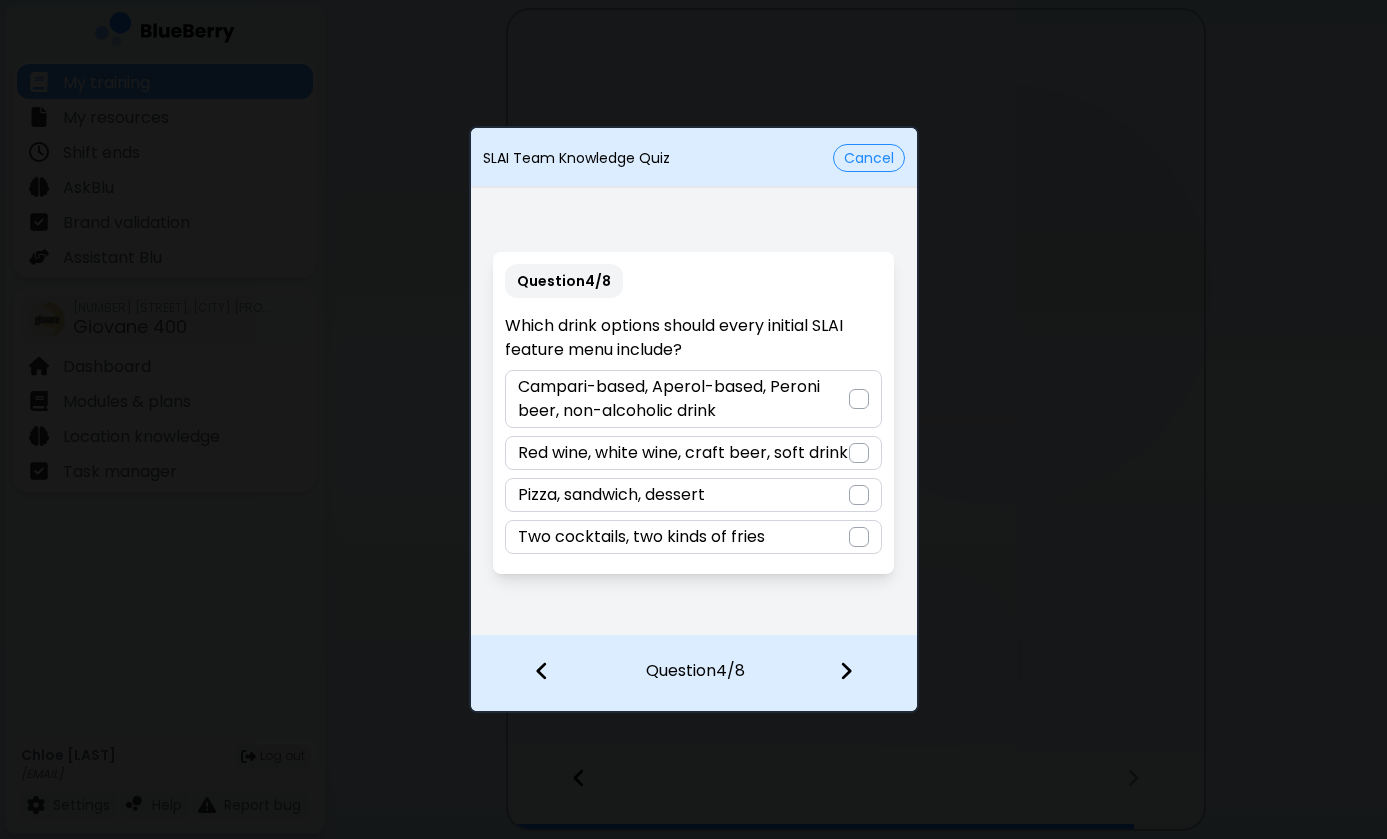 click at bounding box center [859, 399] 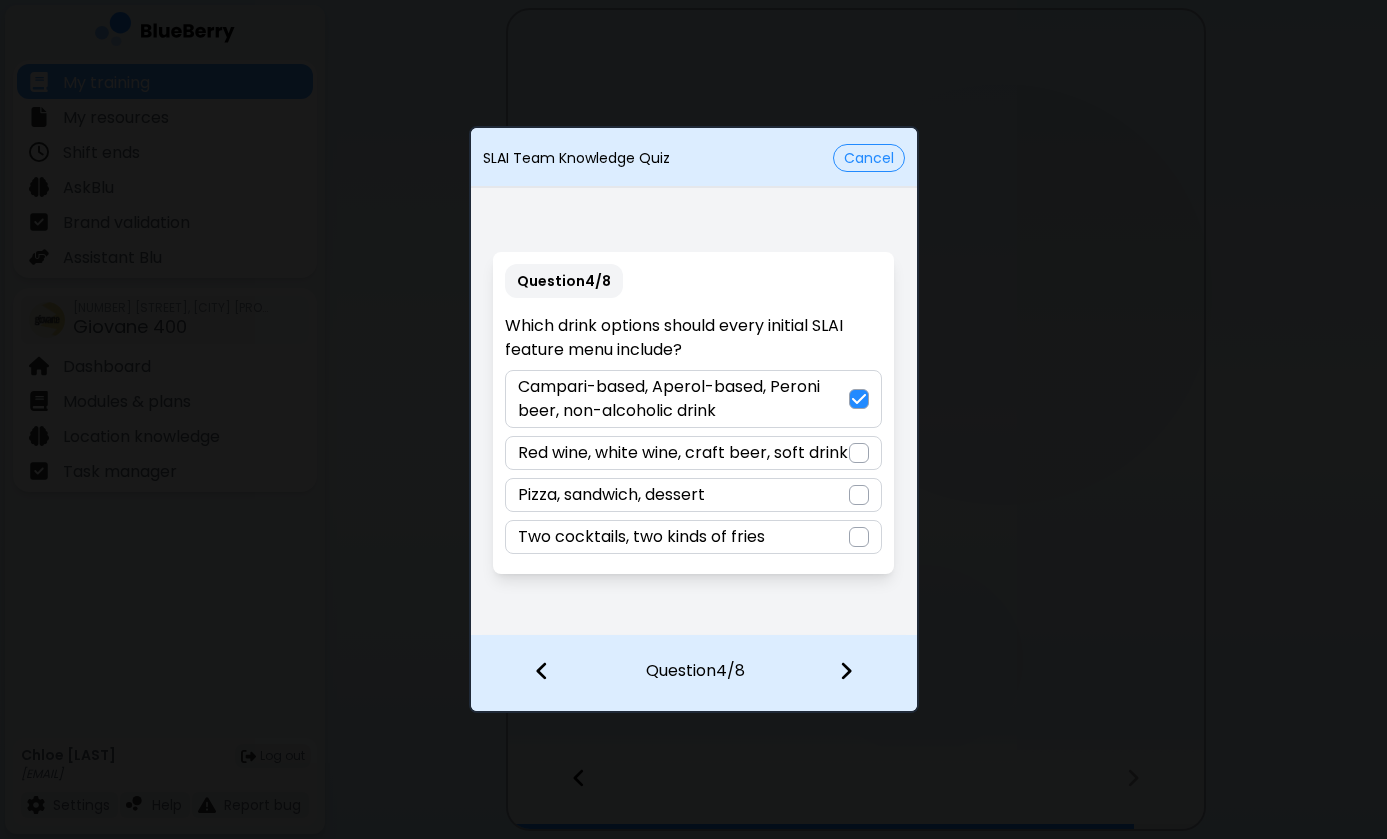 click at bounding box center (846, 671) 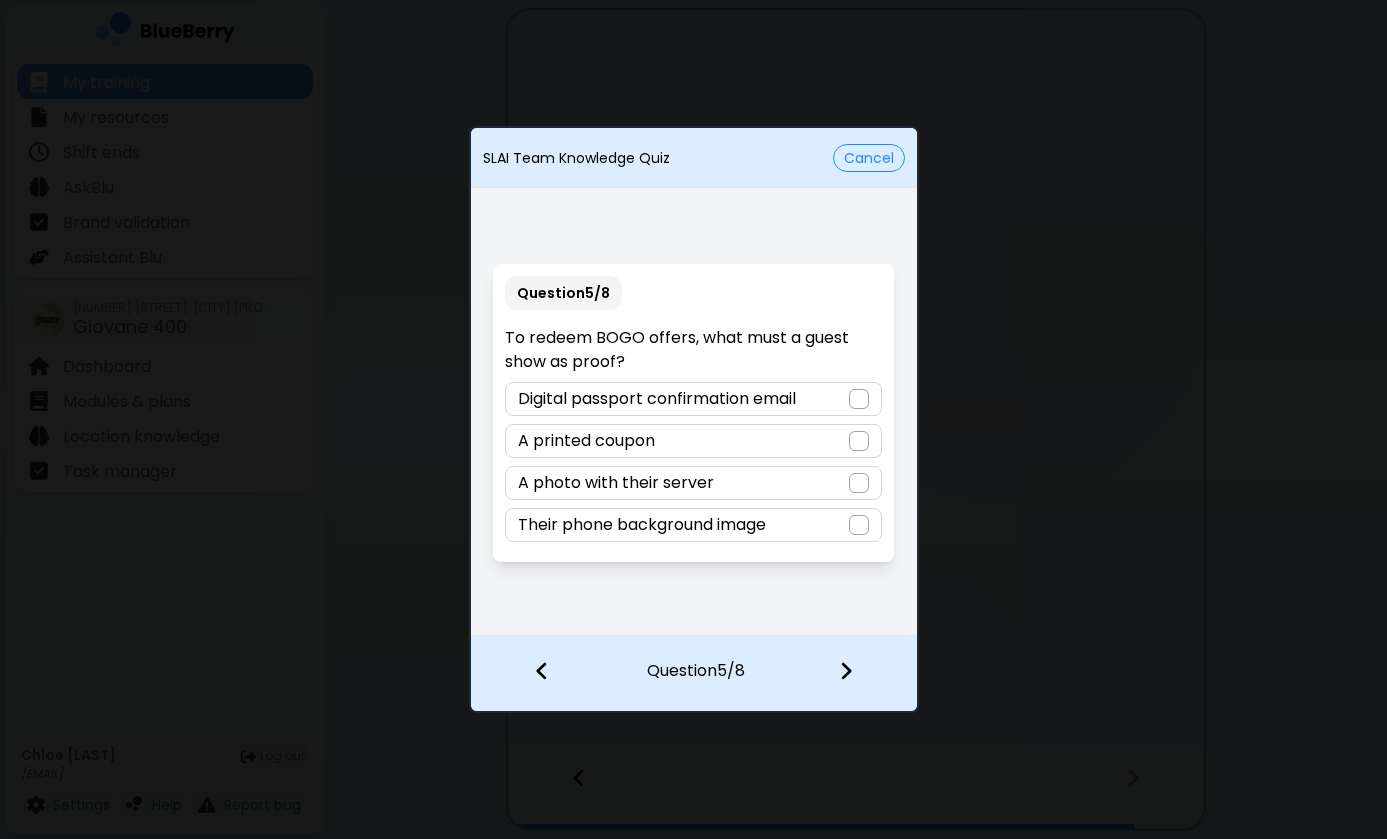 click at bounding box center [859, 399] 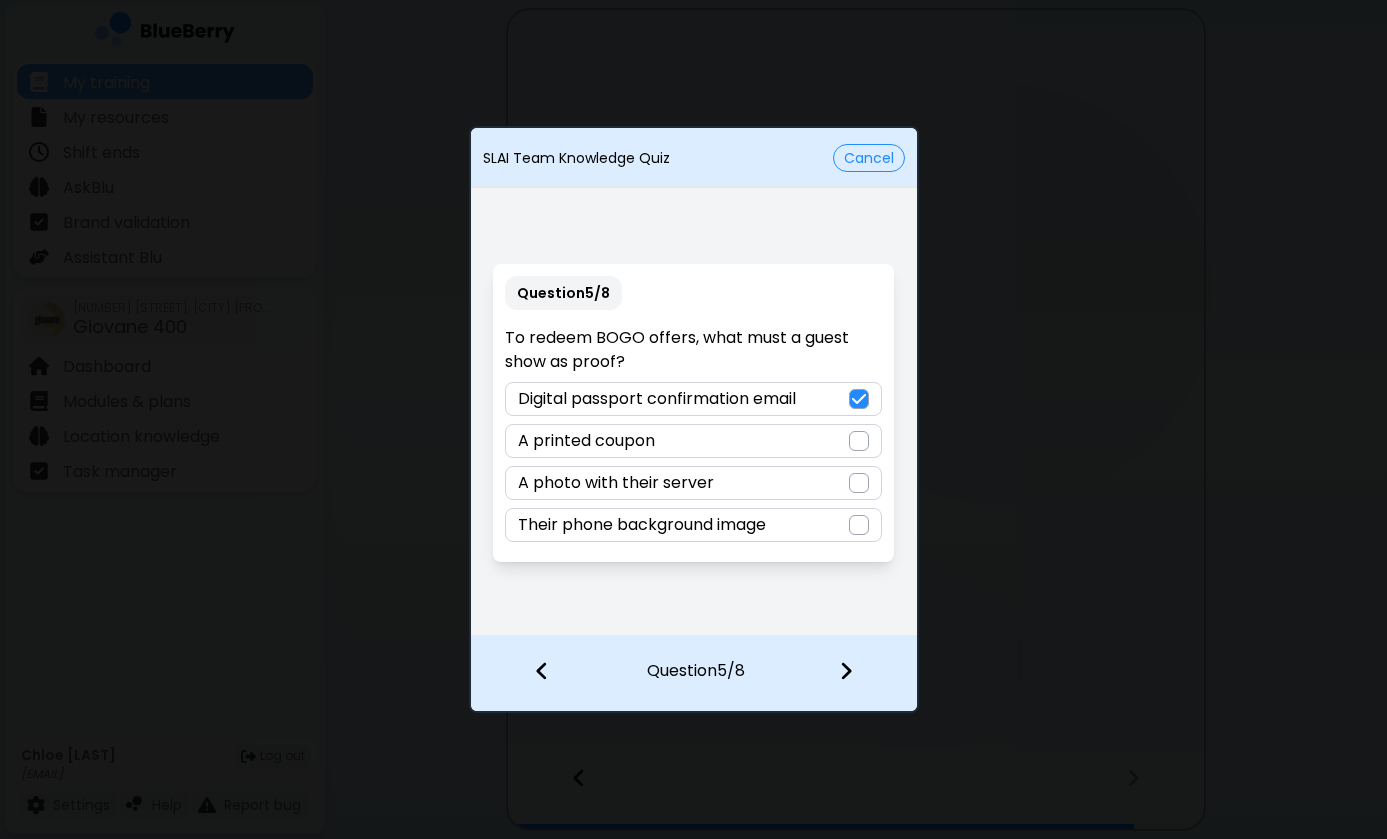 click at bounding box center [846, 671] 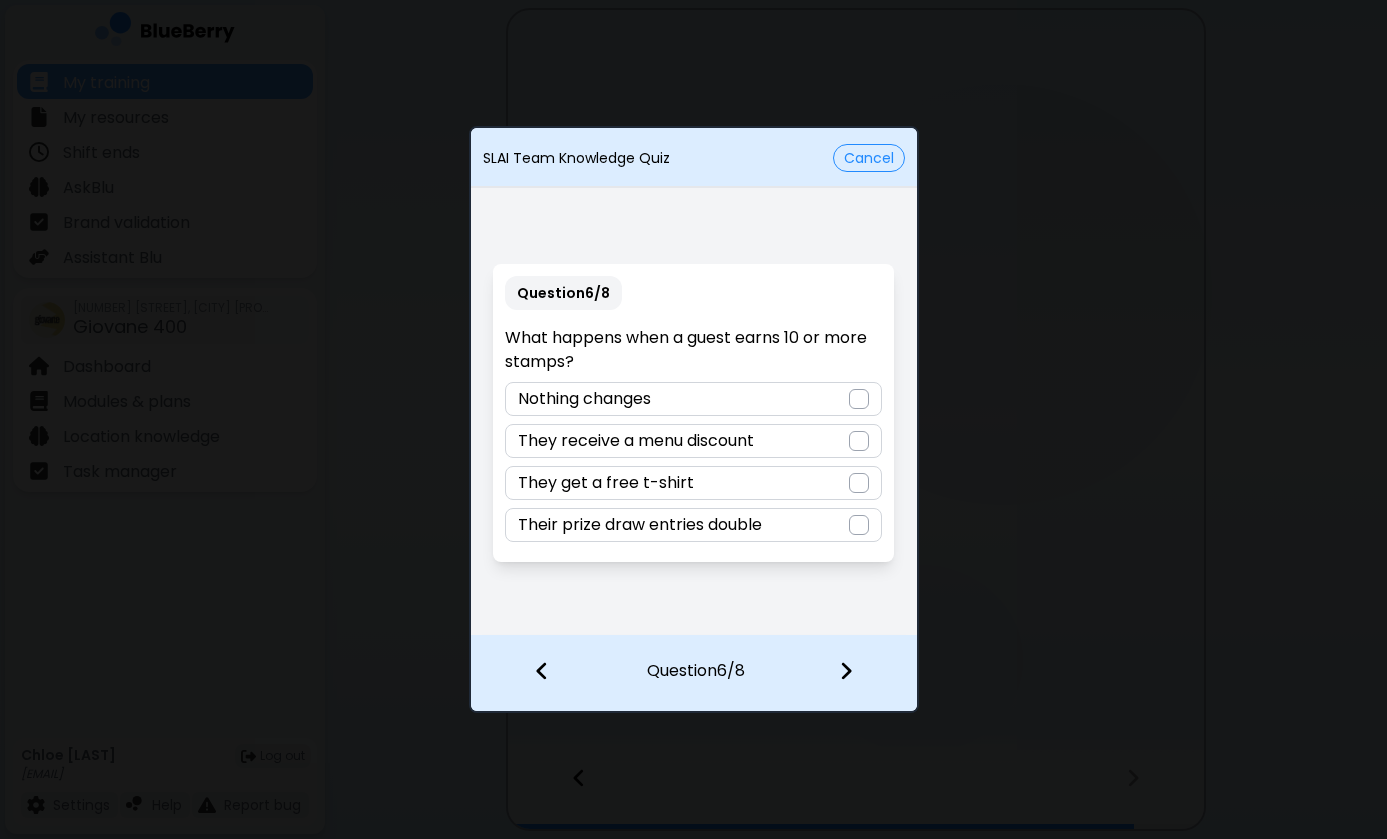 click at bounding box center (859, 525) 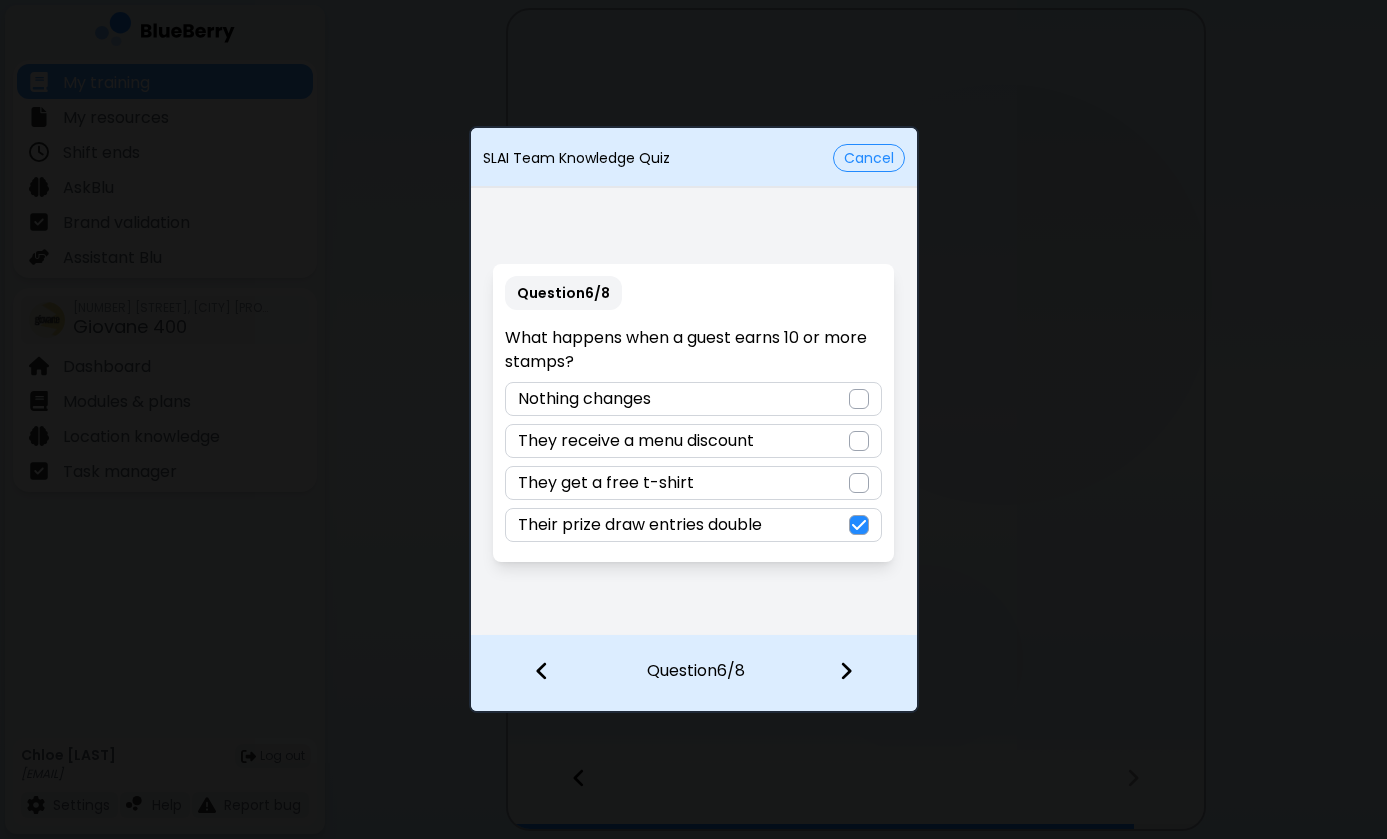 click at bounding box center [846, 671] 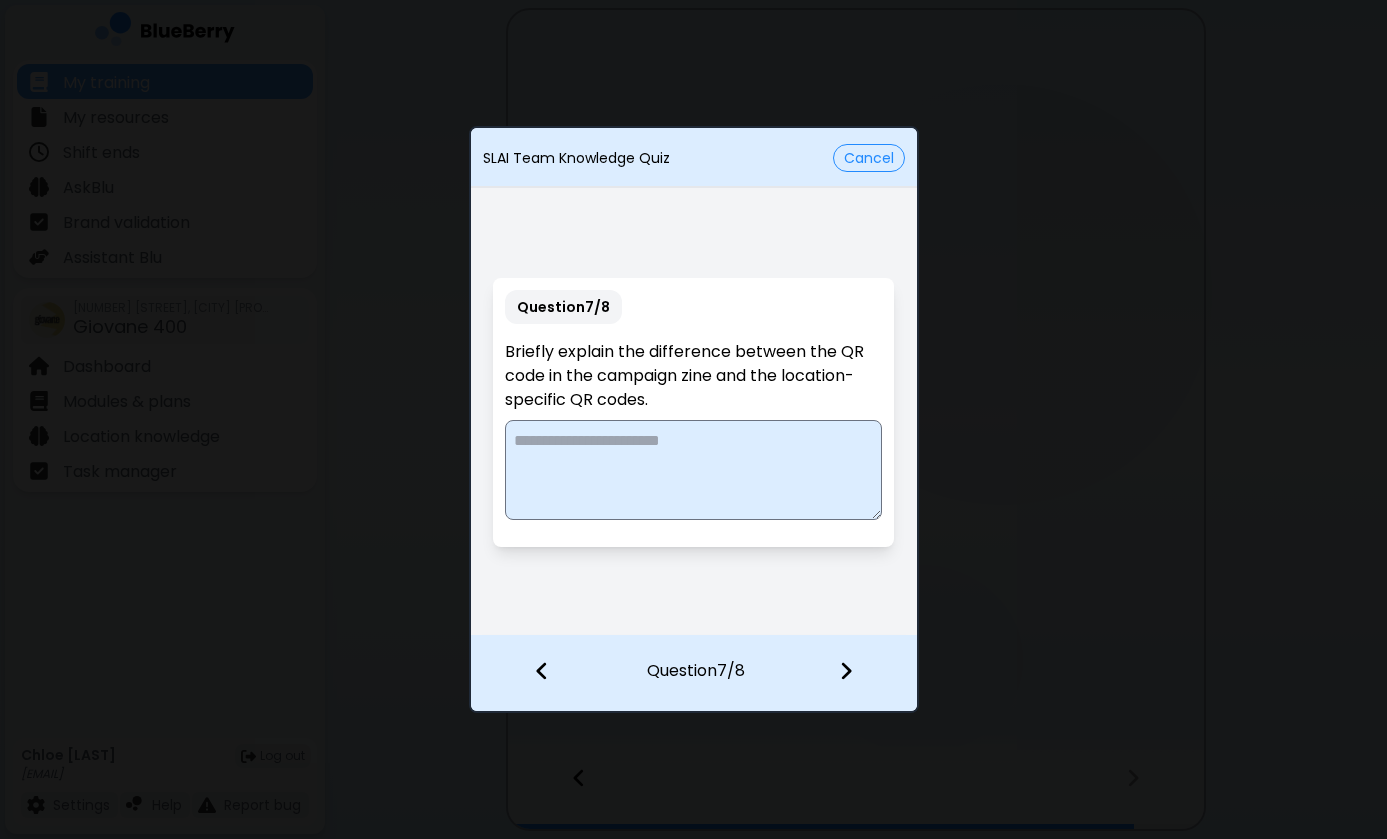 click at bounding box center [693, 470] 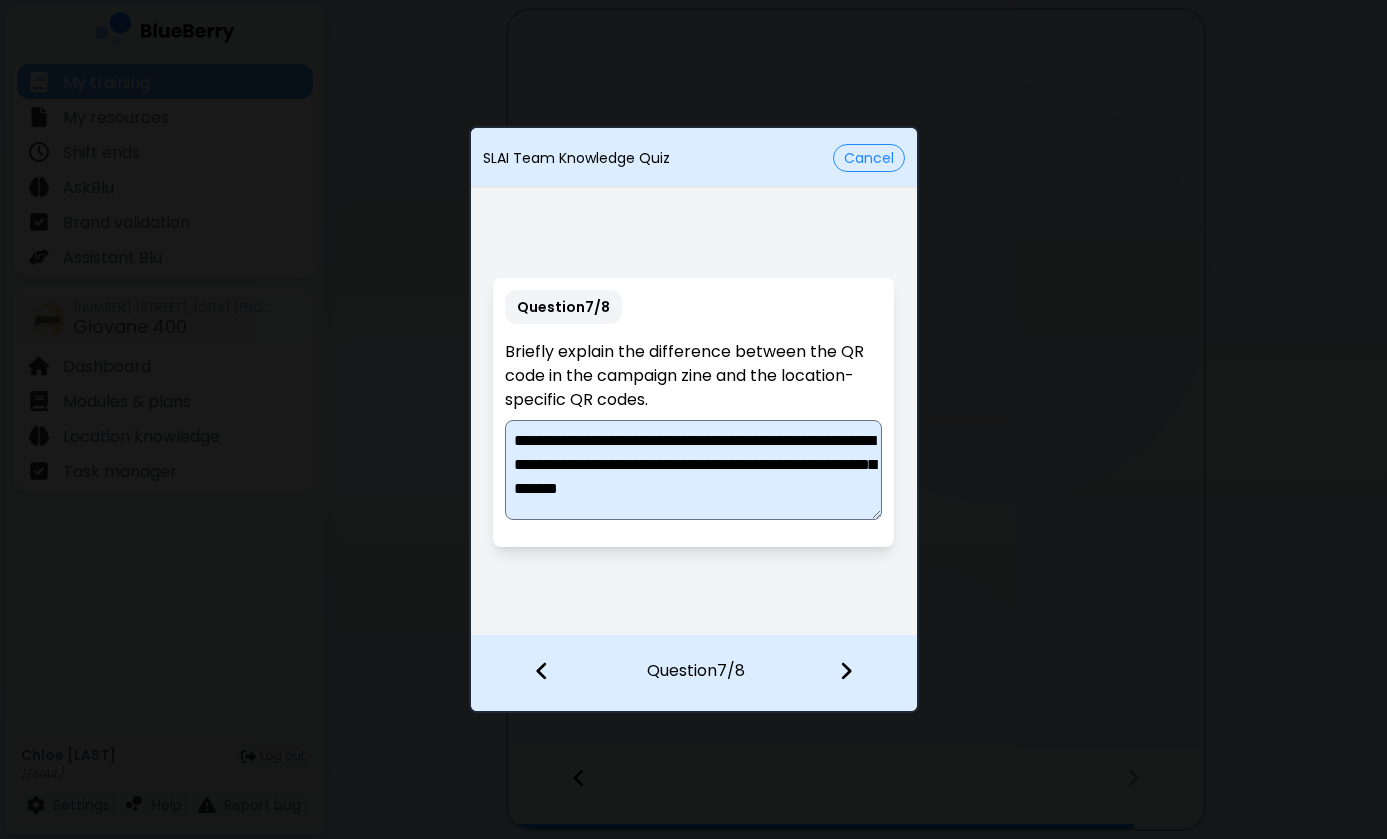 click on "**********" at bounding box center [693, 470] 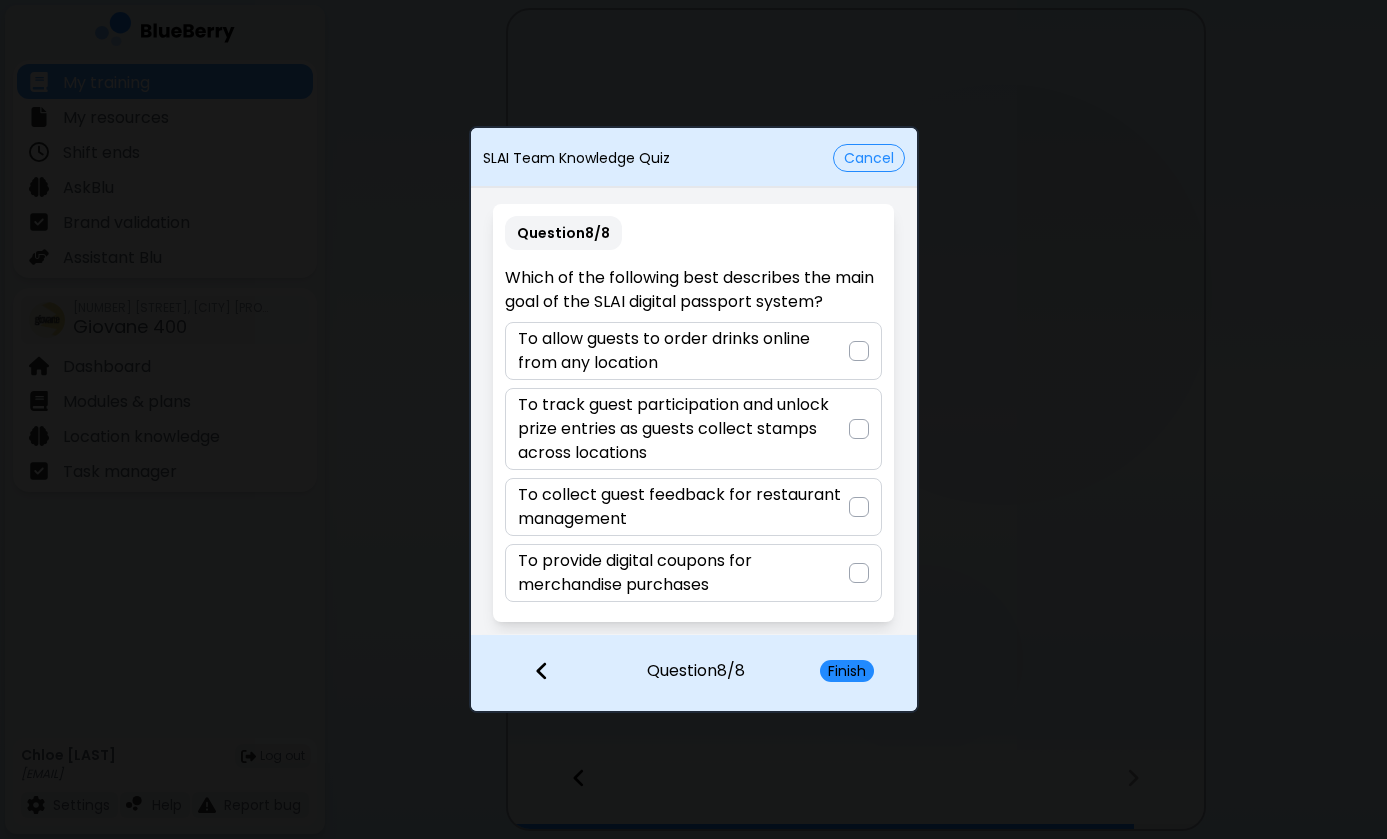 click at bounding box center (859, 429) 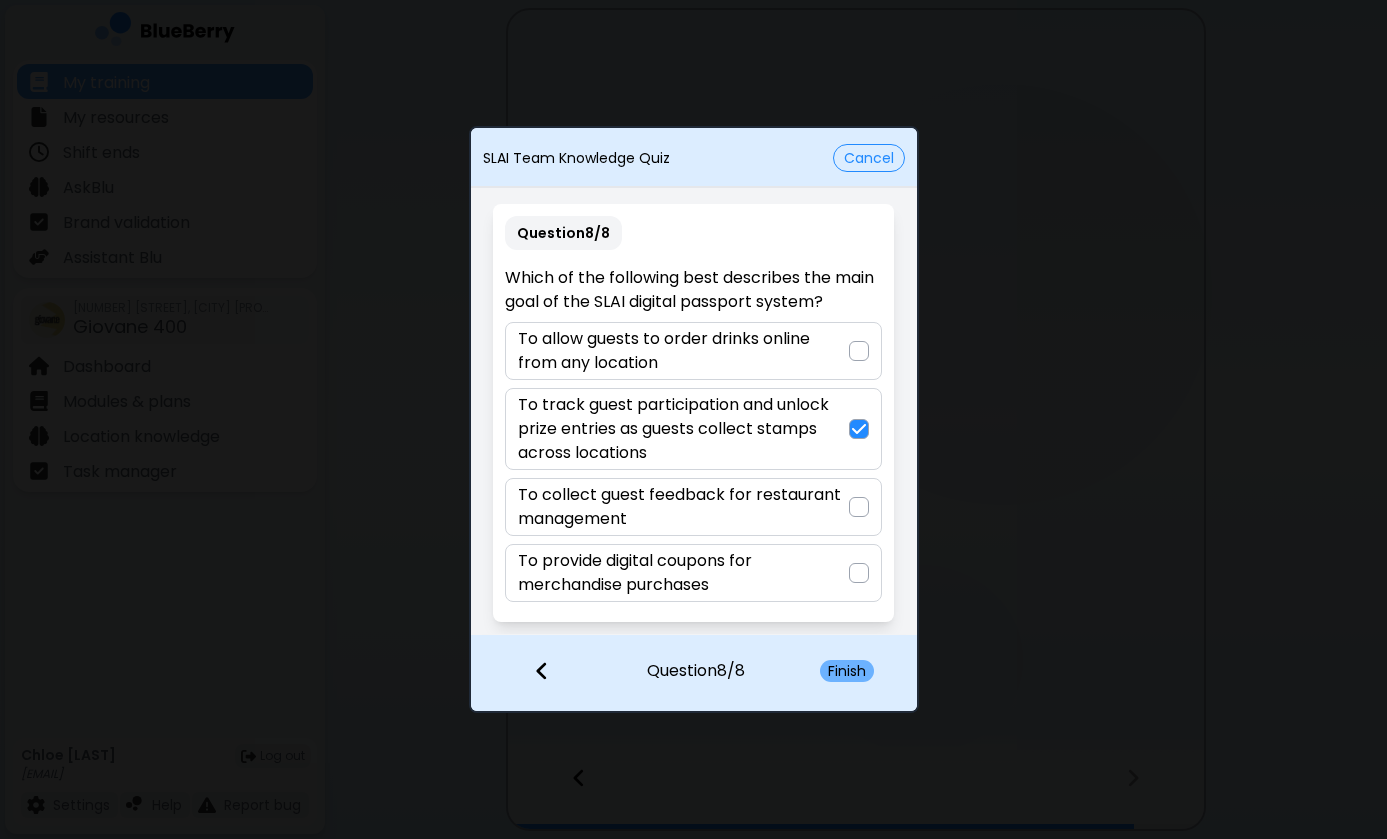 click on "Finish" at bounding box center [847, 671] 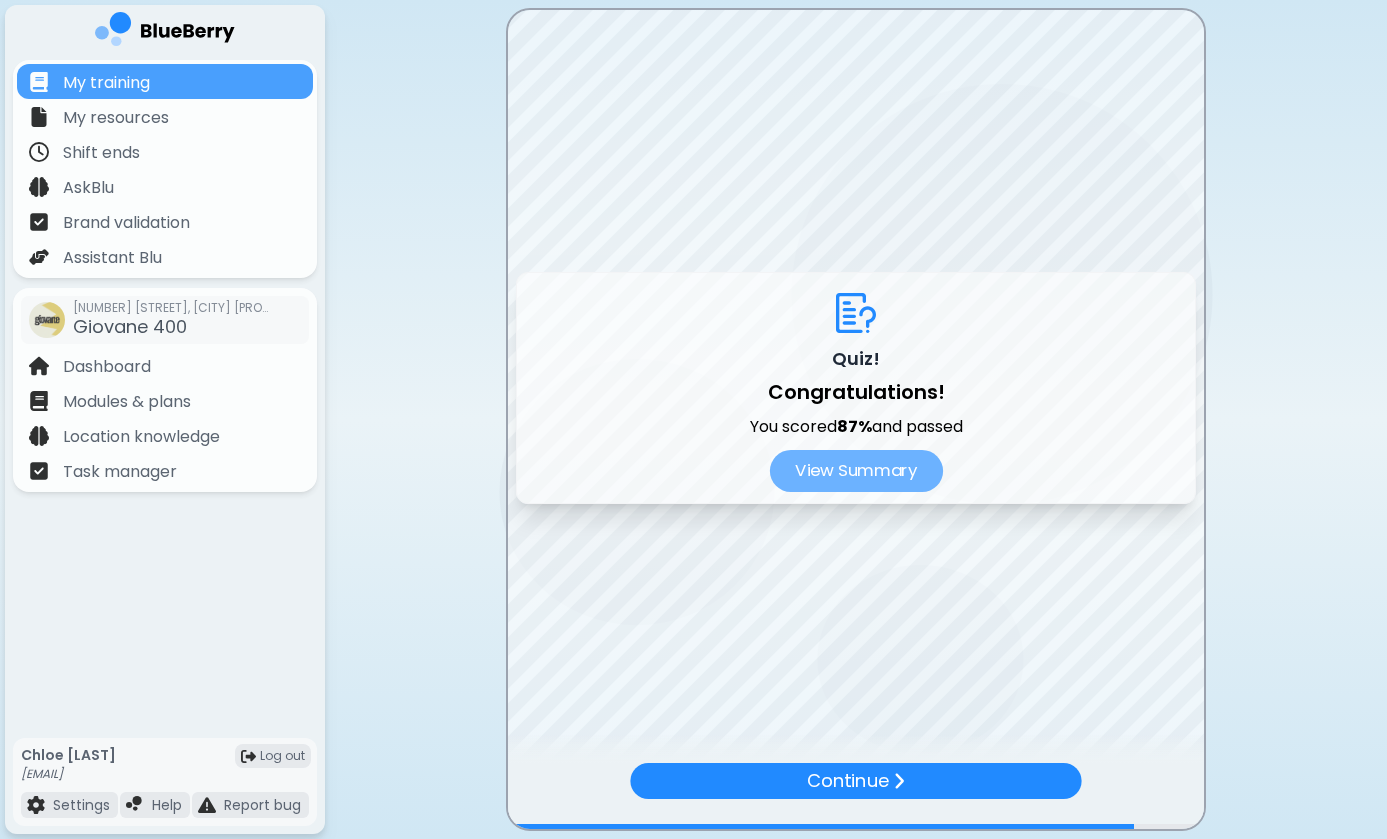 click on "View Summary" at bounding box center [855, 471] 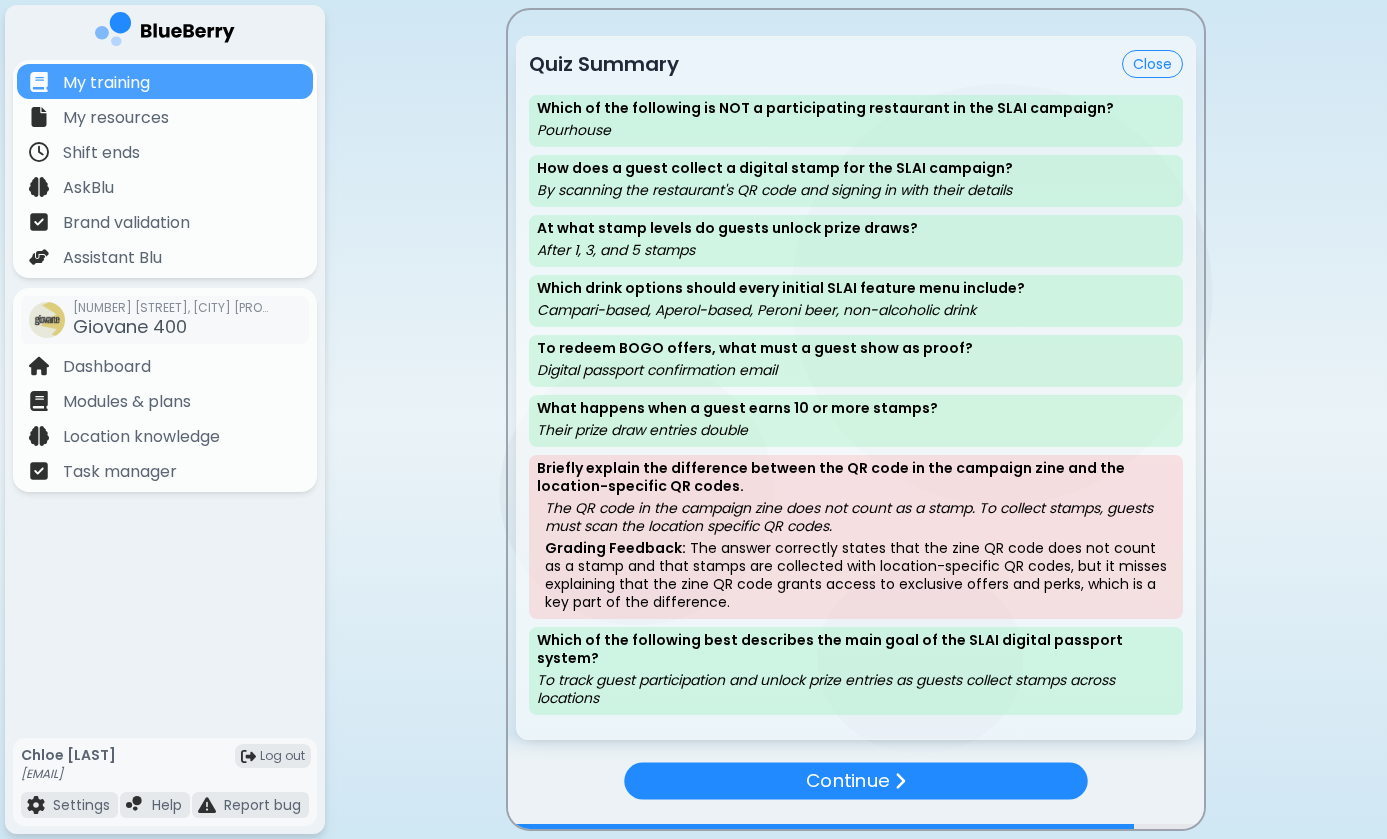 scroll, scrollTop: 0, scrollLeft: 0, axis: both 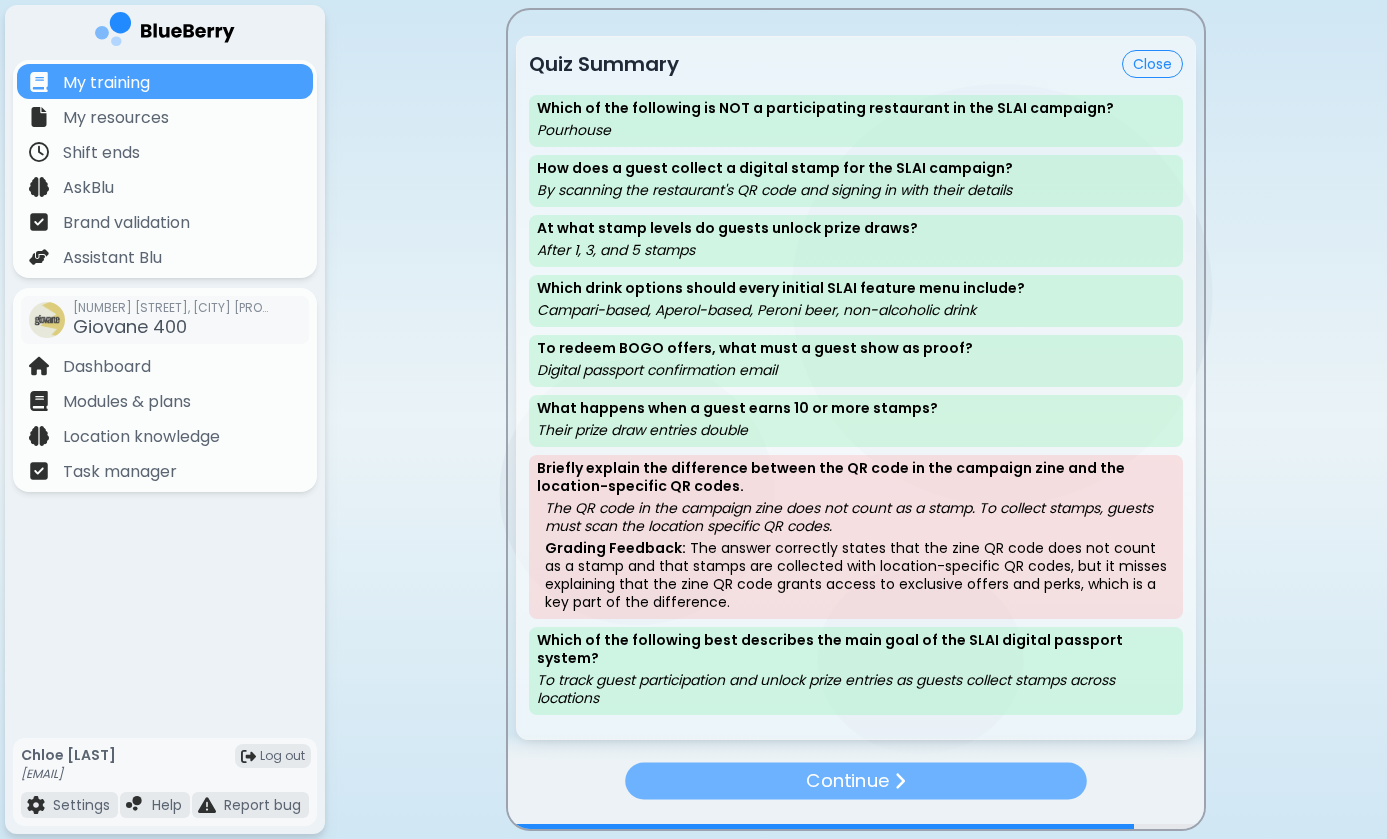 click on "Continue" at bounding box center [847, 780] 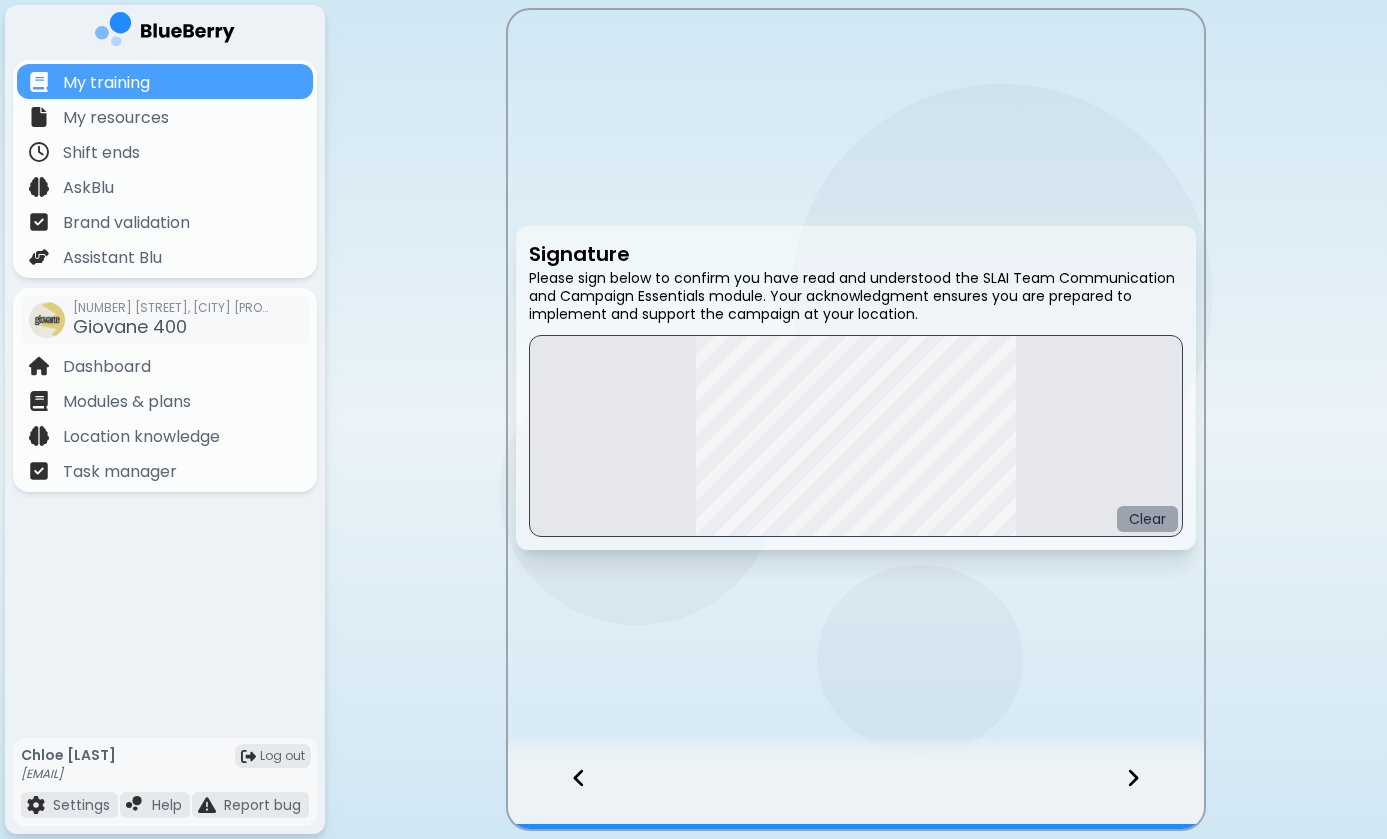 click on "Clear" at bounding box center [1147, 519] 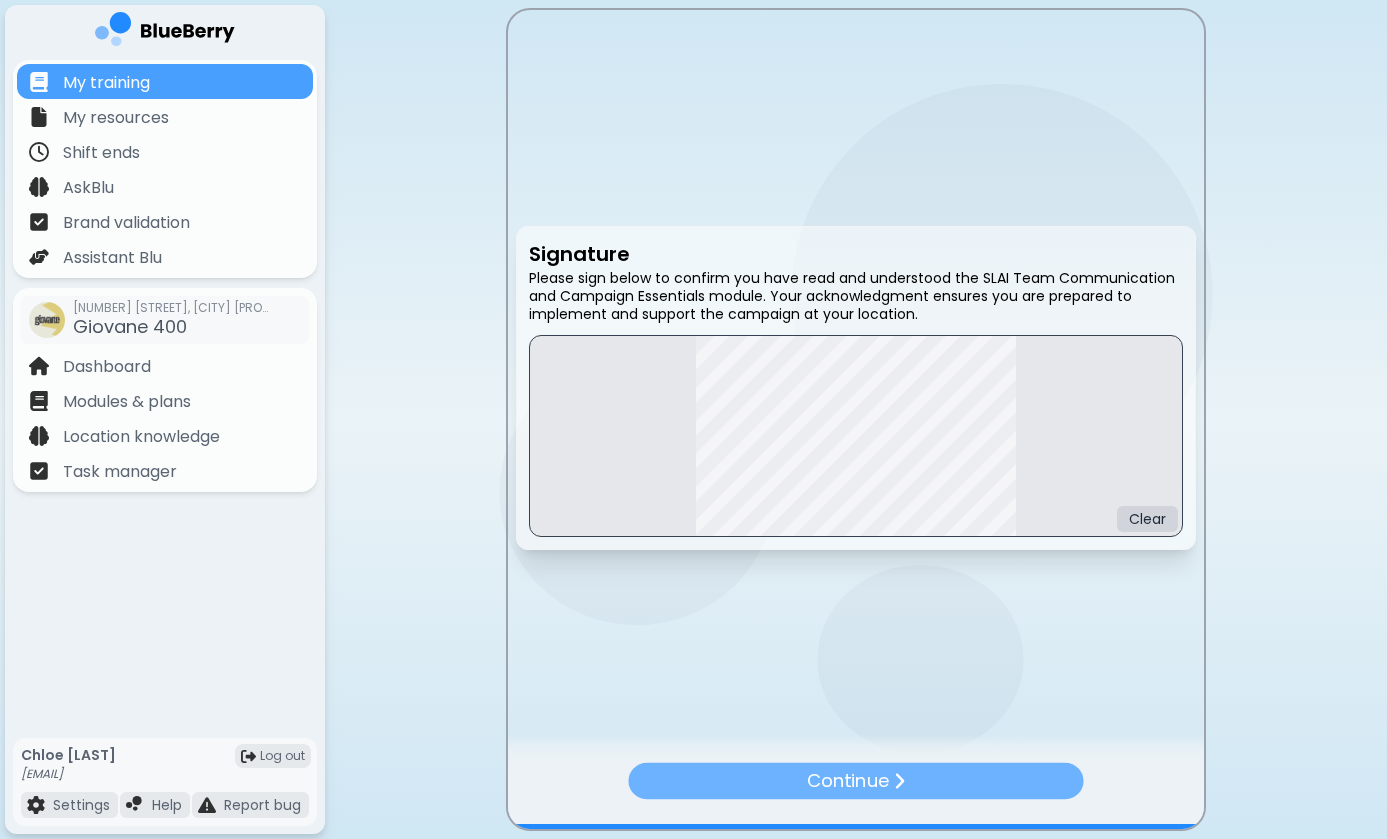 click on "Continue" at bounding box center [848, 780] 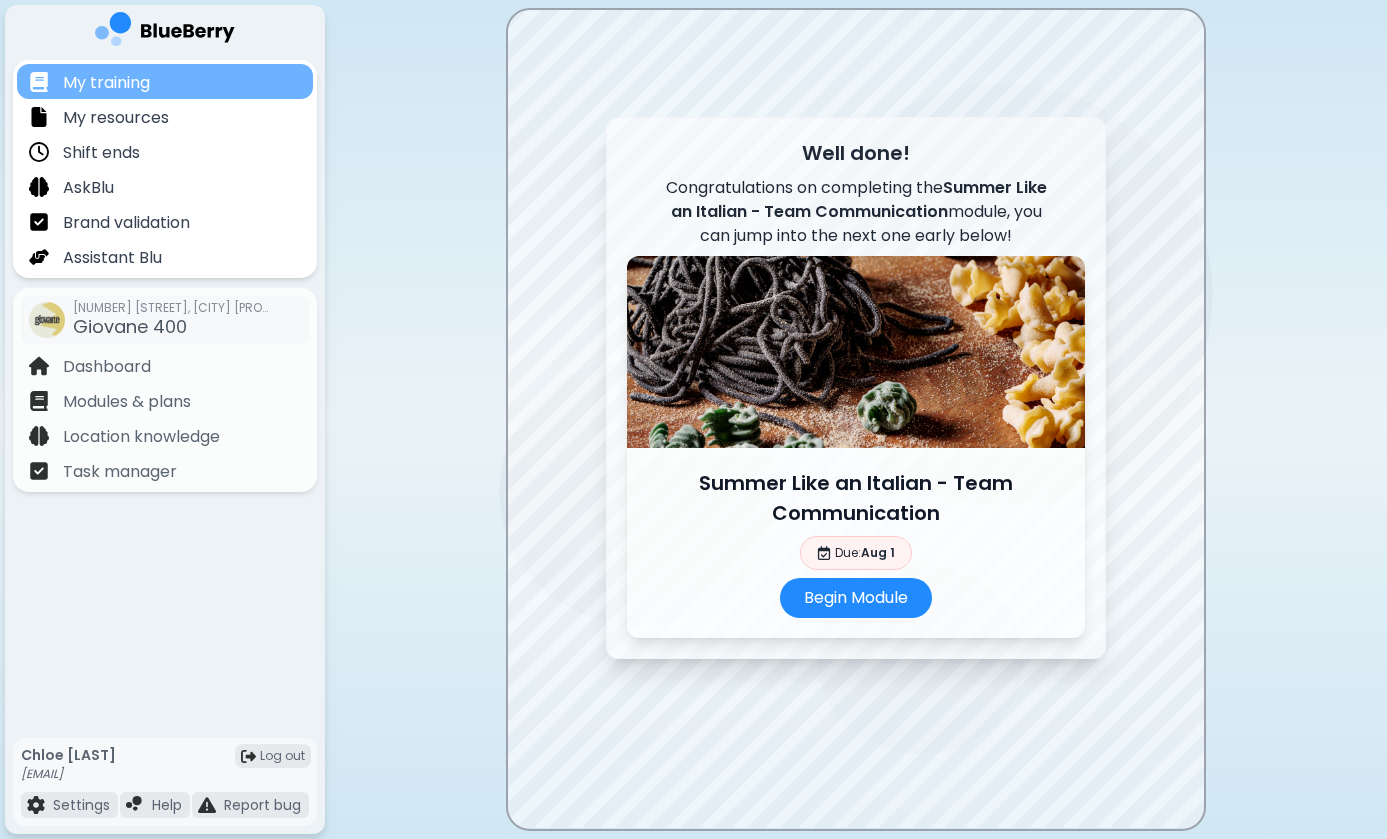 click on "My training" at bounding box center [165, 81] 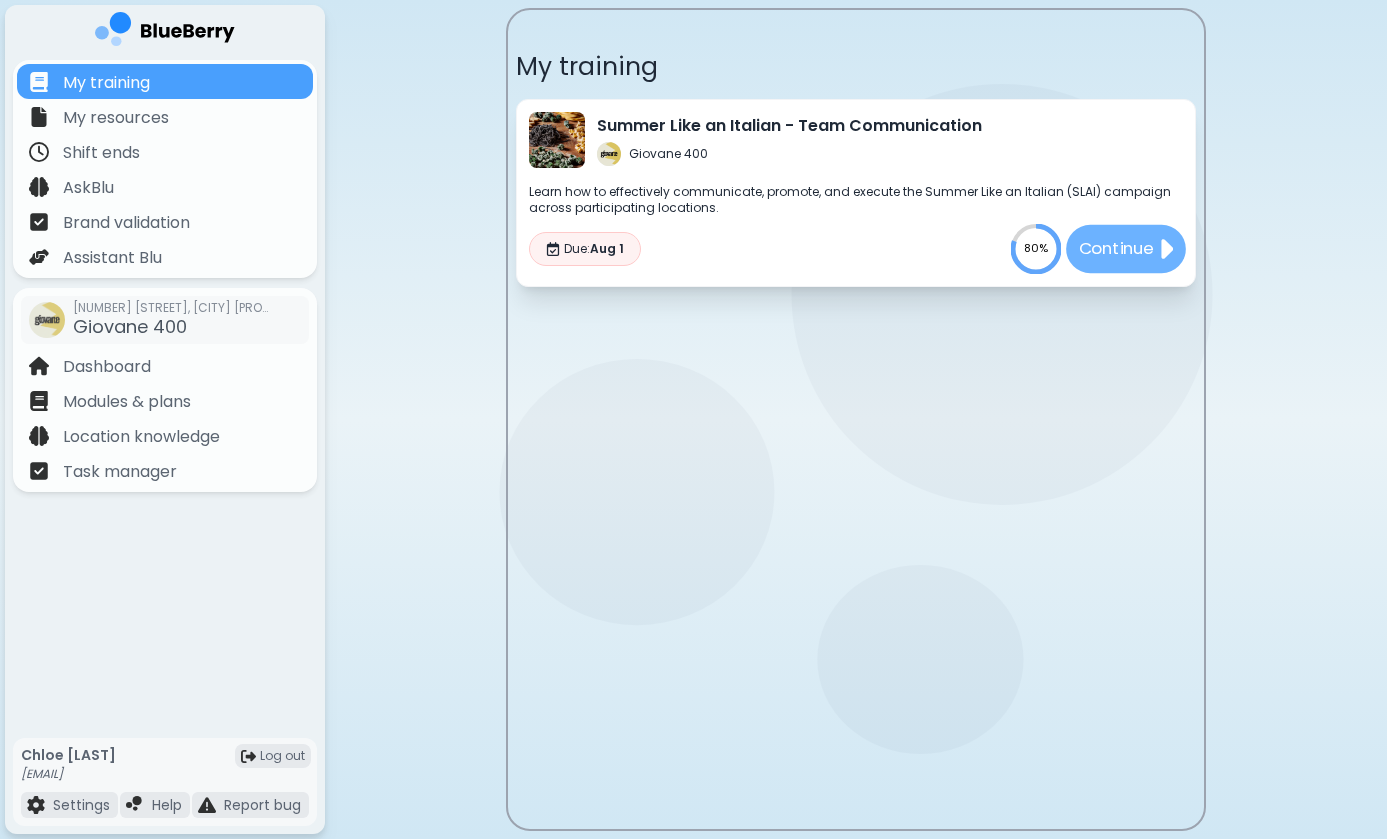 click on "Continue" at bounding box center (1116, 249) 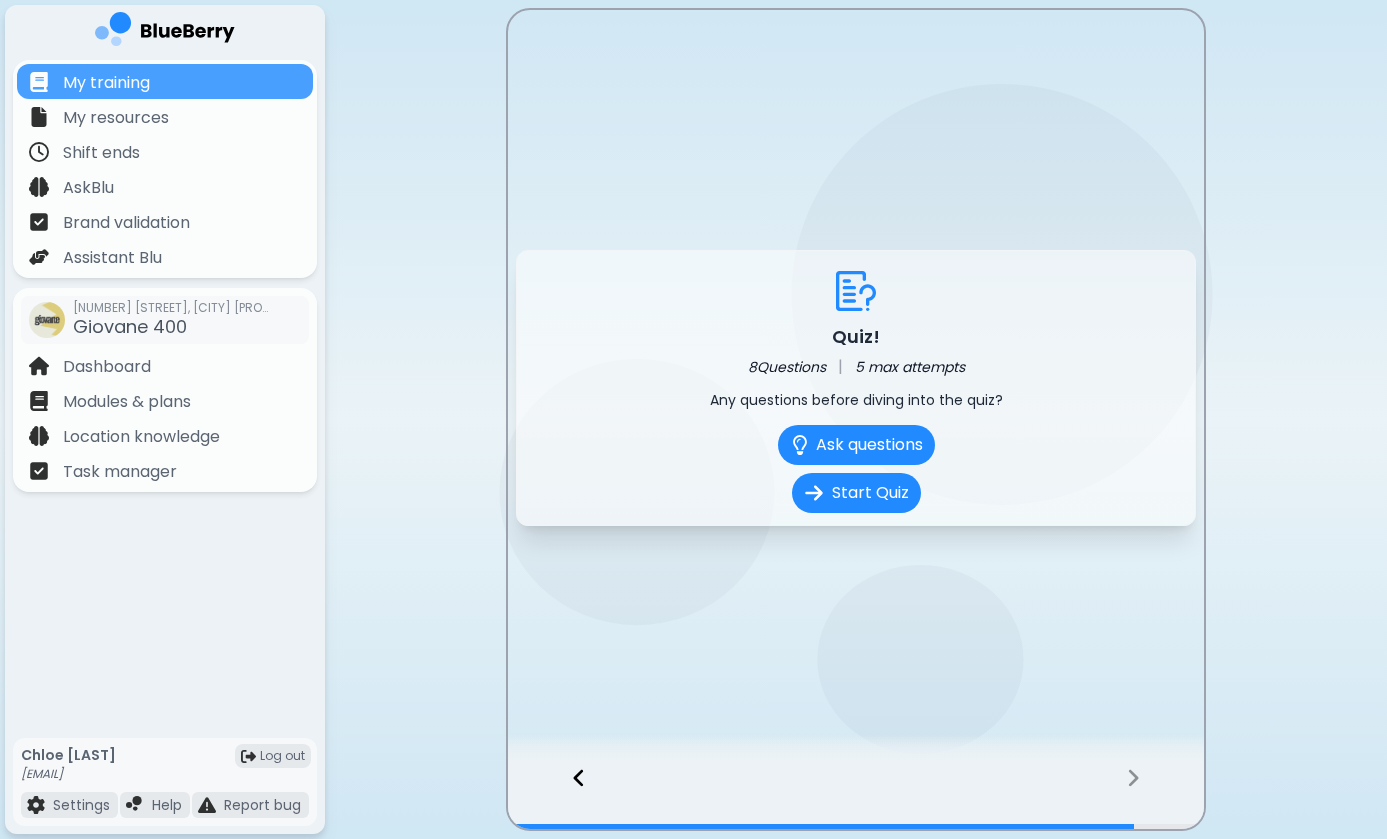 click on "Quiz! 8  Questions | 5 max attempts Any questions before diving into the quiz? Ask questions Start Quiz" at bounding box center [856, 419] 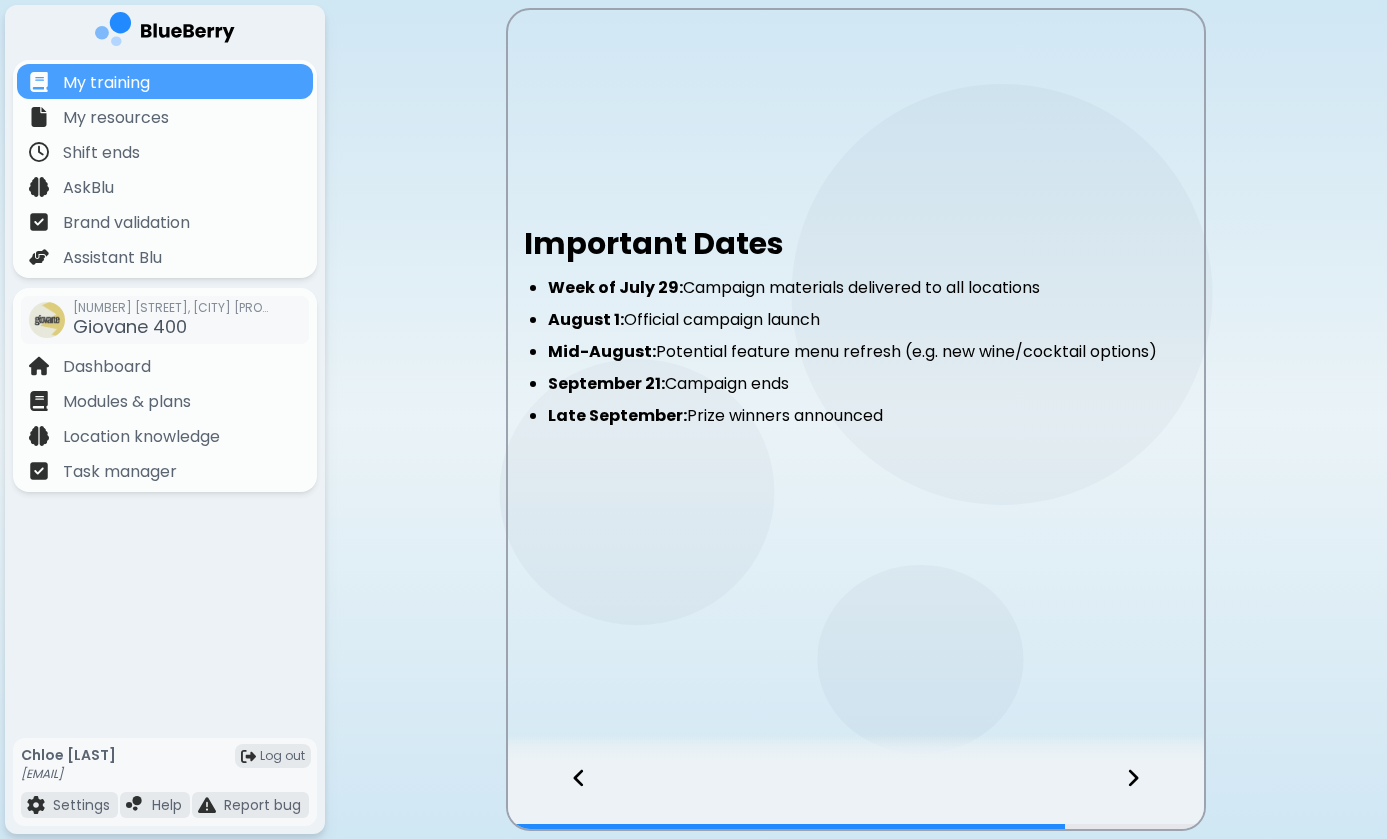 click at bounding box center [569, 796] 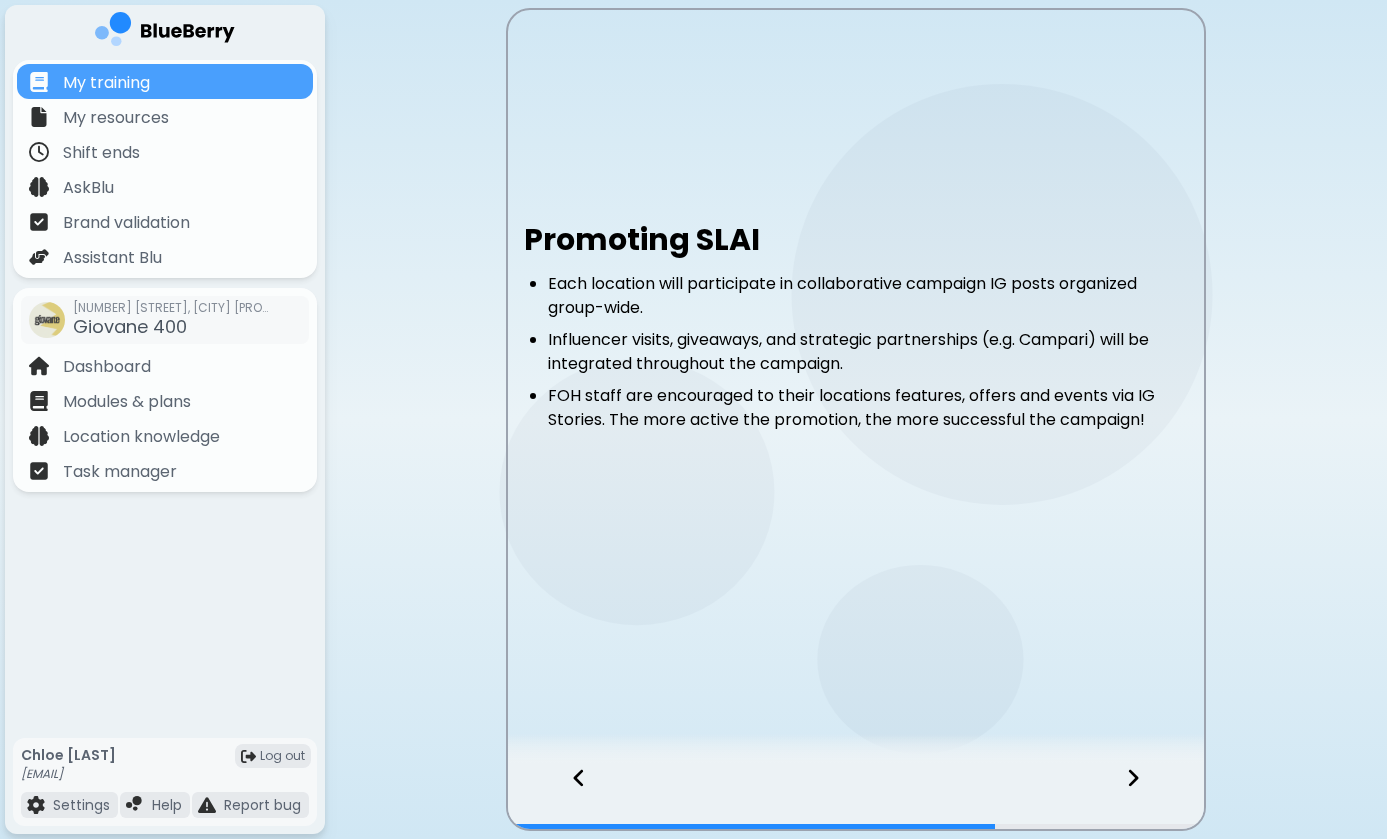 click 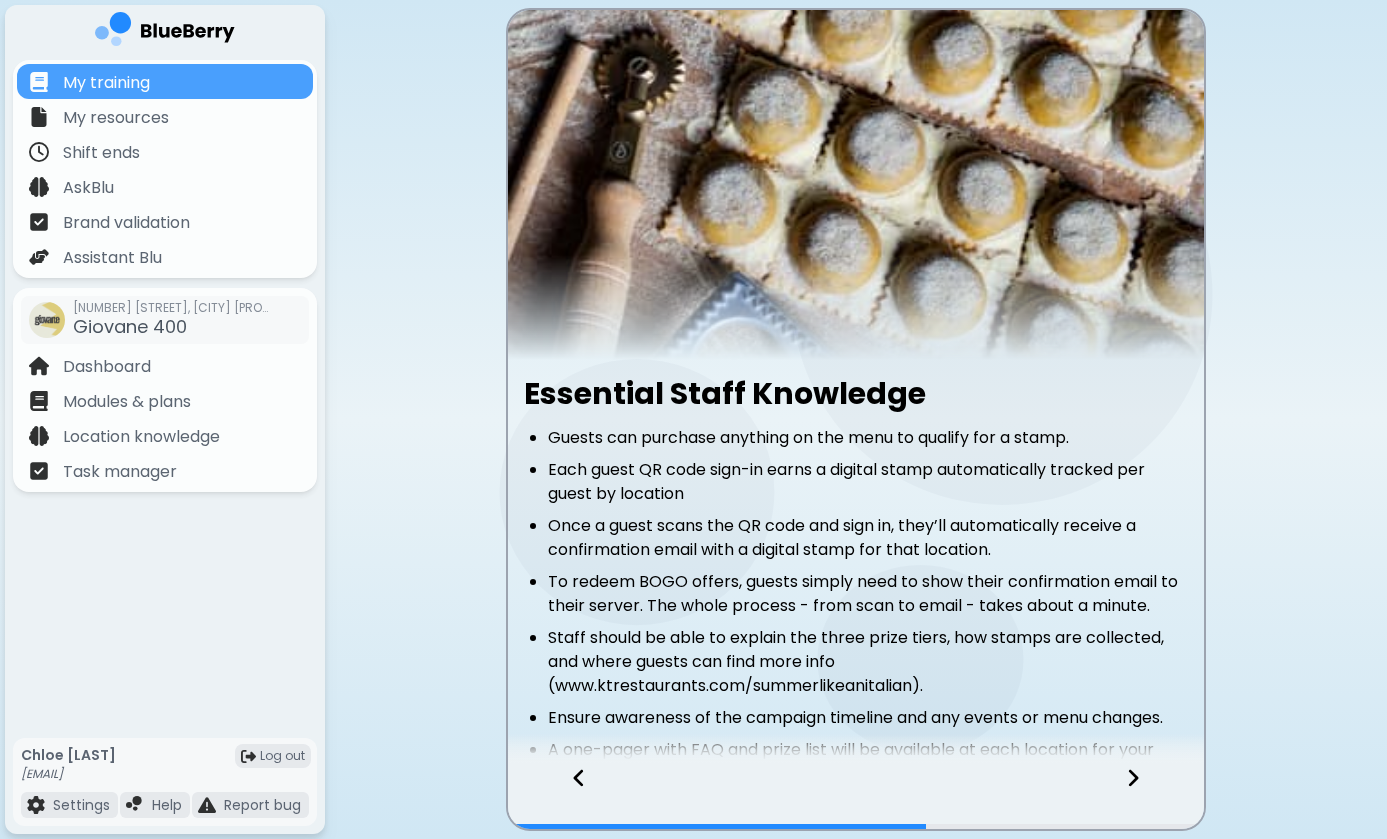 click at bounding box center [569, 796] 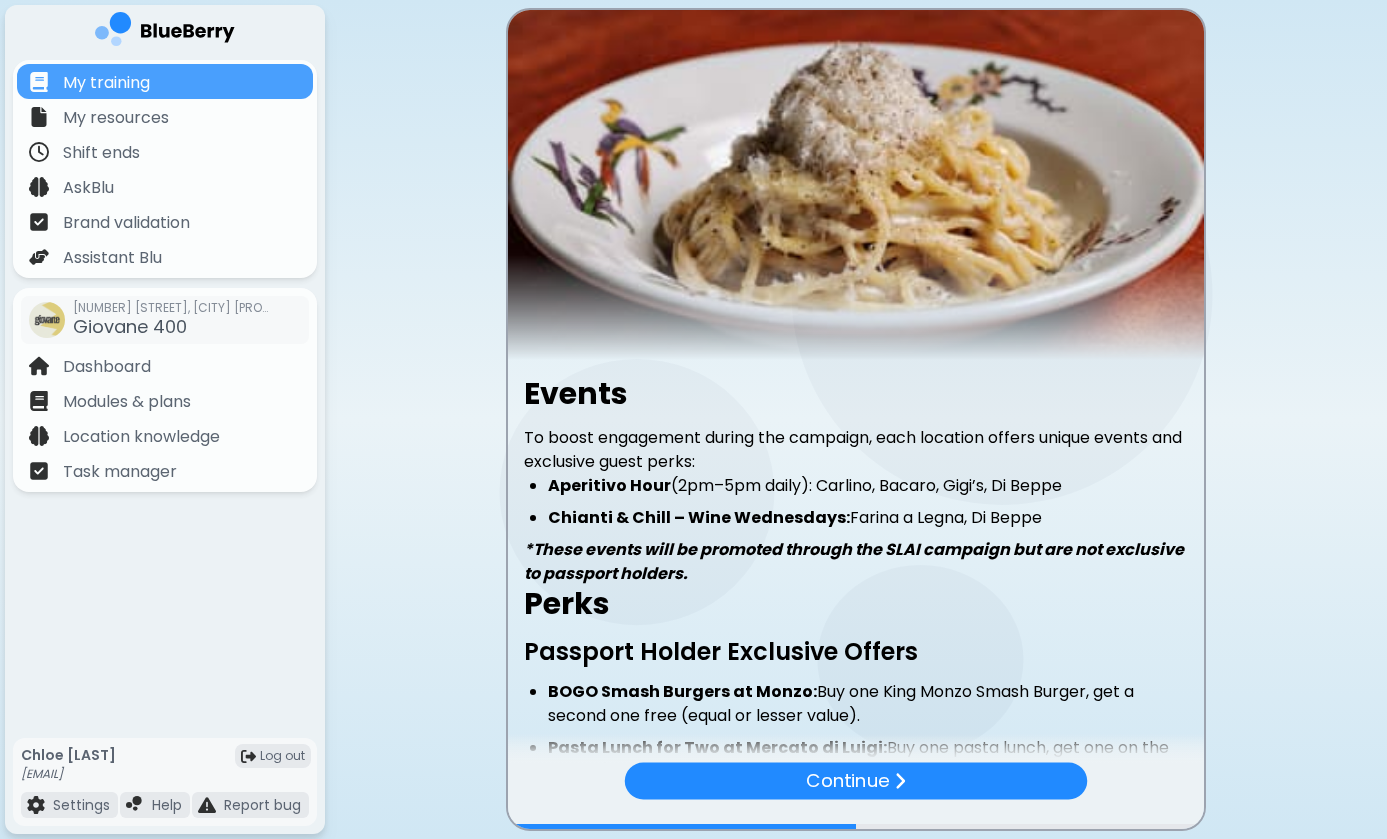scroll, scrollTop: 0, scrollLeft: 0, axis: both 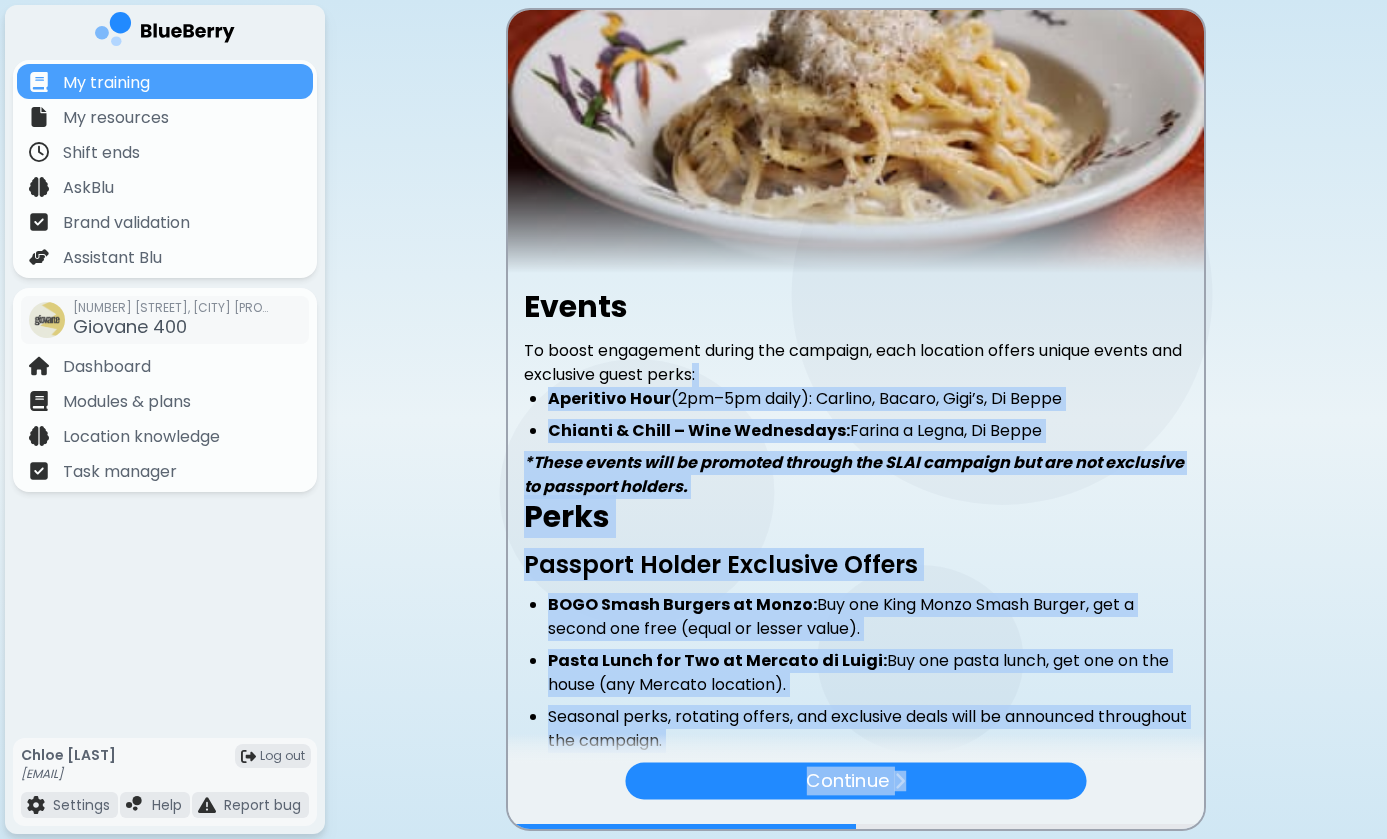 drag, startPoint x: 729, startPoint y: 456, endPoint x: 699, endPoint y: 834, distance: 379.1886 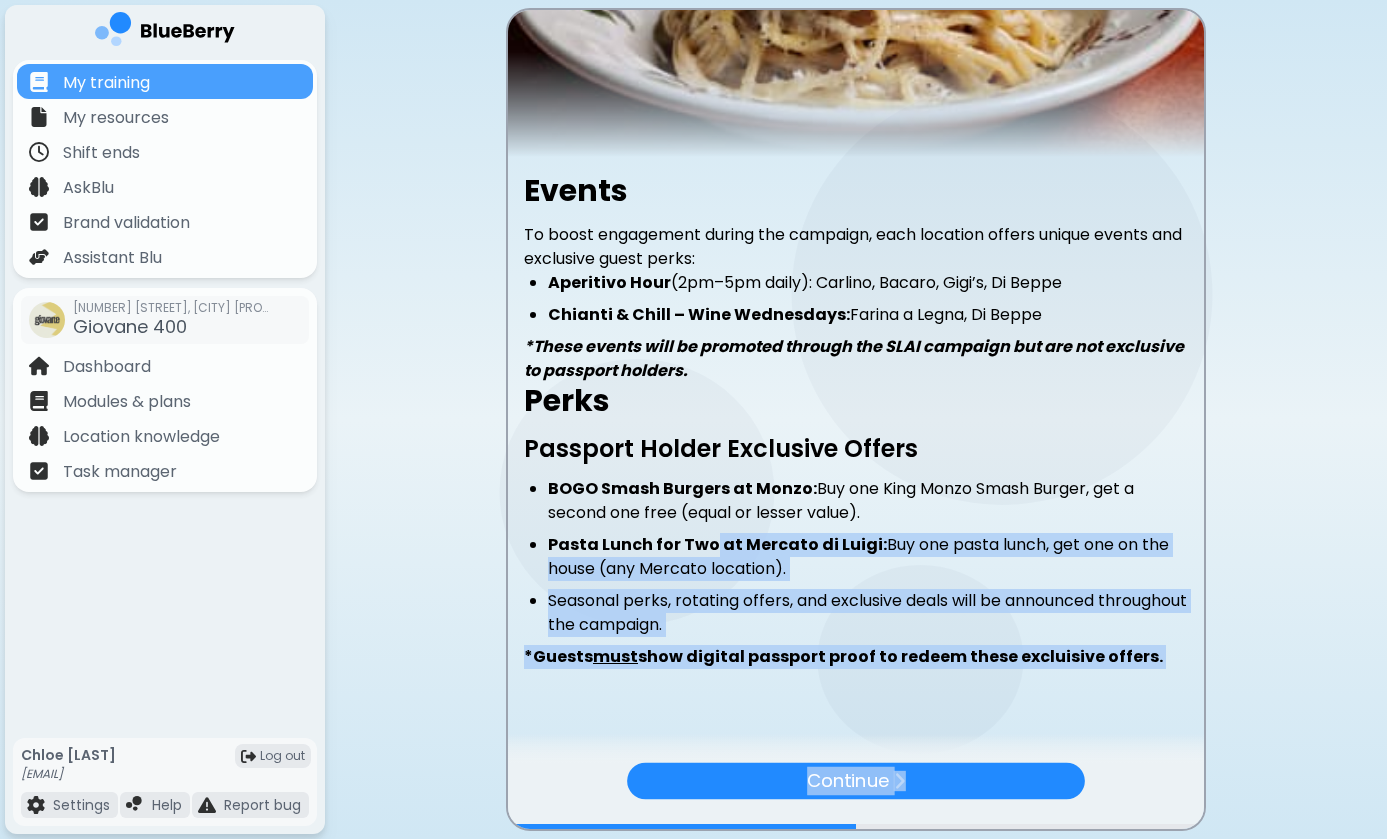 scroll, scrollTop: 237, scrollLeft: 0, axis: vertical 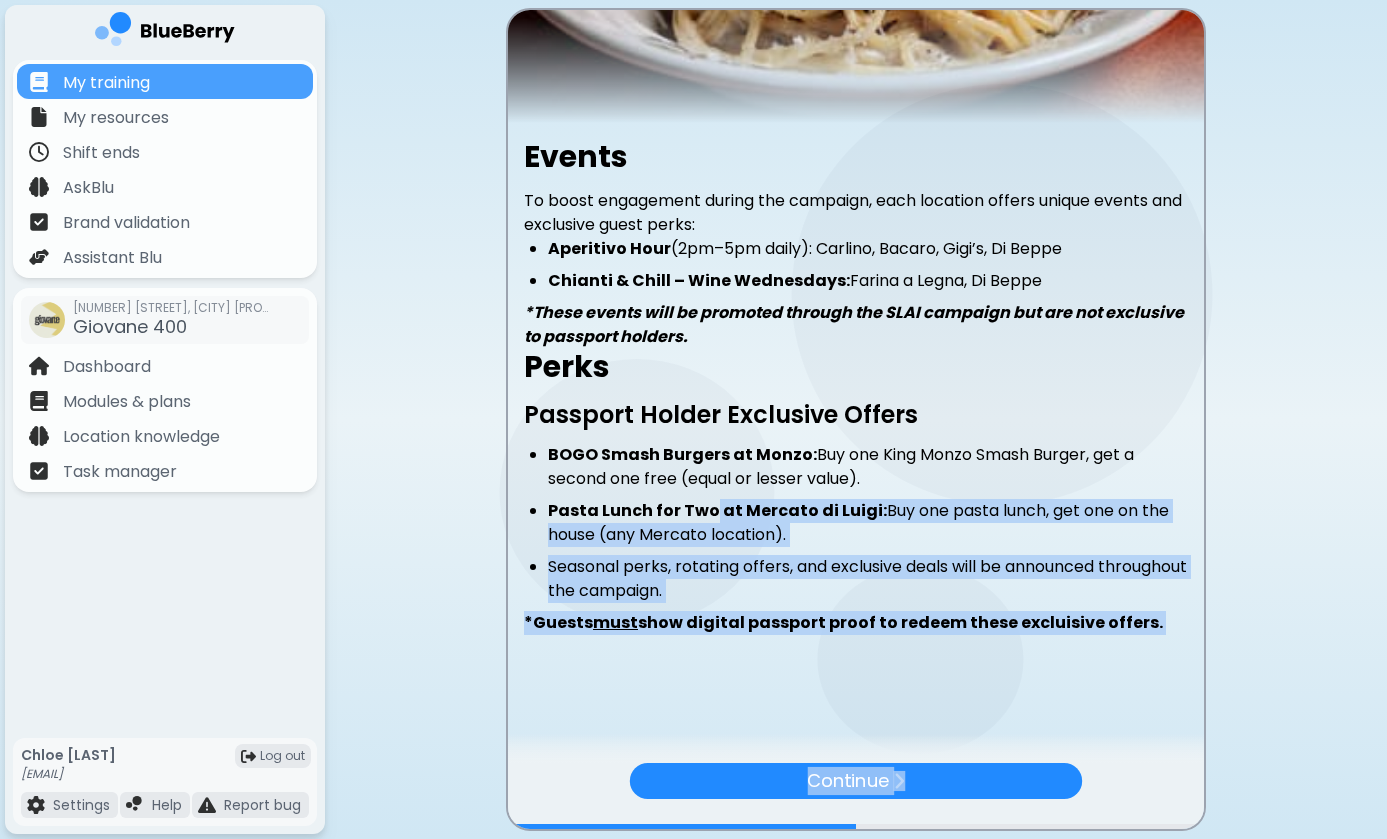 drag, startPoint x: 710, startPoint y: 620, endPoint x: 685, endPoint y: 838, distance: 219.4288 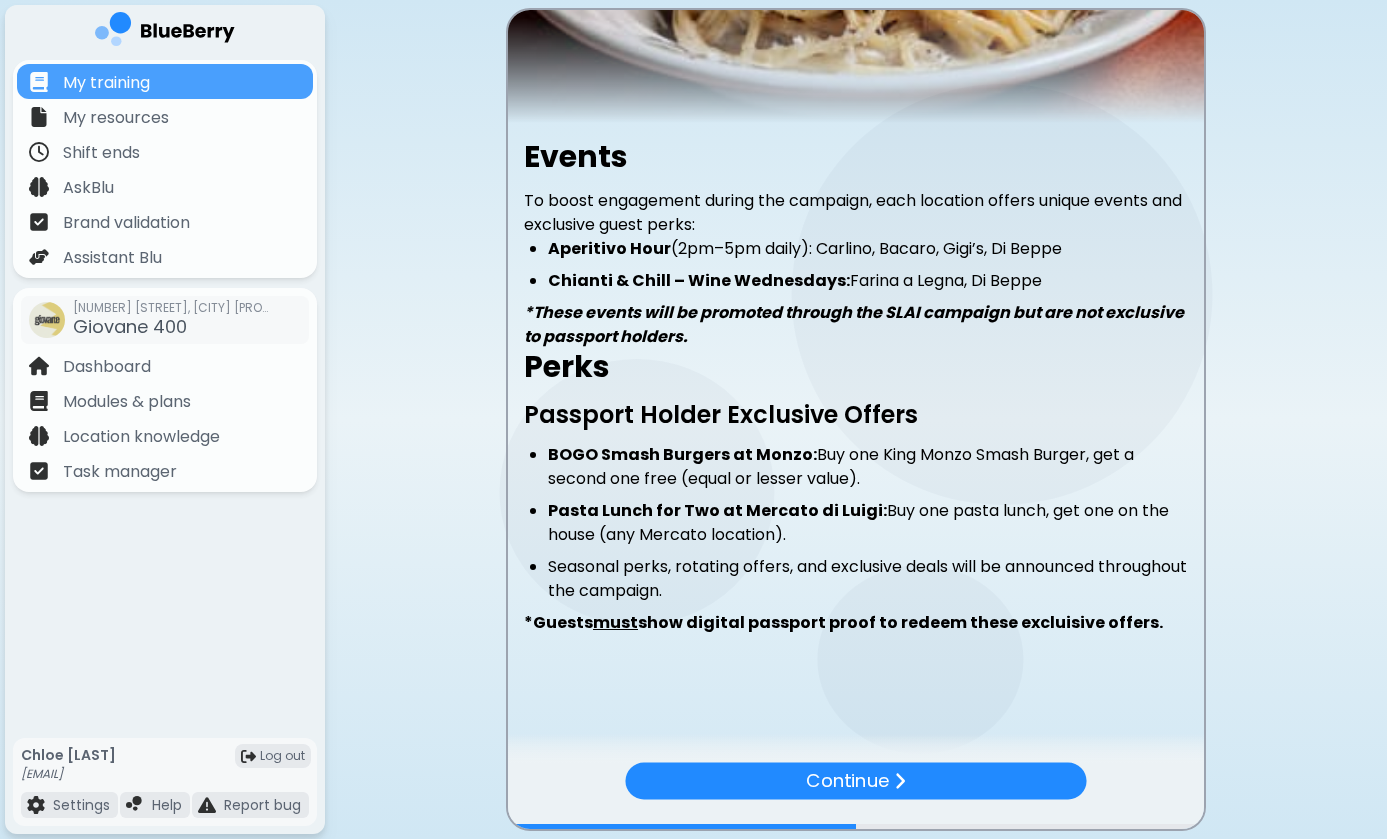 click on "Events
To boost engagement during the campaign, each location offers unique events and exclusive guest perks:
Aperitivo Hour  (2pm–5pm daily): Carlino, Bacaro, Gigi’s, Di Beppe
Chianti & Chill – Wine Wednesdays:  Farina a Legna, Di Beppe
*These events will be promoted through the SLAI campaign but are not exclusive to passport holders.
Perks
Passport Holder Exclusive Offers
BOGO Smash Burgers at Monzo:  Buy one King Monzo Smash Burger, get a second one free (equal or lesser value).
Pasta Lunch for Two at Mercato di Luigi:  Buy one pasta lunch, get one on the house (any Mercato location).
Seasonal perks, rotating offers, and exclusive deals will be announced throughout the campaign.
*Guests  must  show digital passport proof to redeem these excluisive offers." at bounding box center (856, 268) 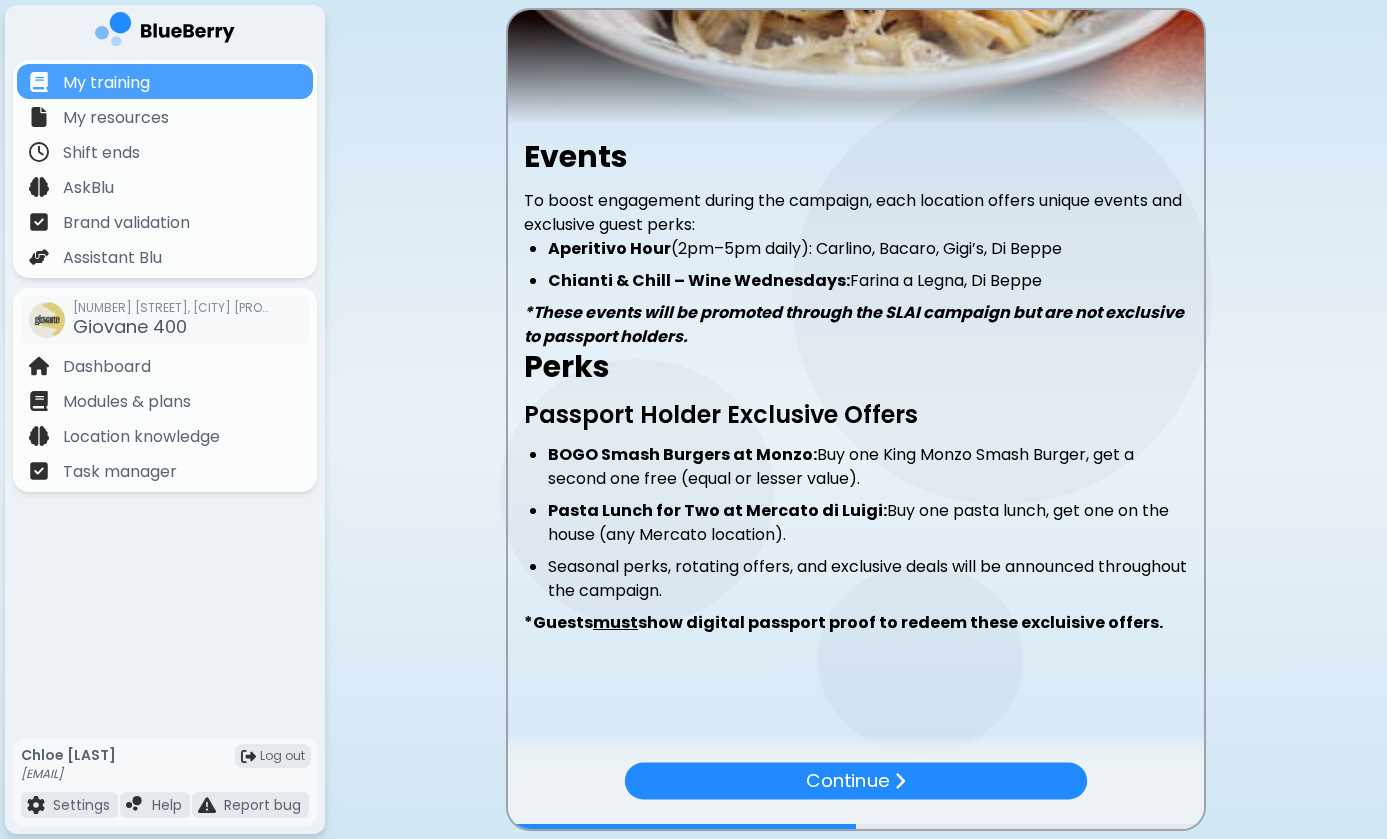 click on "Continue" at bounding box center (856, 796) 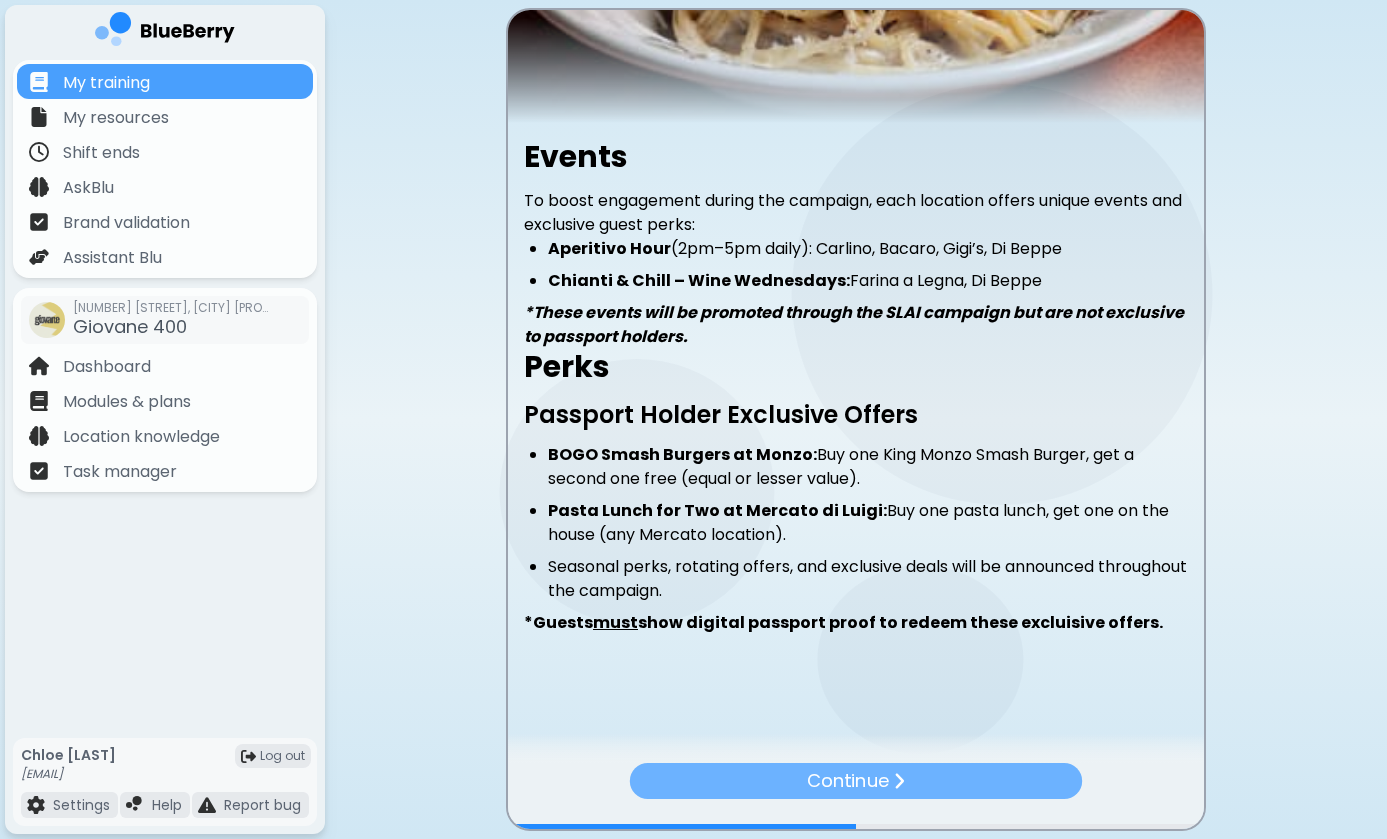 click on "Continue" at bounding box center [856, 781] 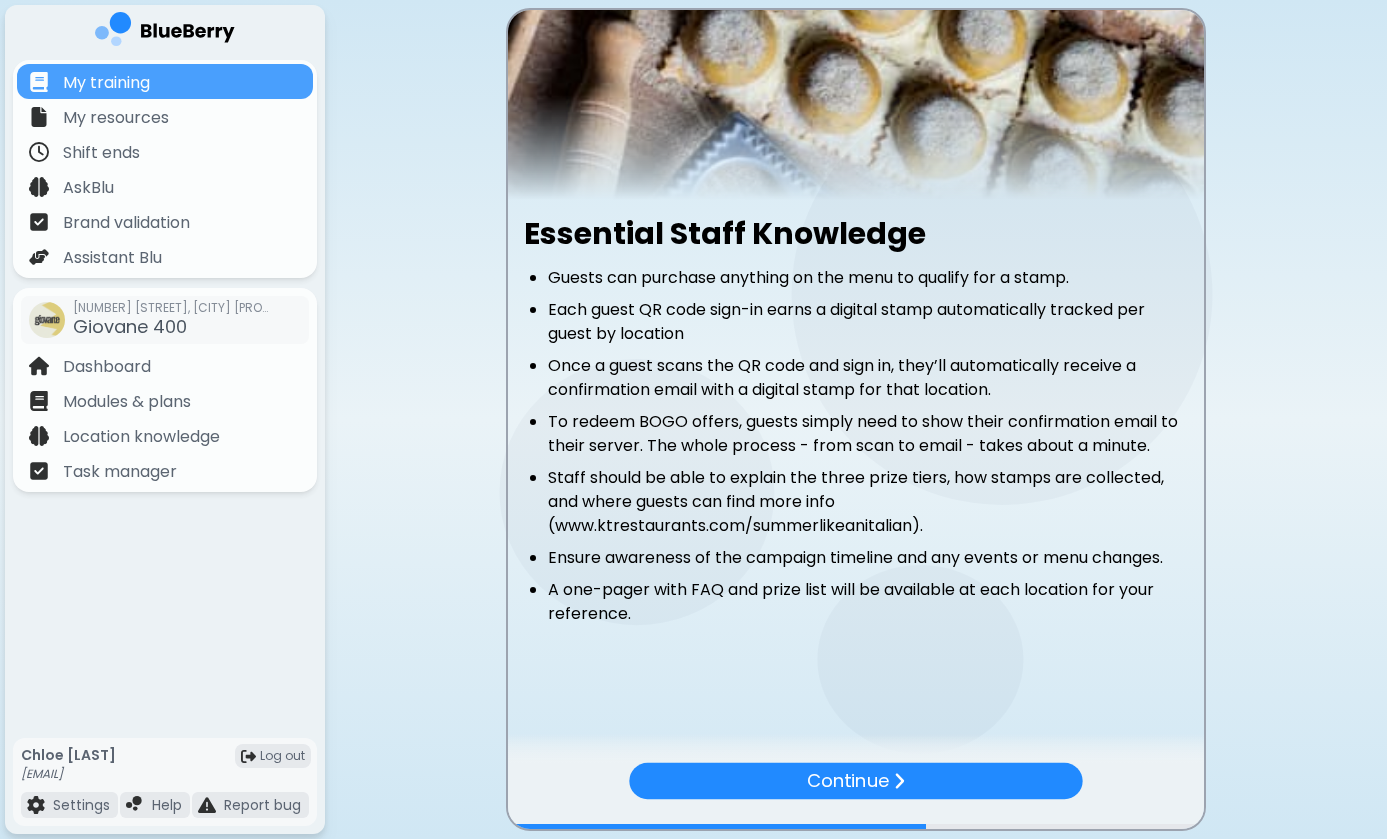 scroll, scrollTop: 160, scrollLeft: 0, axis: vertical 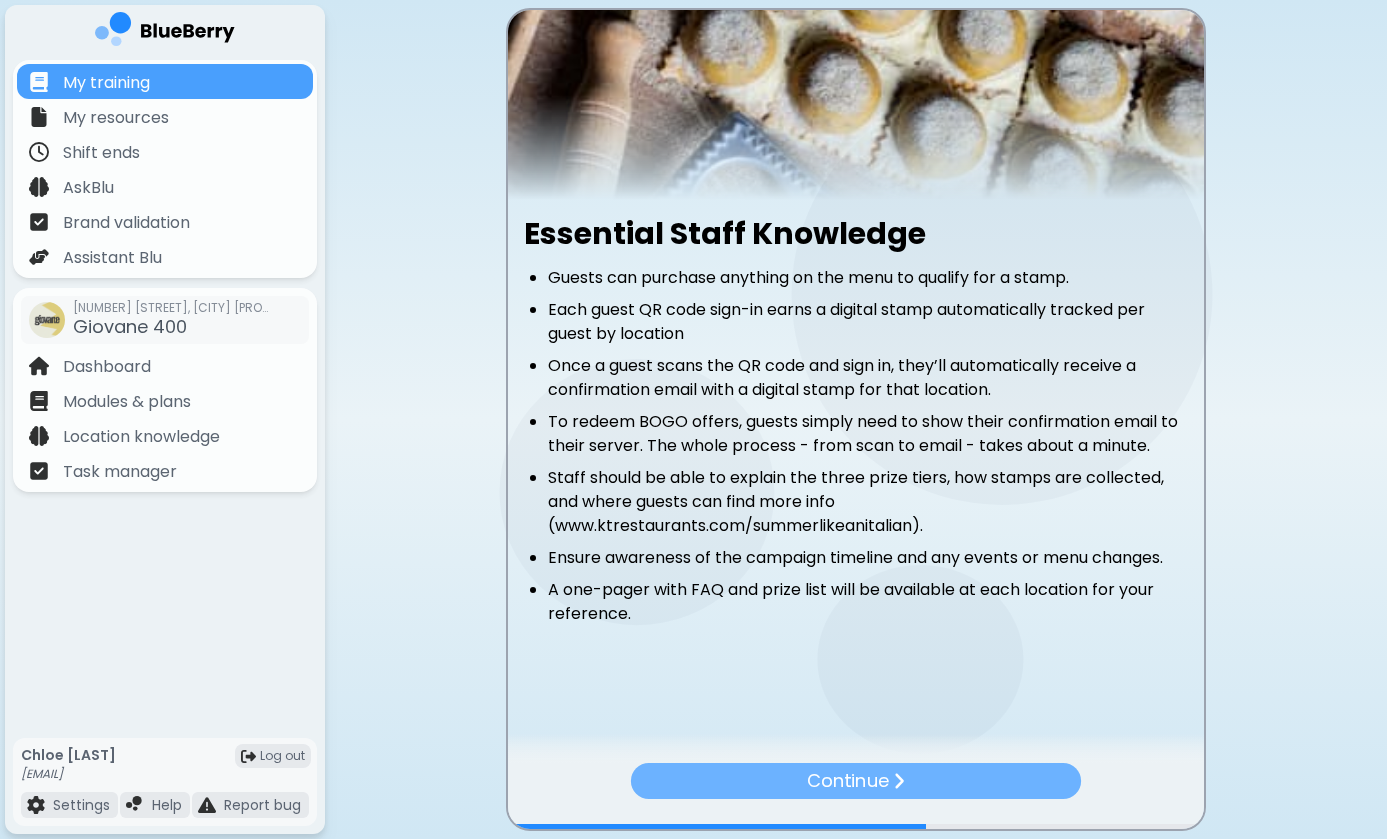 click on "Continue" at bounding box center [856, 781] 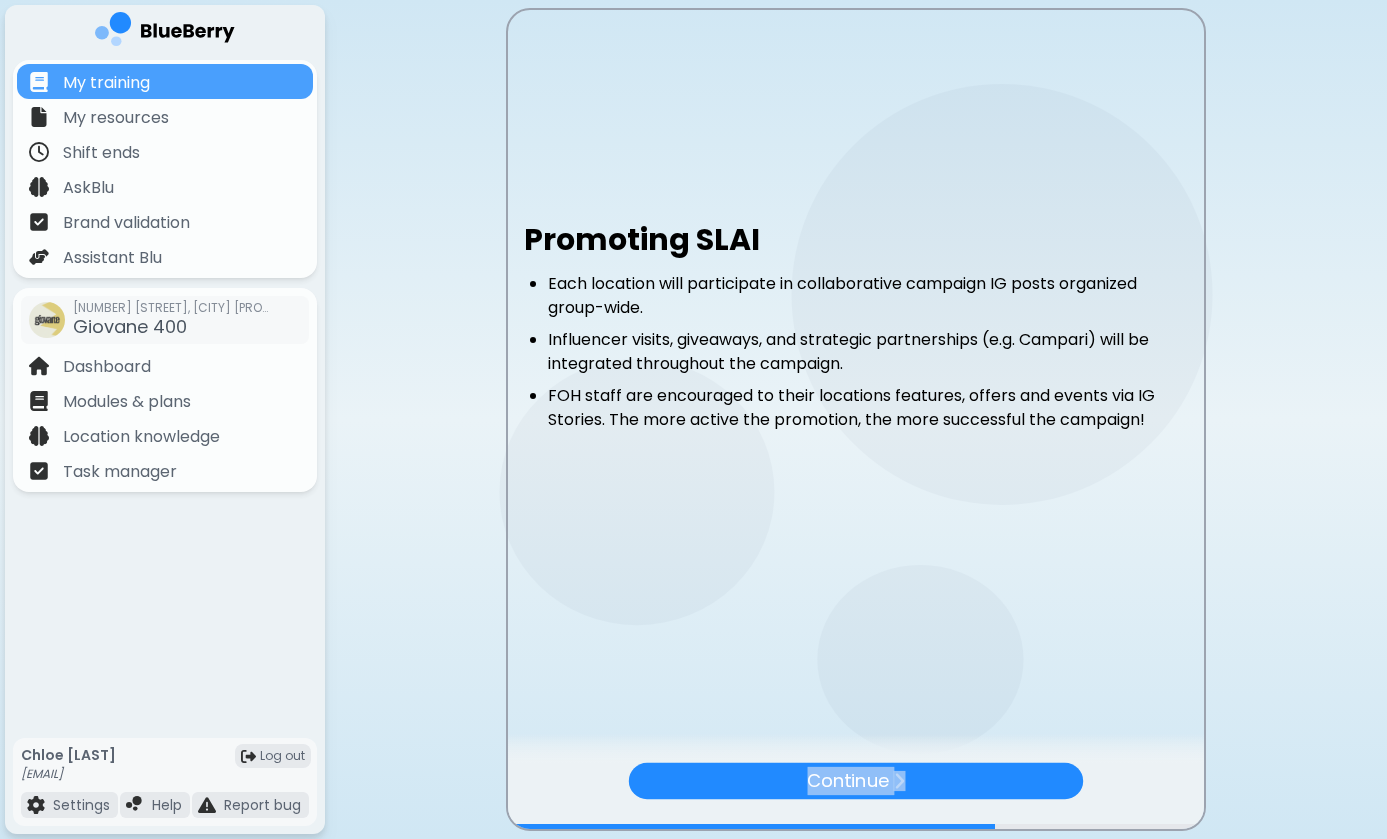 drag, startPoint x: 622, startPoint y: 672, endPoint x: 608, endPoint y: 838, distance: 166.58931 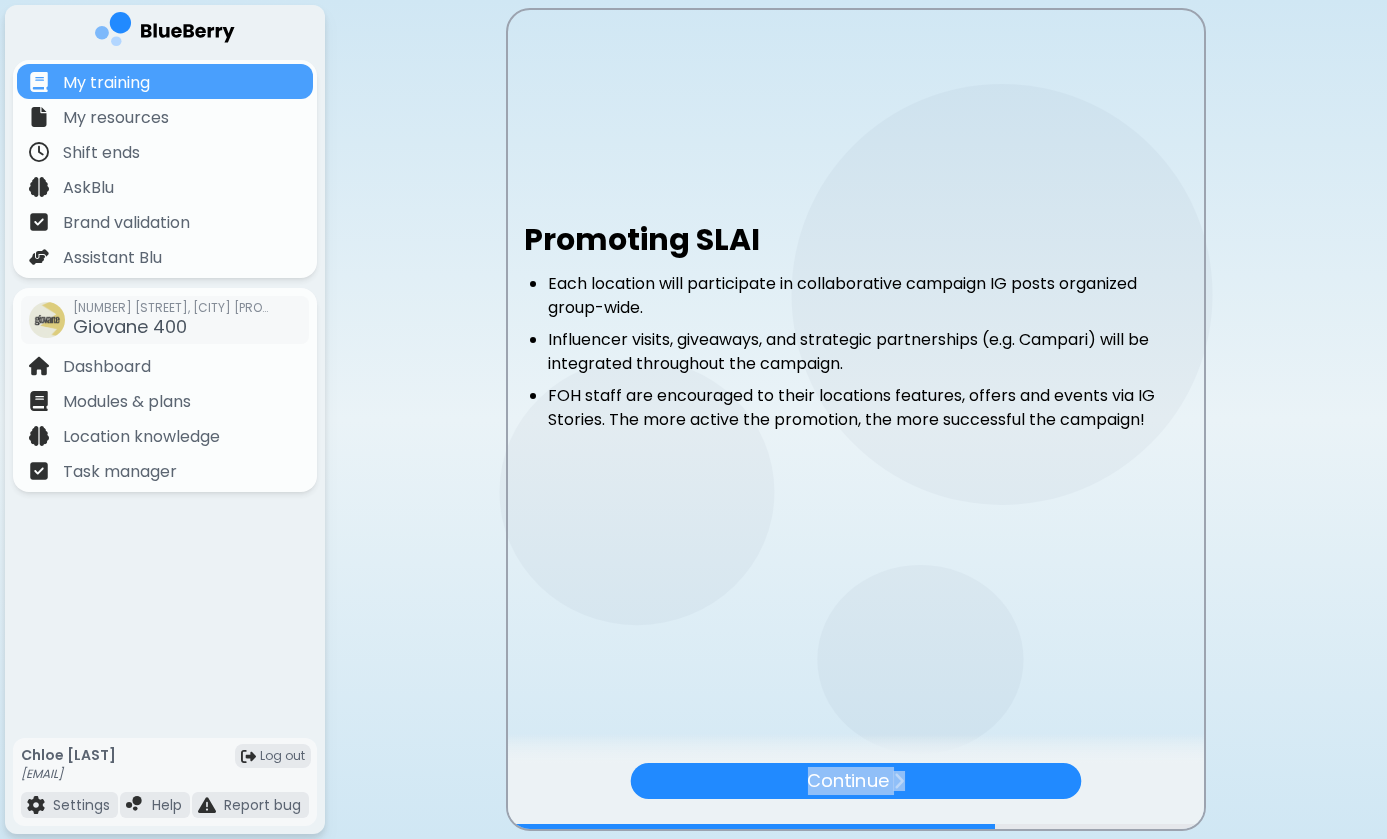 scroll, scrollTop: 0, scrollLeft: 0, axis: both 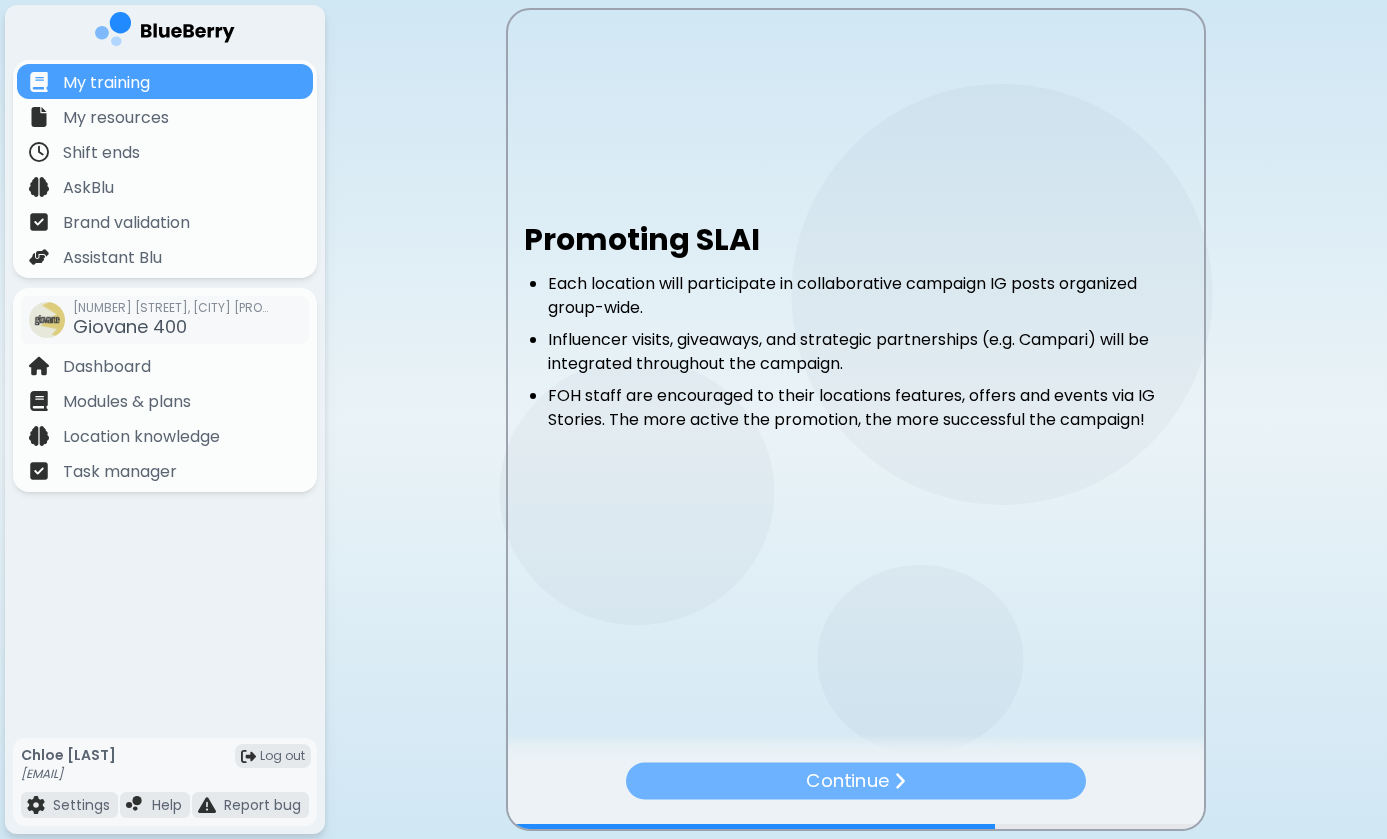click on "Continue" at bounding box center (856, 780) 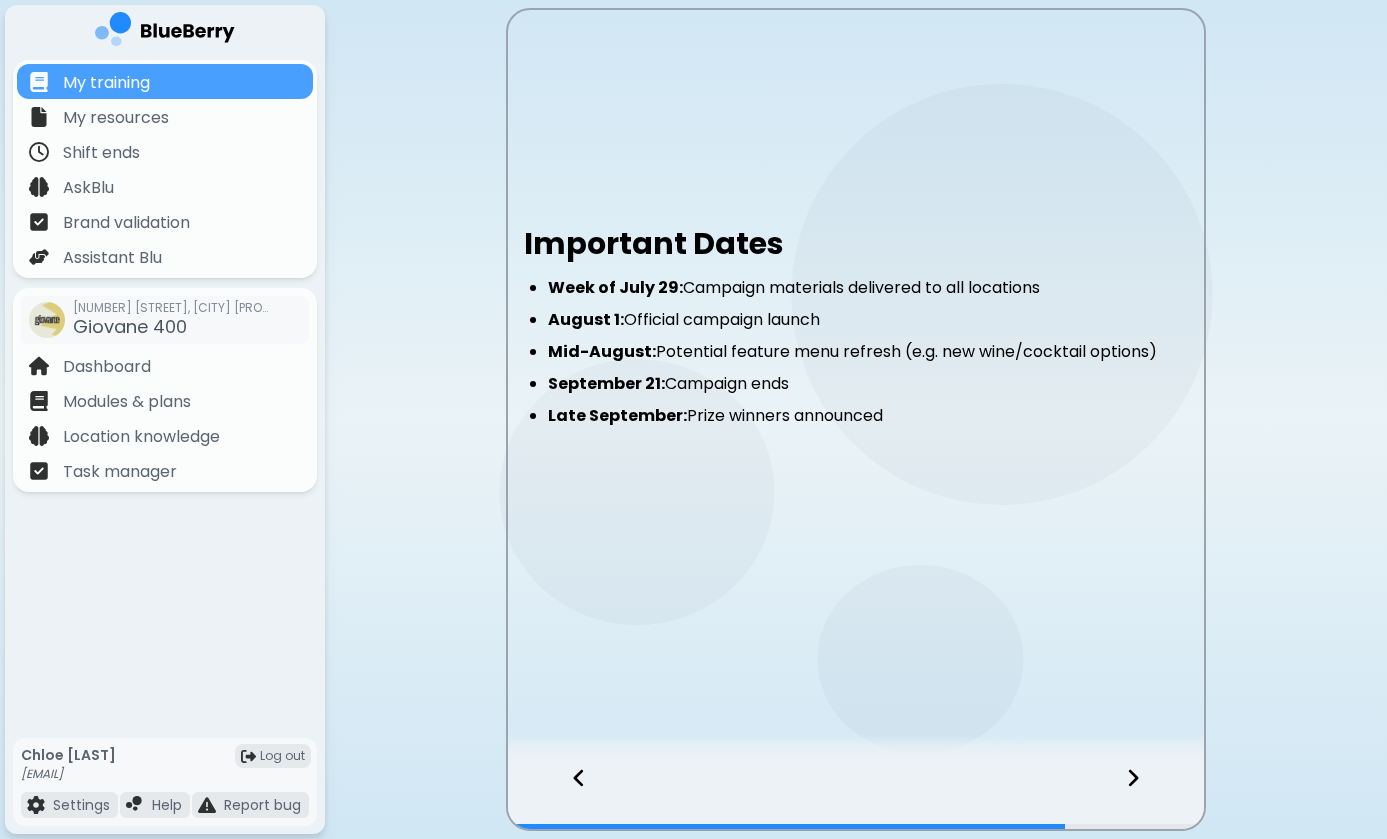 click at bounding box center [569, 796] 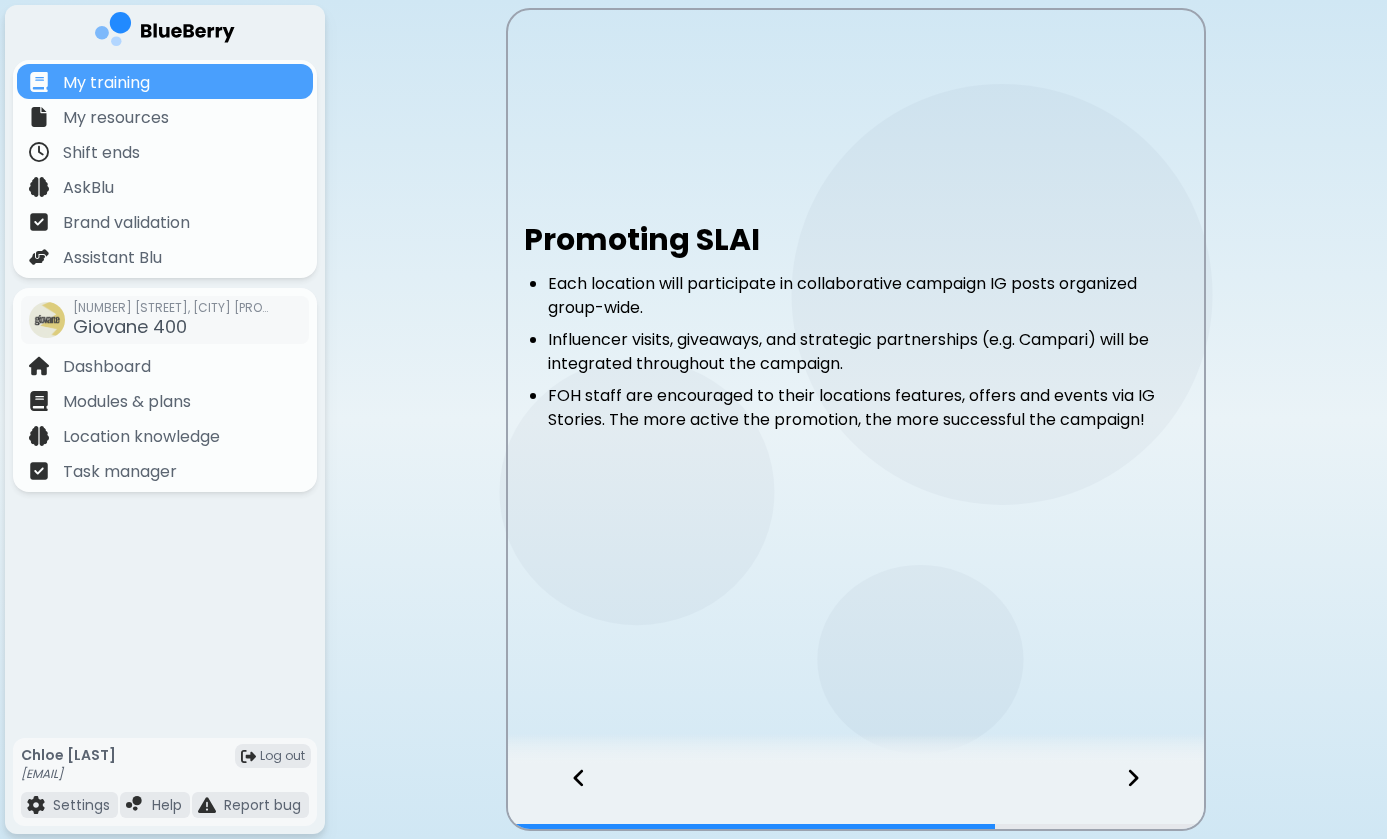 click at bounding box center [569, 796] 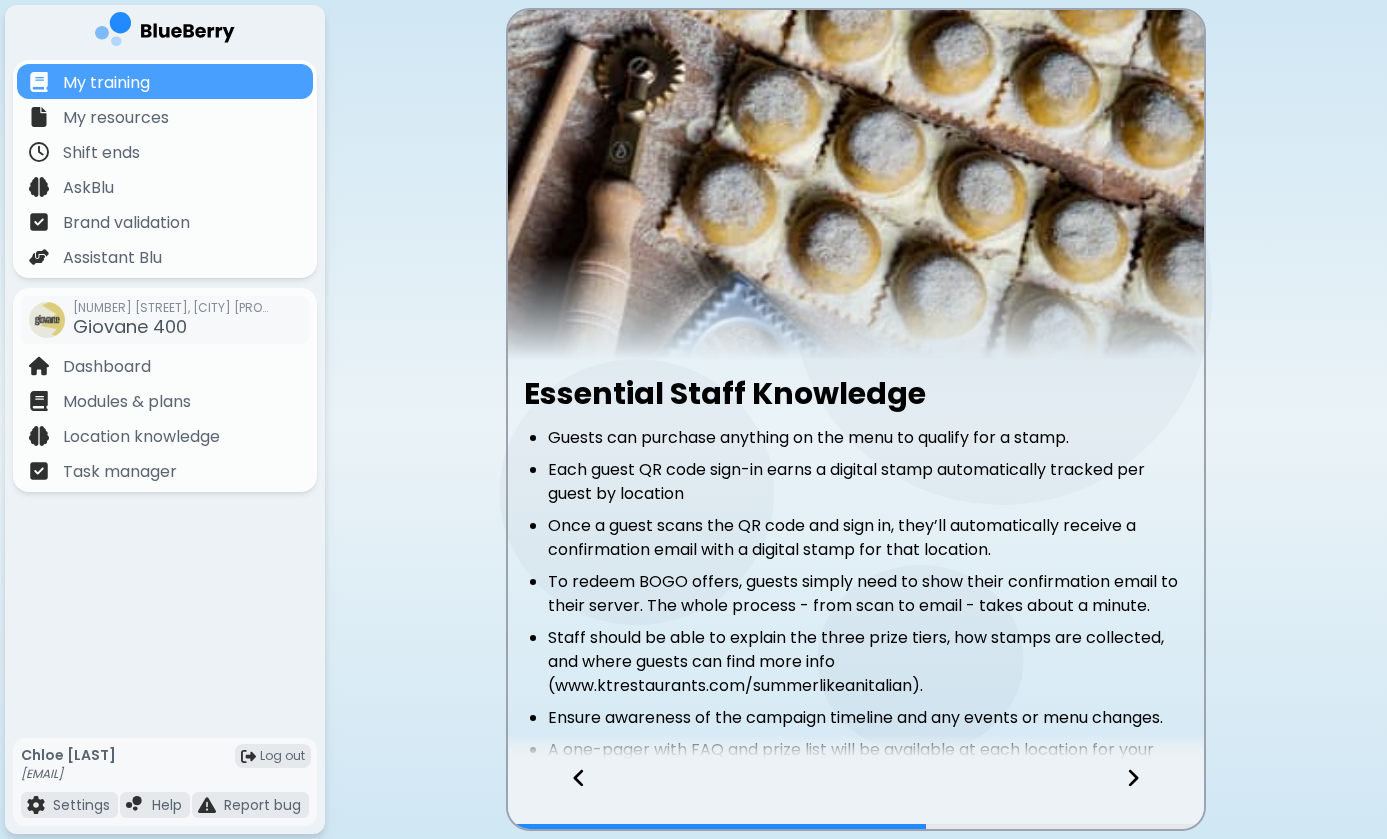 click at bounding box center [569, 796] 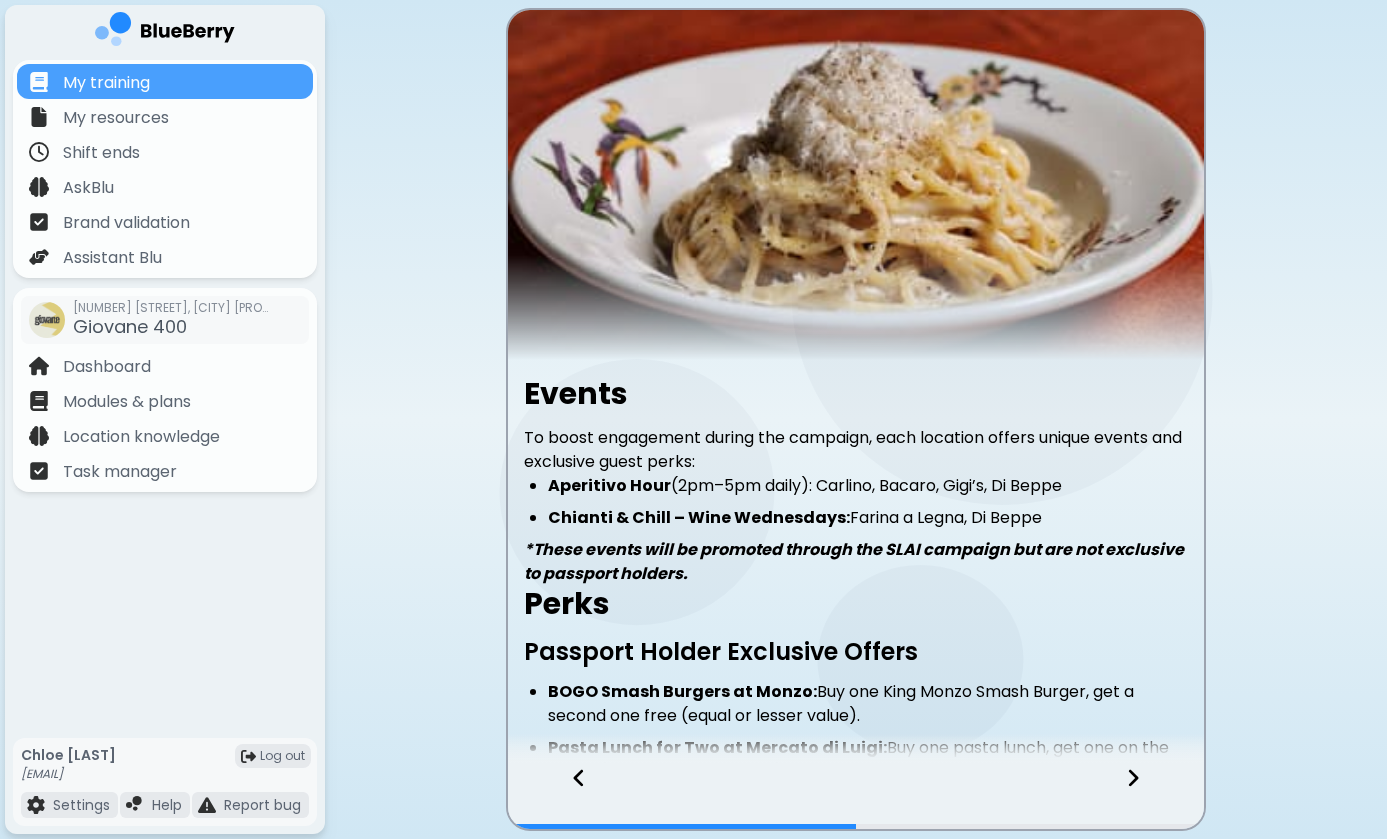 click at bounding box center (569, 796) 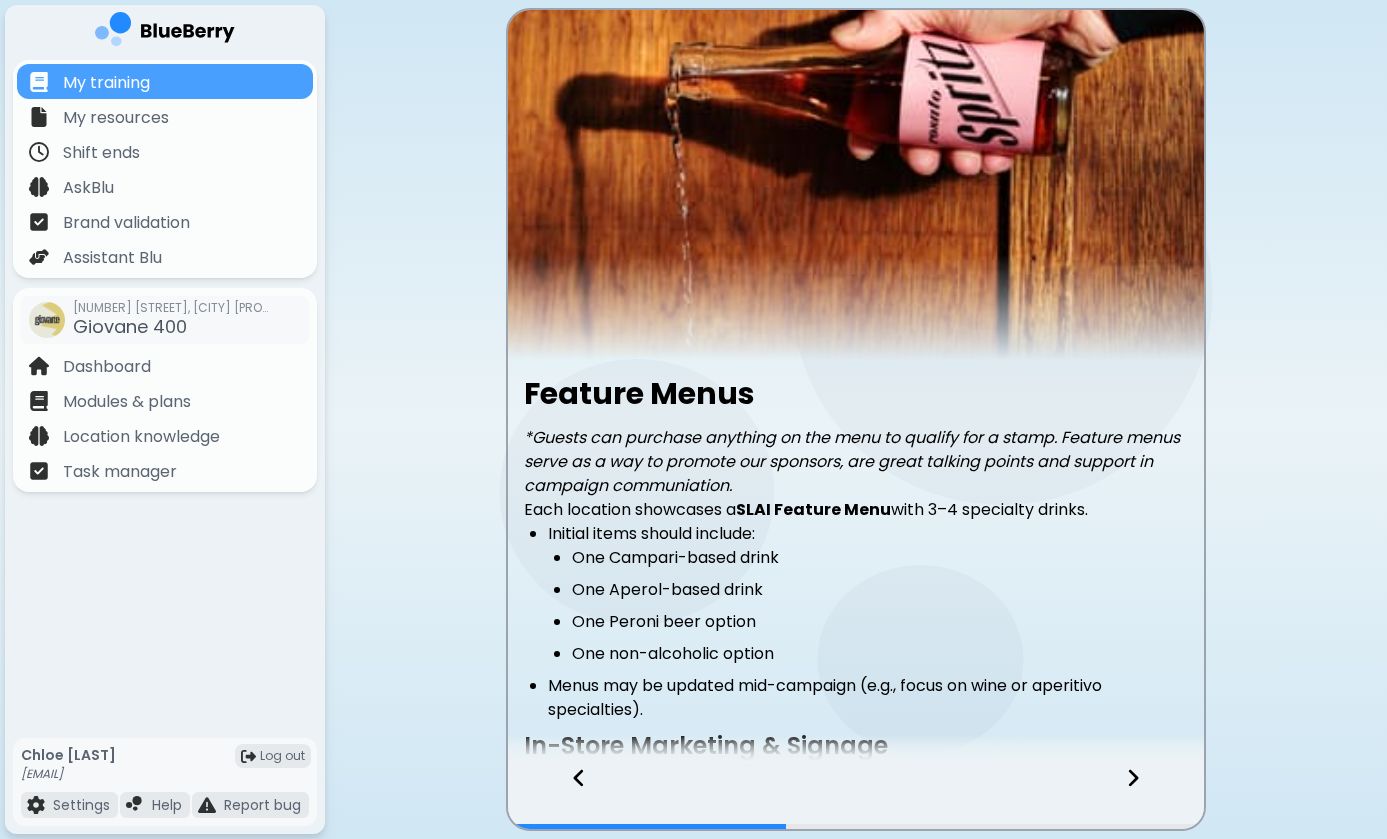 click at bounding box center (569, 796) 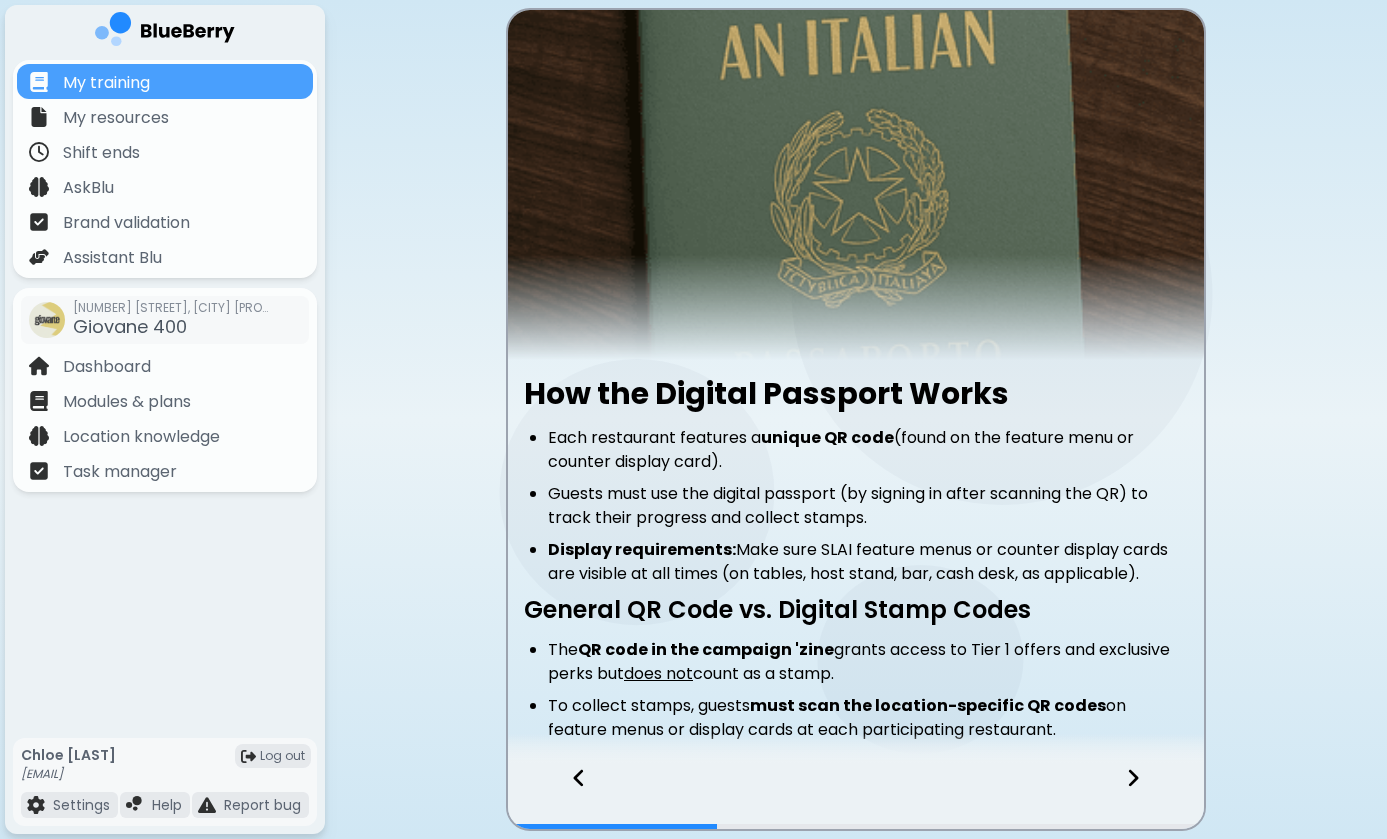 click at bounding box center [569, 796] 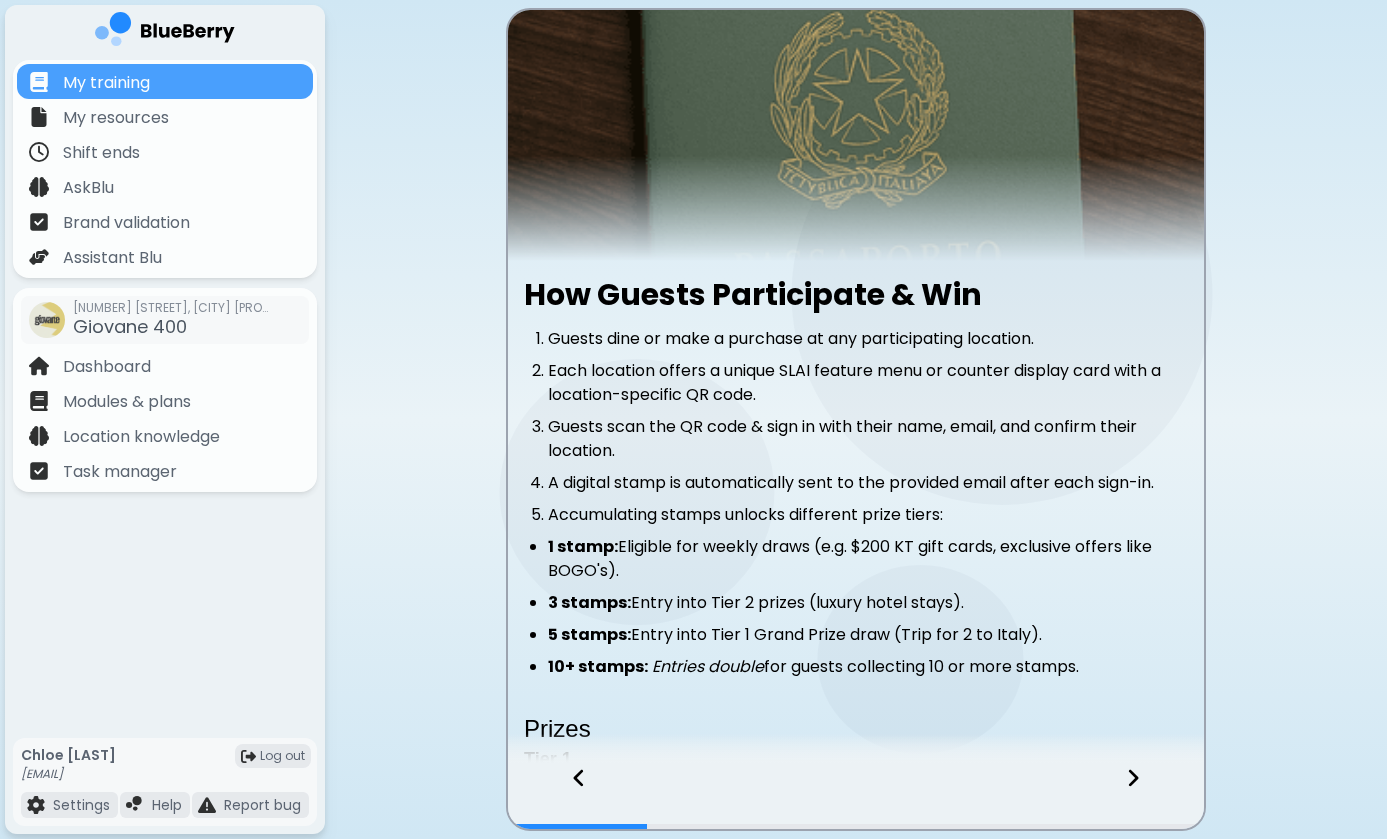 scroll, scrollTop: 205, scrollLeft: 0, axis: vertical 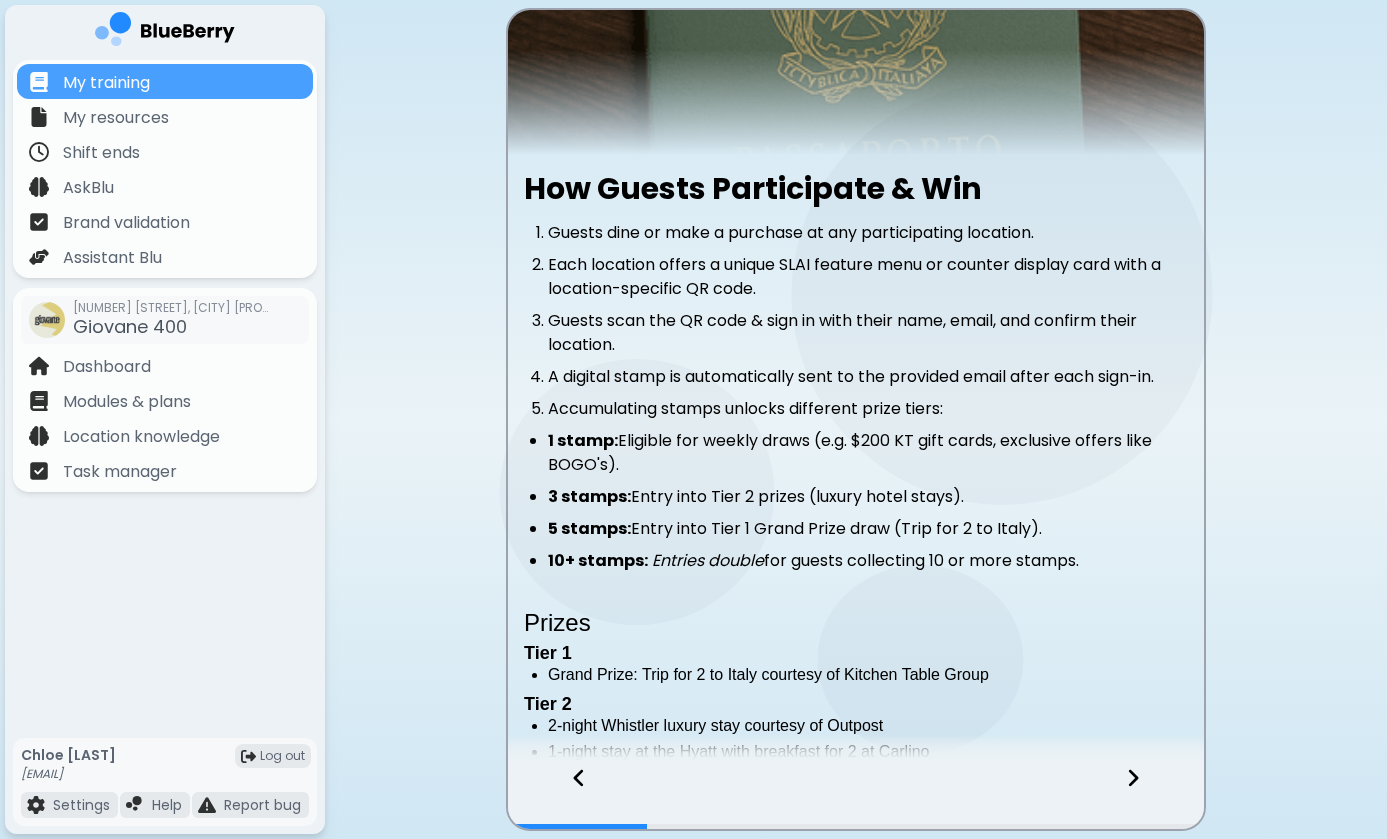 click 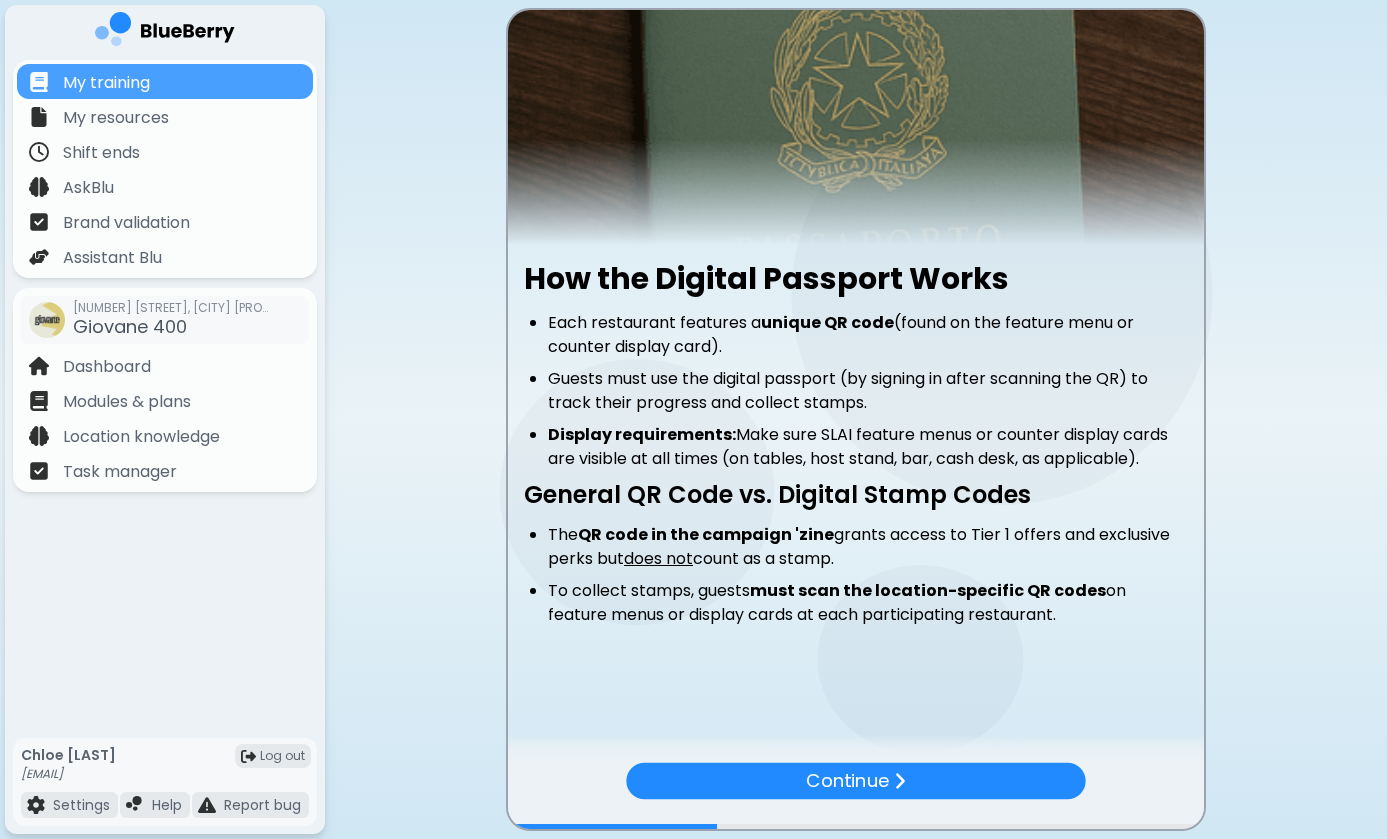 scroll, scrollTop: 115, scrollLeft: 0, axis: vertical 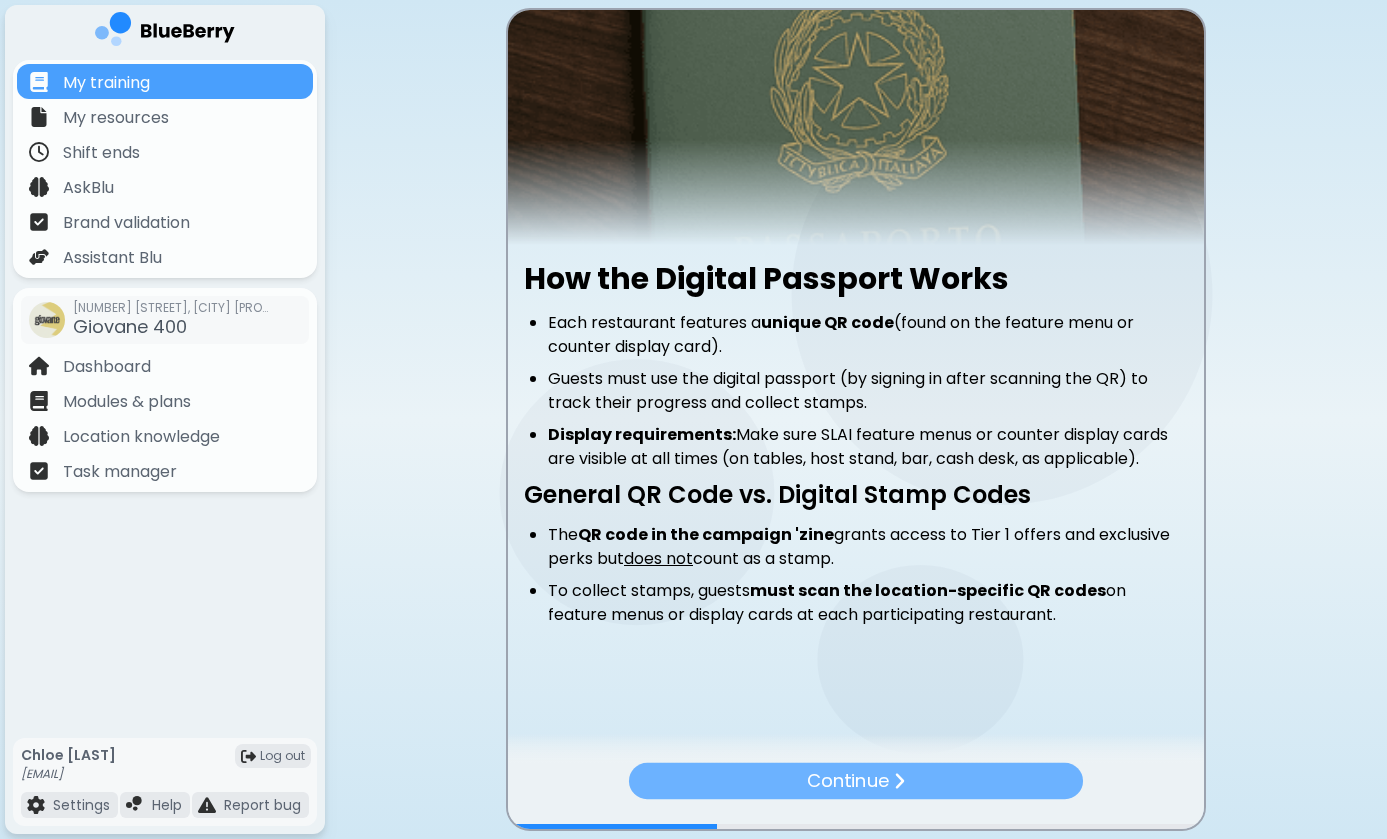 click on "Continue" at bounding box center [848, 780] 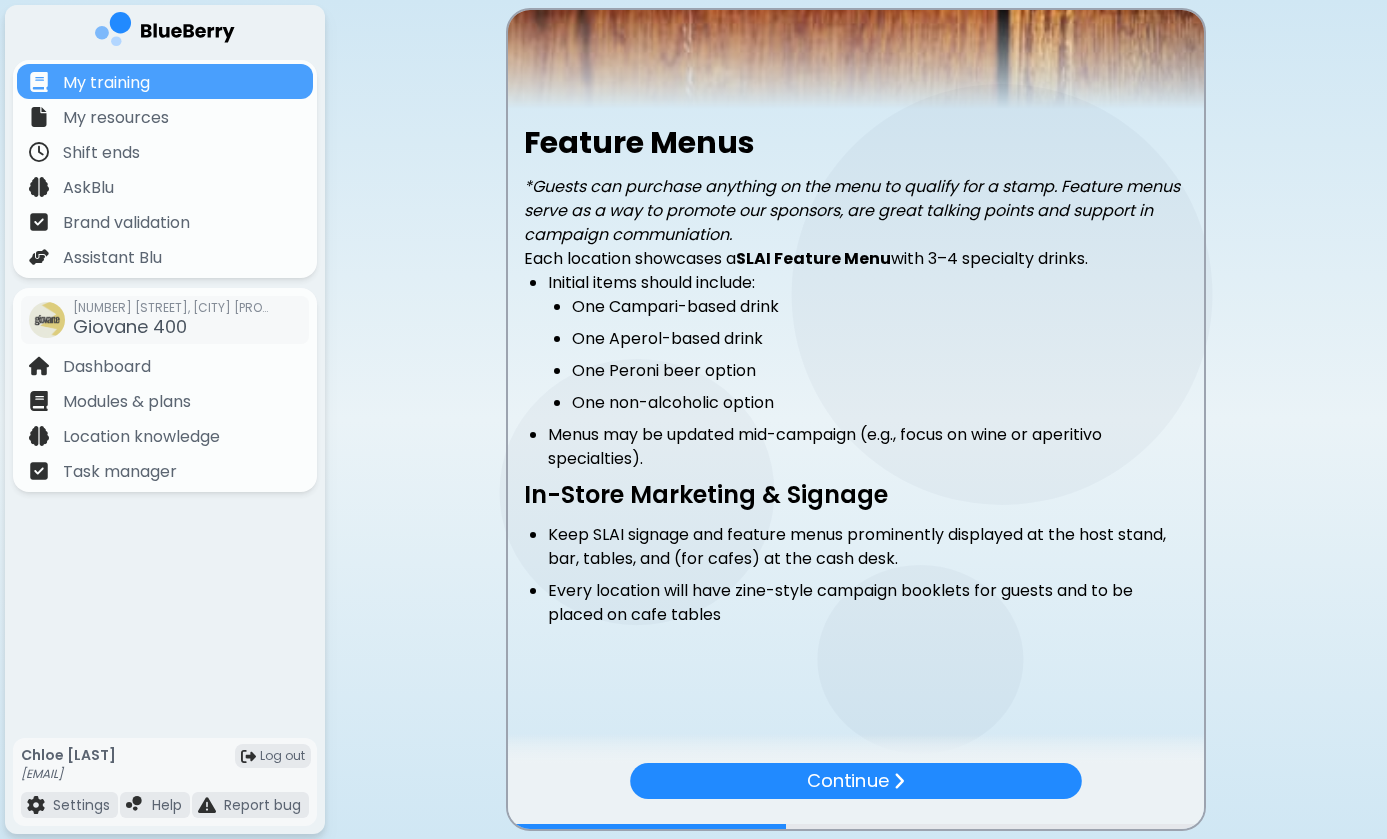 scroll, scrollTop: 251, scrollLeft: 0, axis: vertical 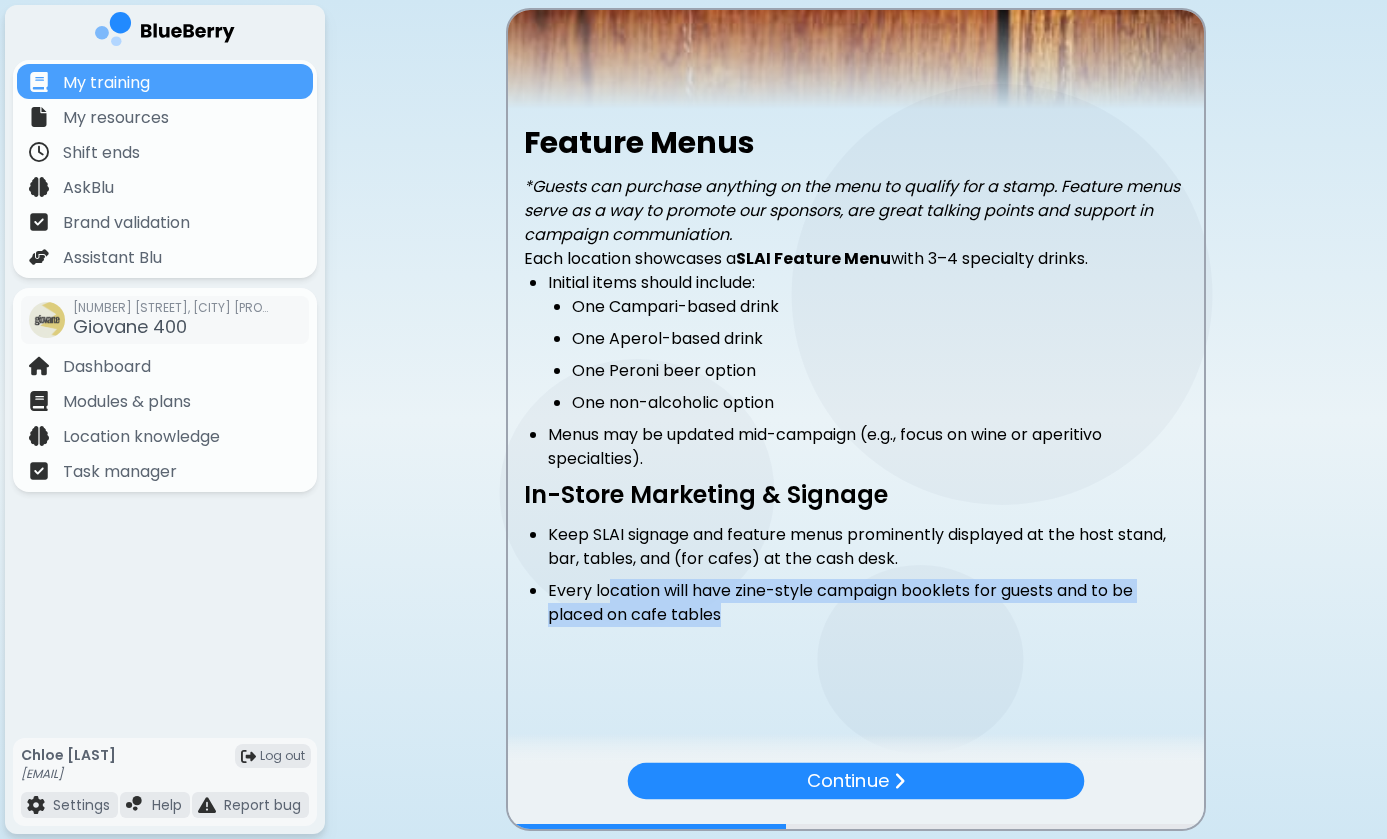 drag, startPoint x: 608, startPoint y: 582, endPoint x: 771, endPoint y: 668, distance: 184.29596 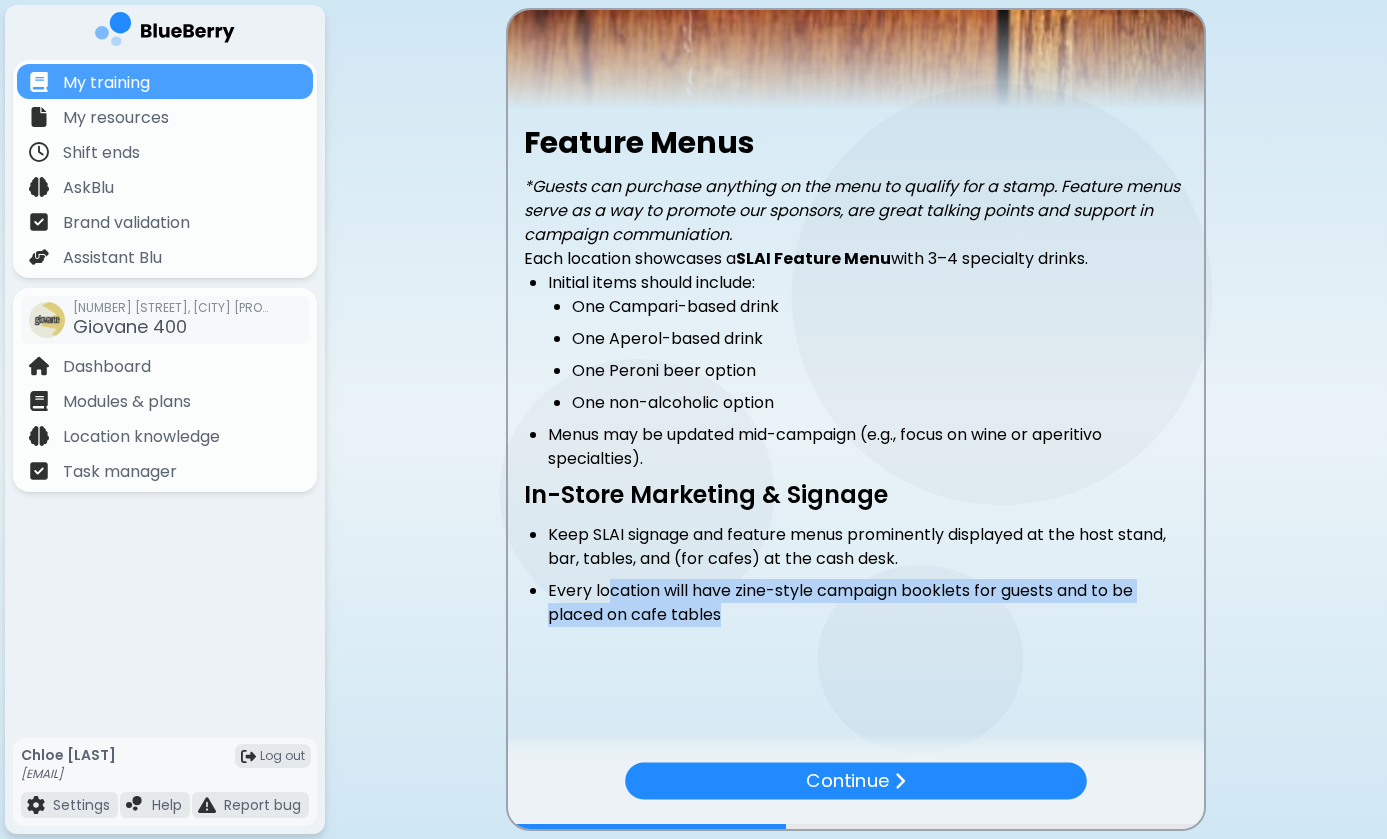 click on "Feature Menus
*Guests can purchase anything on the menu to qualify for a stamp. Feature menus serve as a way to promote our sponsors, are great talking points and support in campaign communiation.
Each location showcases a  SLAI Feature Menu  with 3–4 specialty drinks.
Initial items should include:
One Campari-based drink
One Aperol-based drink
One Peroni beer option
One non-alcoholic option
Menus may be updated mid-campaign (e.g., focus on wine or aperitivo specialties).
In-Store Marketing & Signage
Keep SLAI signage and feature menus prominently displayed at the host stand, bar, tables, and (for cafes) at the cash desk.
Every location will have zine-style campaign booklets for guests and to be placed on cafe tables" at bounding box center [856, 261] 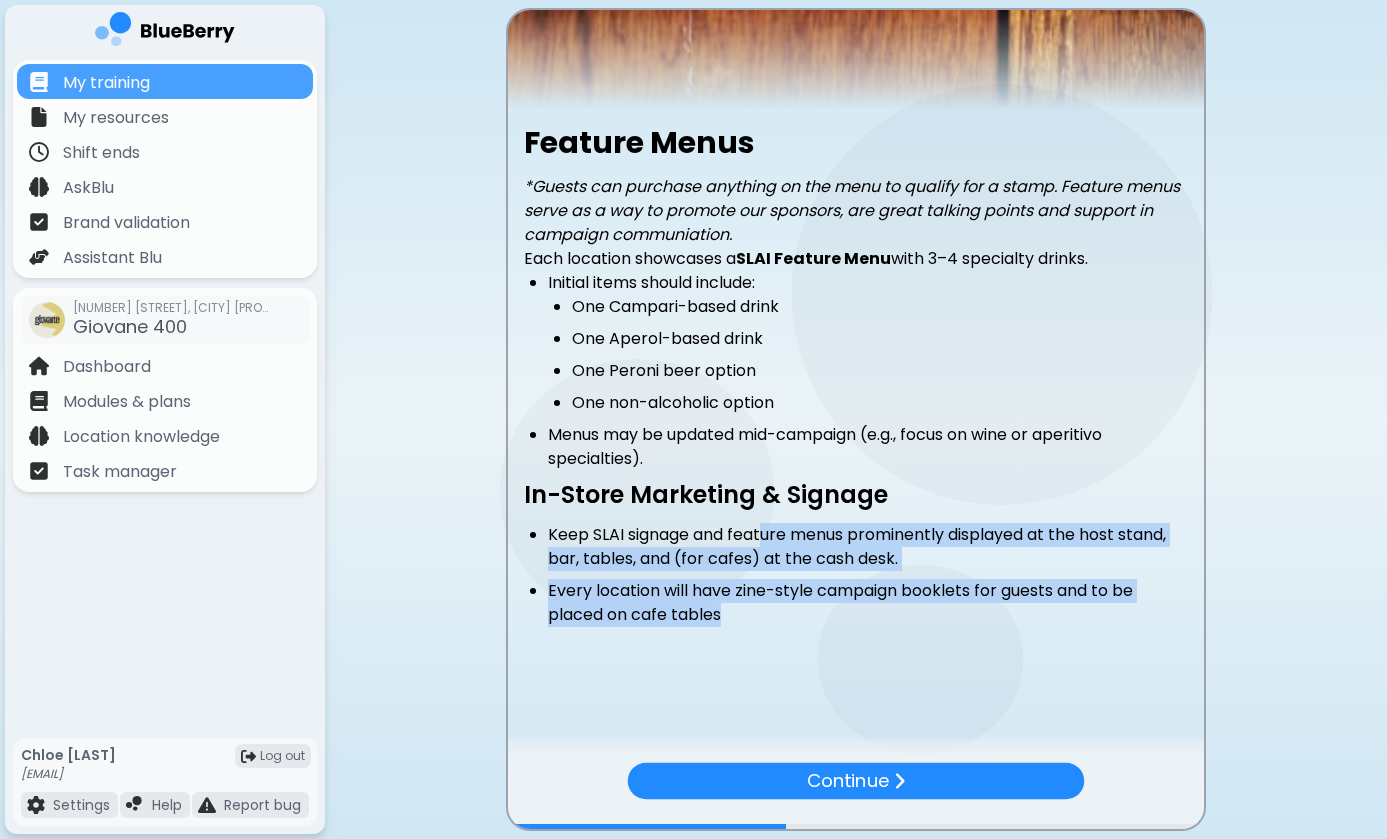 drag, startPoint x: 768, startPoint y: 542, endPoint x: 773, endPoint y: 625, distance: 83.15047 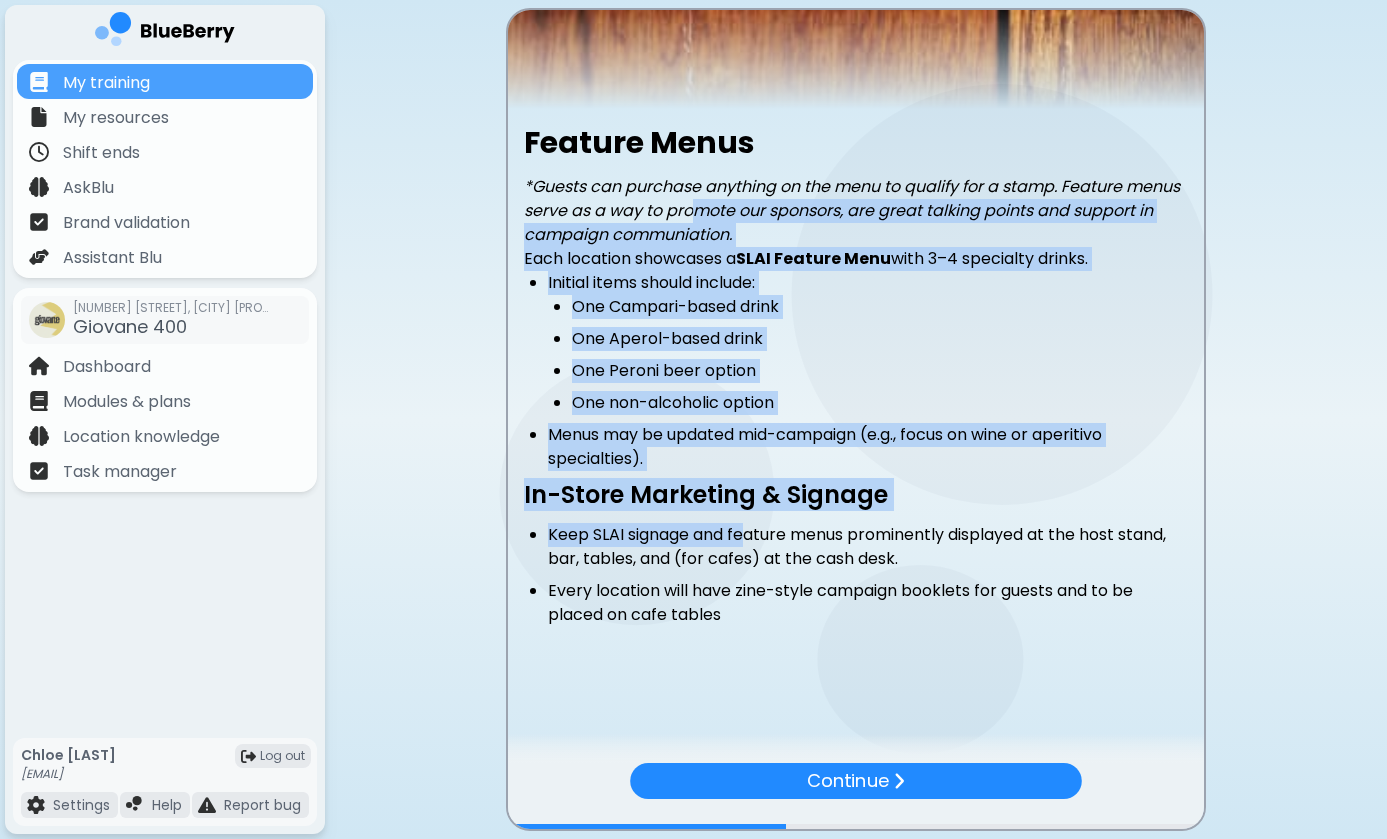drag, startPoint x: 698, startPoint y: 213, endPoint x: 749, endPoint y: 549, distance: 339.8485 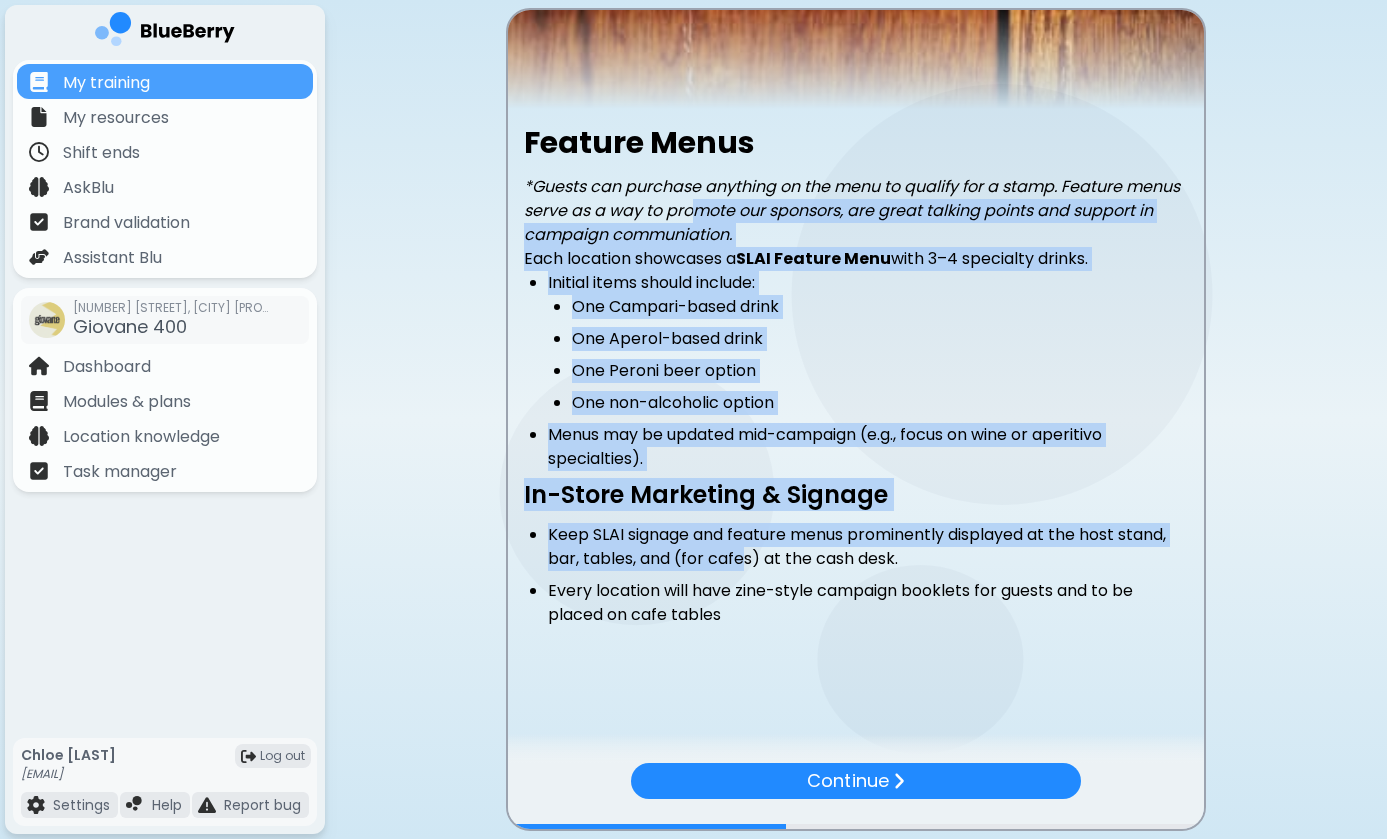click on "Keep SLAI signage and feature menus prominently displayed at the host stand, bar, tables, and (for cafes) at the cash desk." at bounding box center [868, 547] 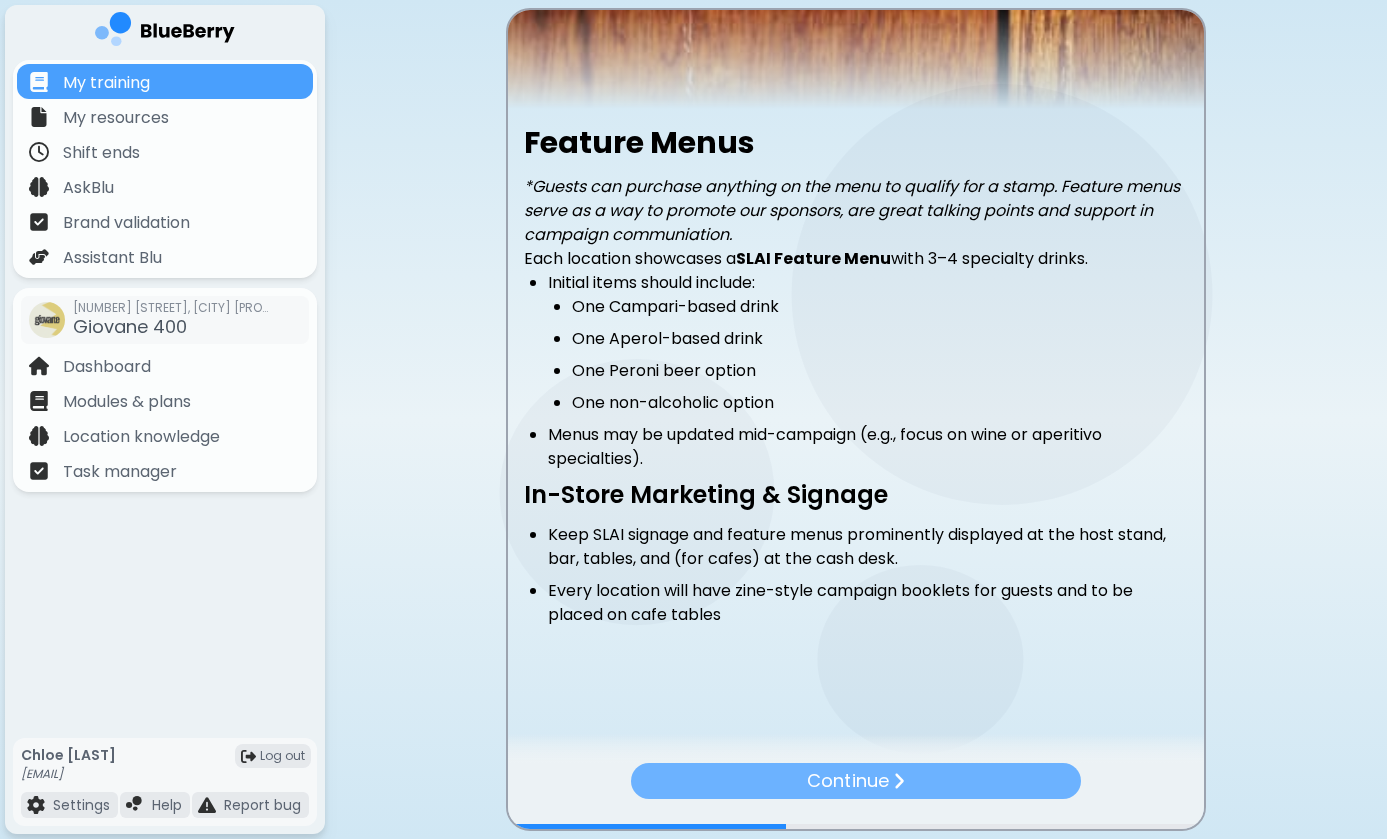 click on "Continue" at bounding box center (856, 781) 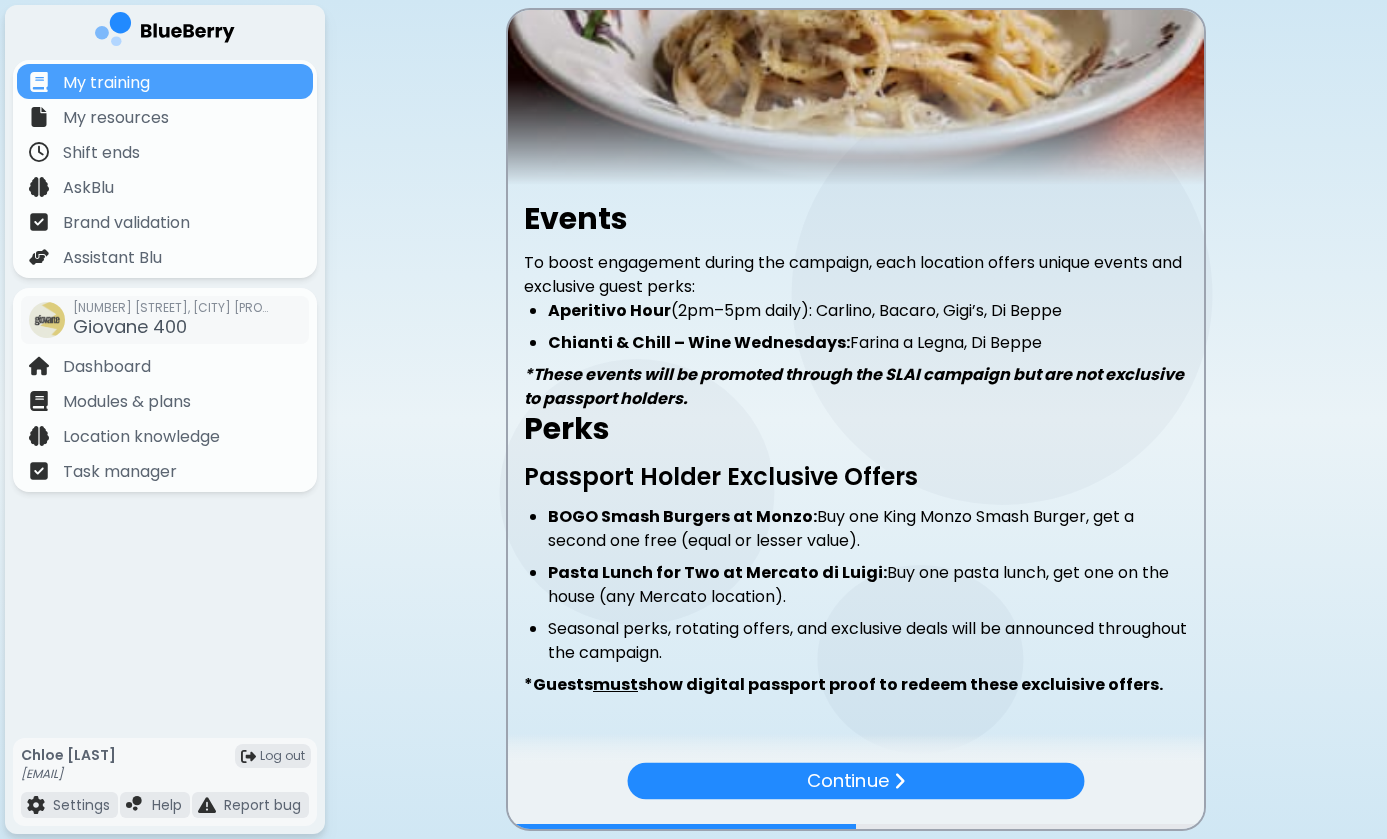 scroll, scrollTop: 205, scrollLeft: 0, axis: vertical 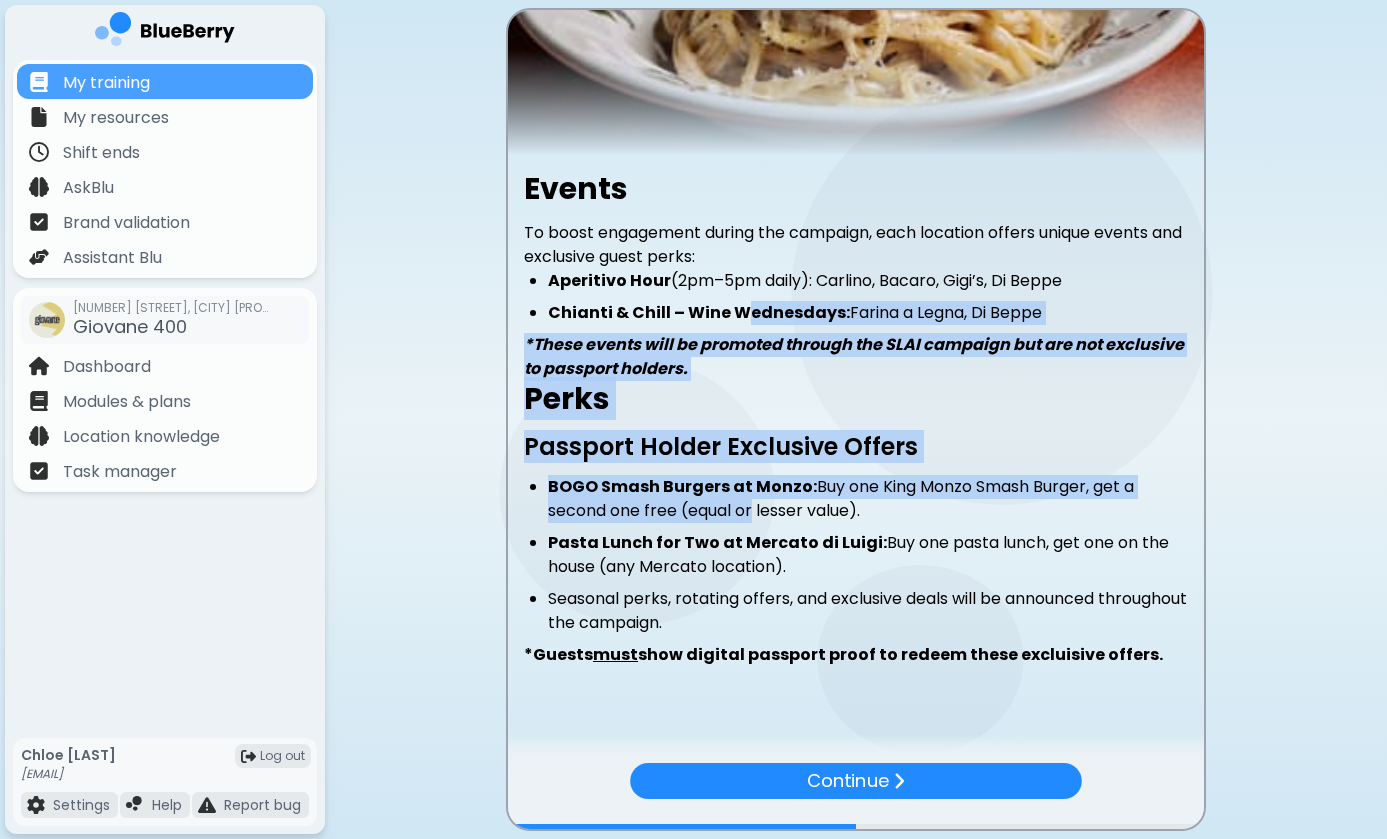 drag, startPoint x: 745, startPoint y: 303, endPoint x: 752, endPoint y: 527, distance: 224.10934 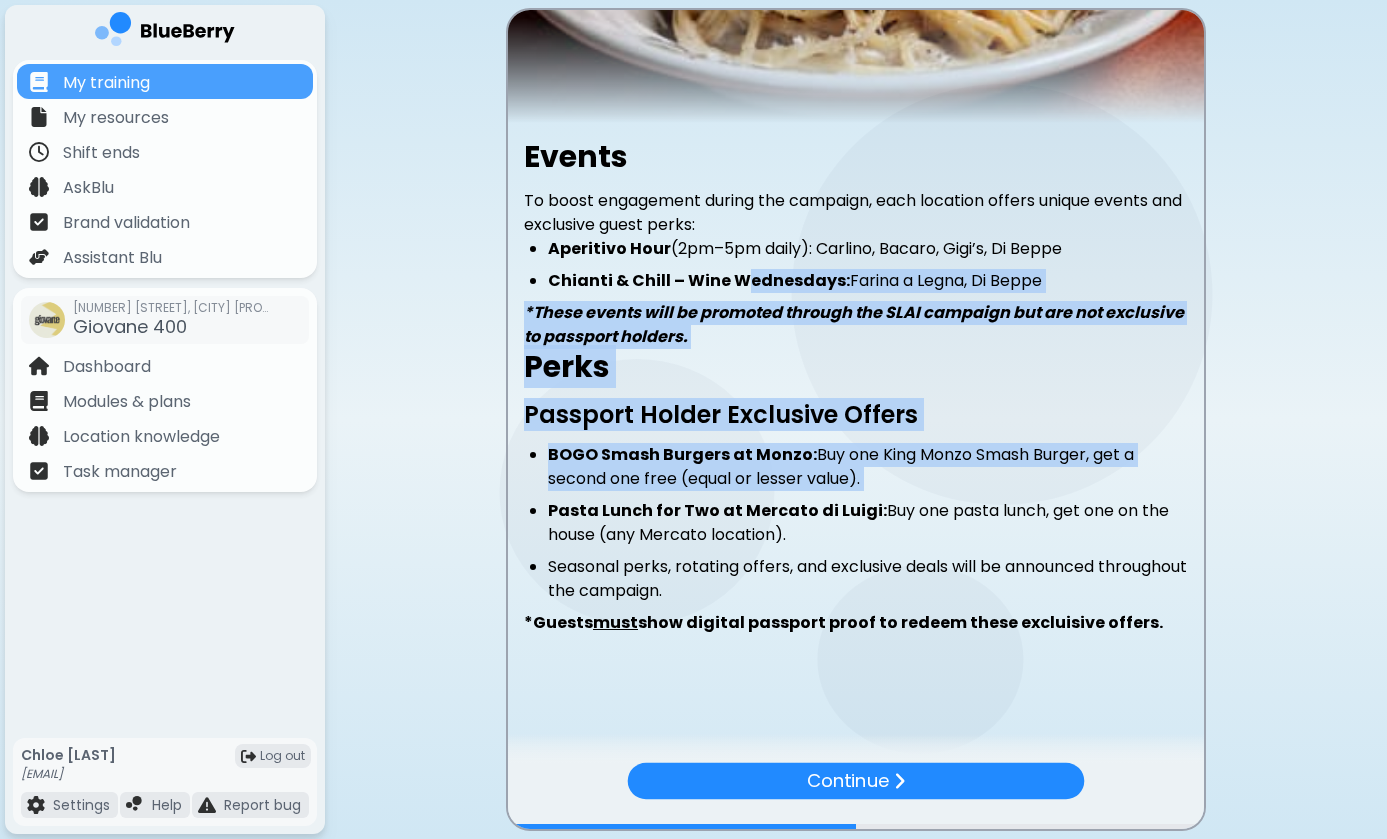 scroll, scrollTop: 237, scrollLeft: 0, axis: vertical 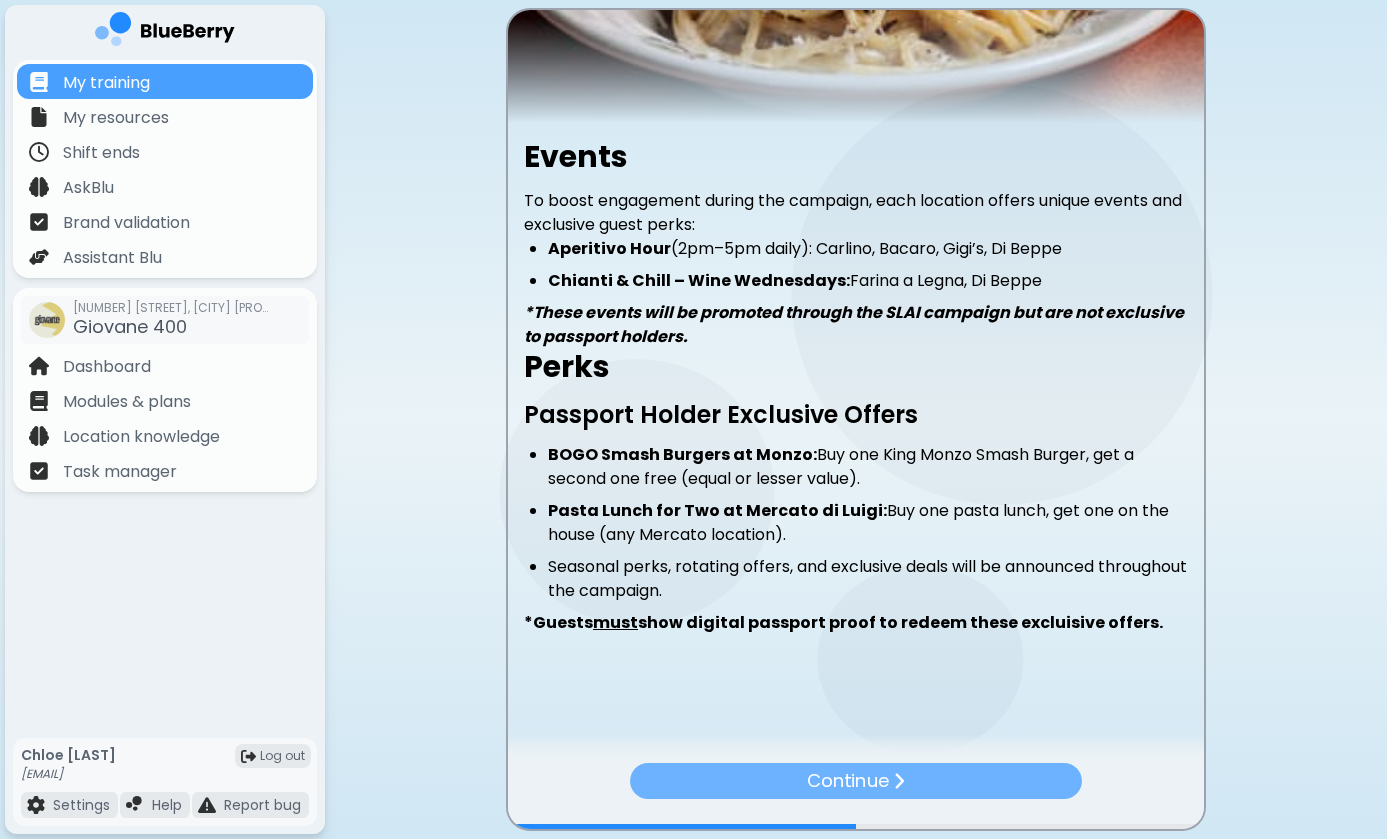 click on "Continue" at bounding box center (856, 781) 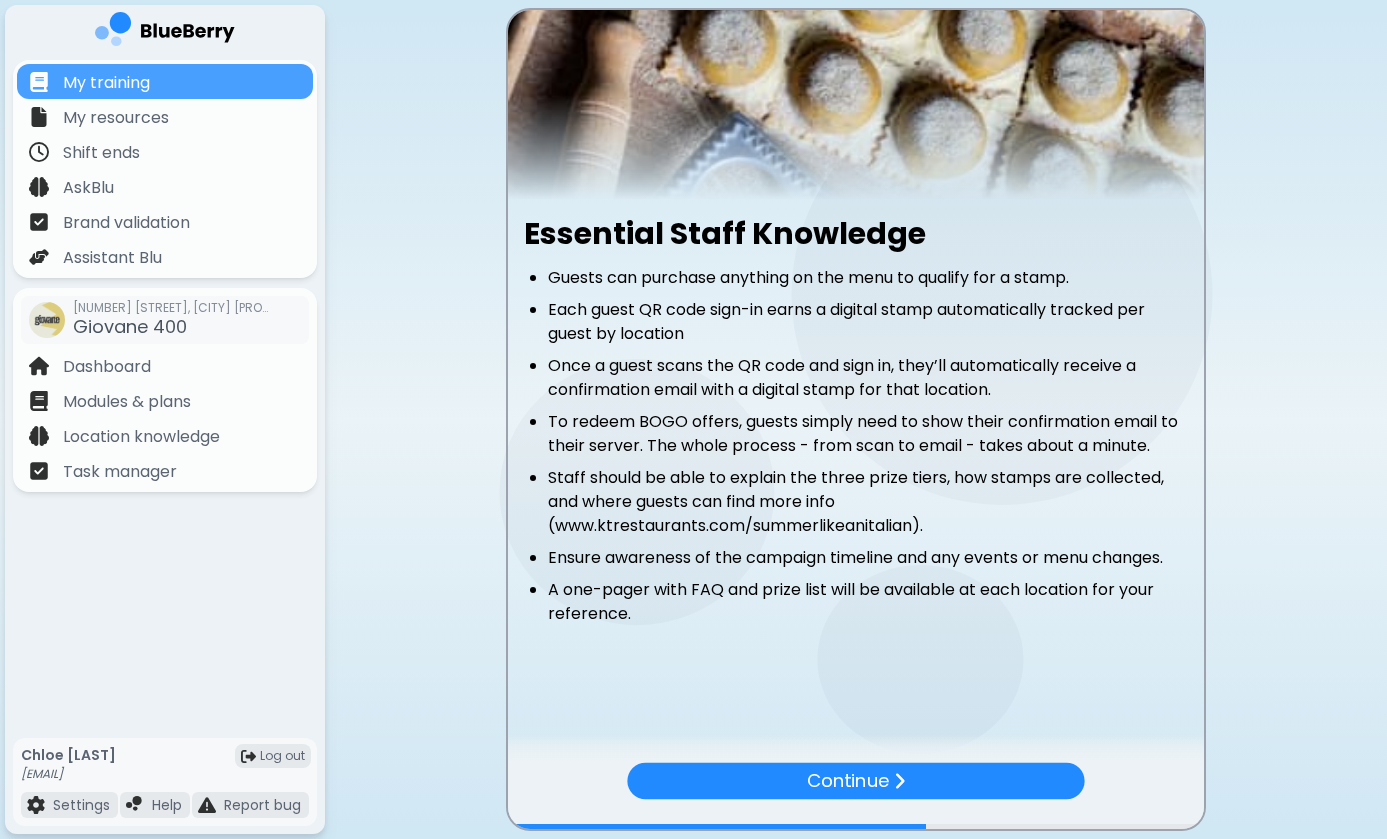 scroll, scrollTop: 160, scrollLeft: 0, axis: vertical 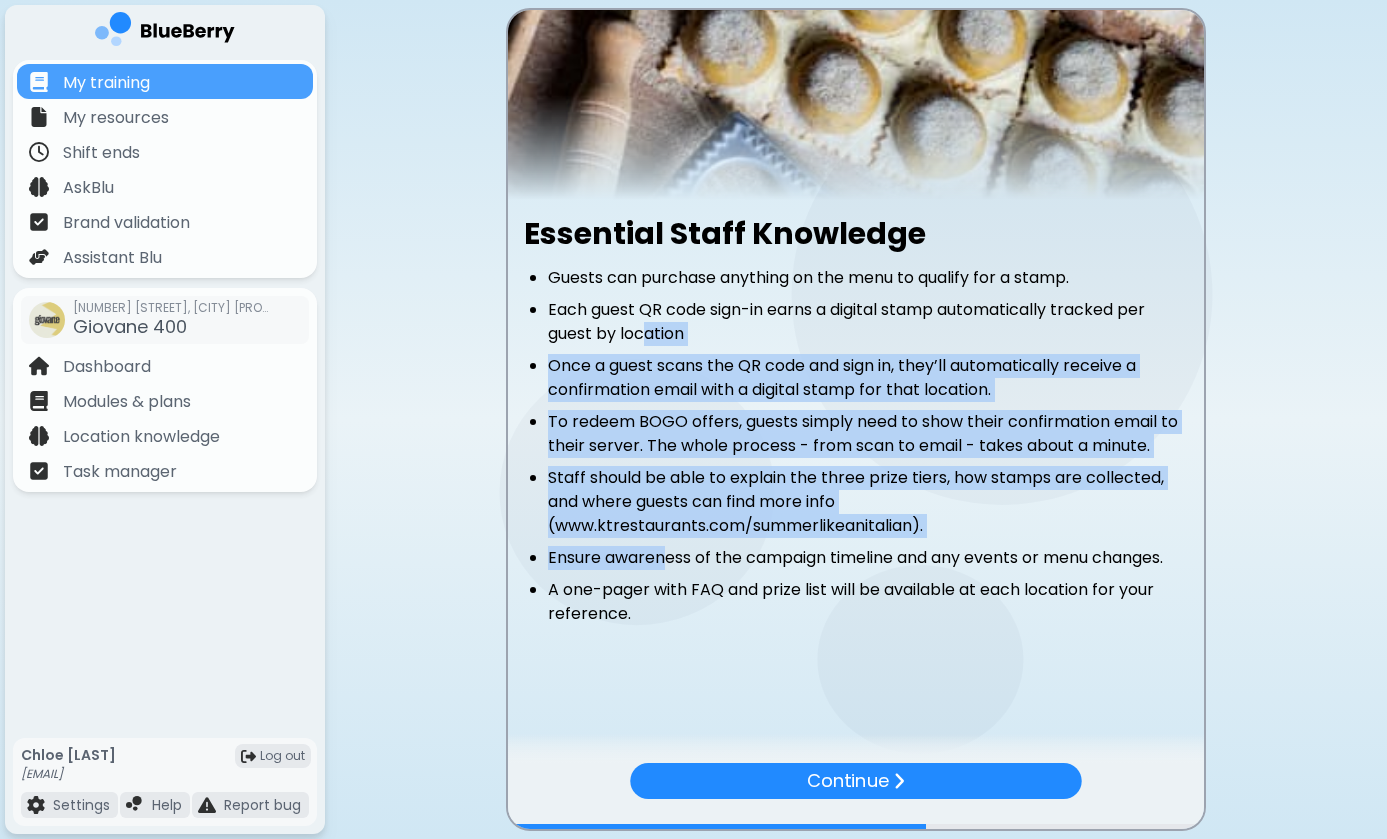 drag, startPoint x: 650, startPoint y: 336, endPoint x: 667, endPoint y: 558, distance: 222.64995 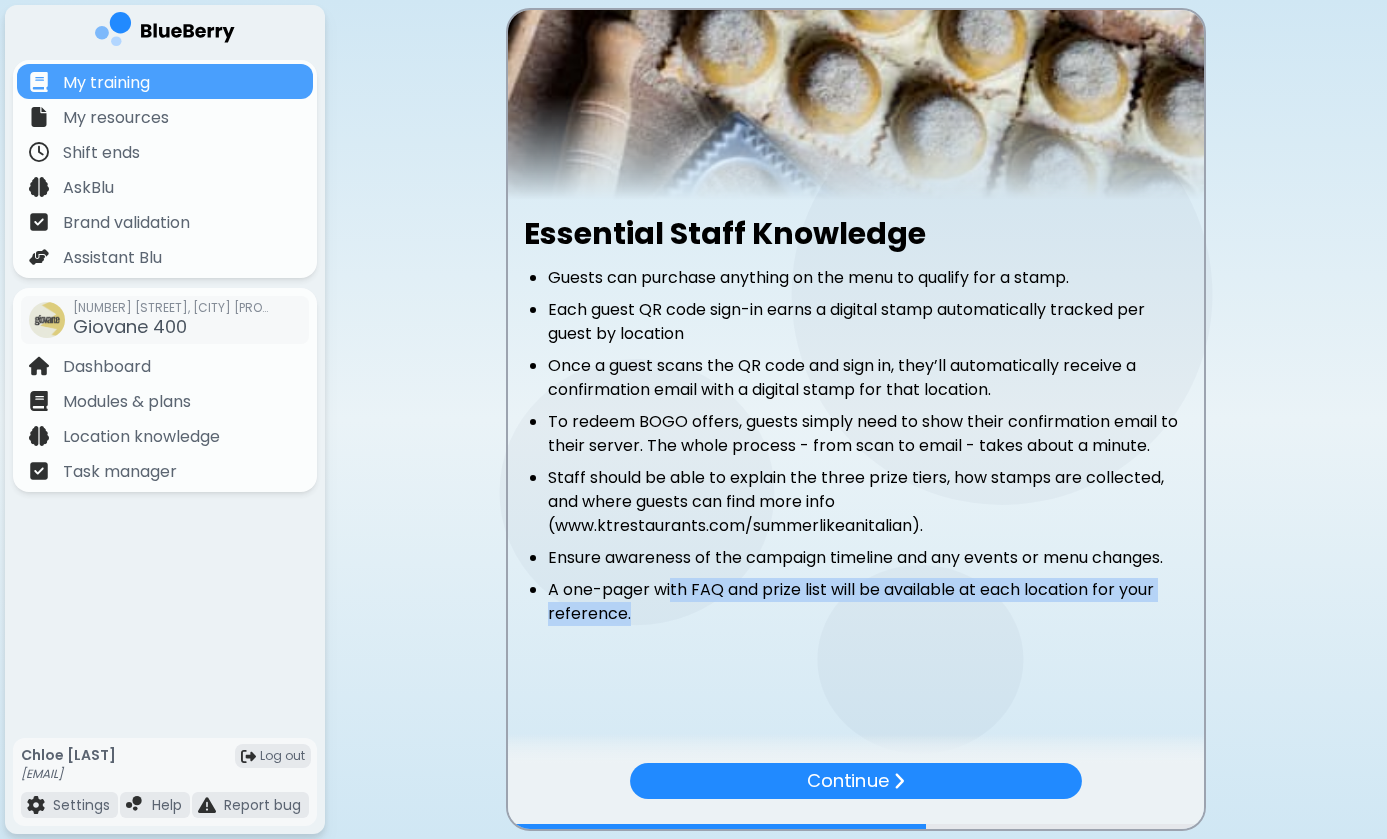 drag, startPoint x: 671, startPoint y: 587, endPoint x: 669, endPoint y: 702, distance: 115.01739 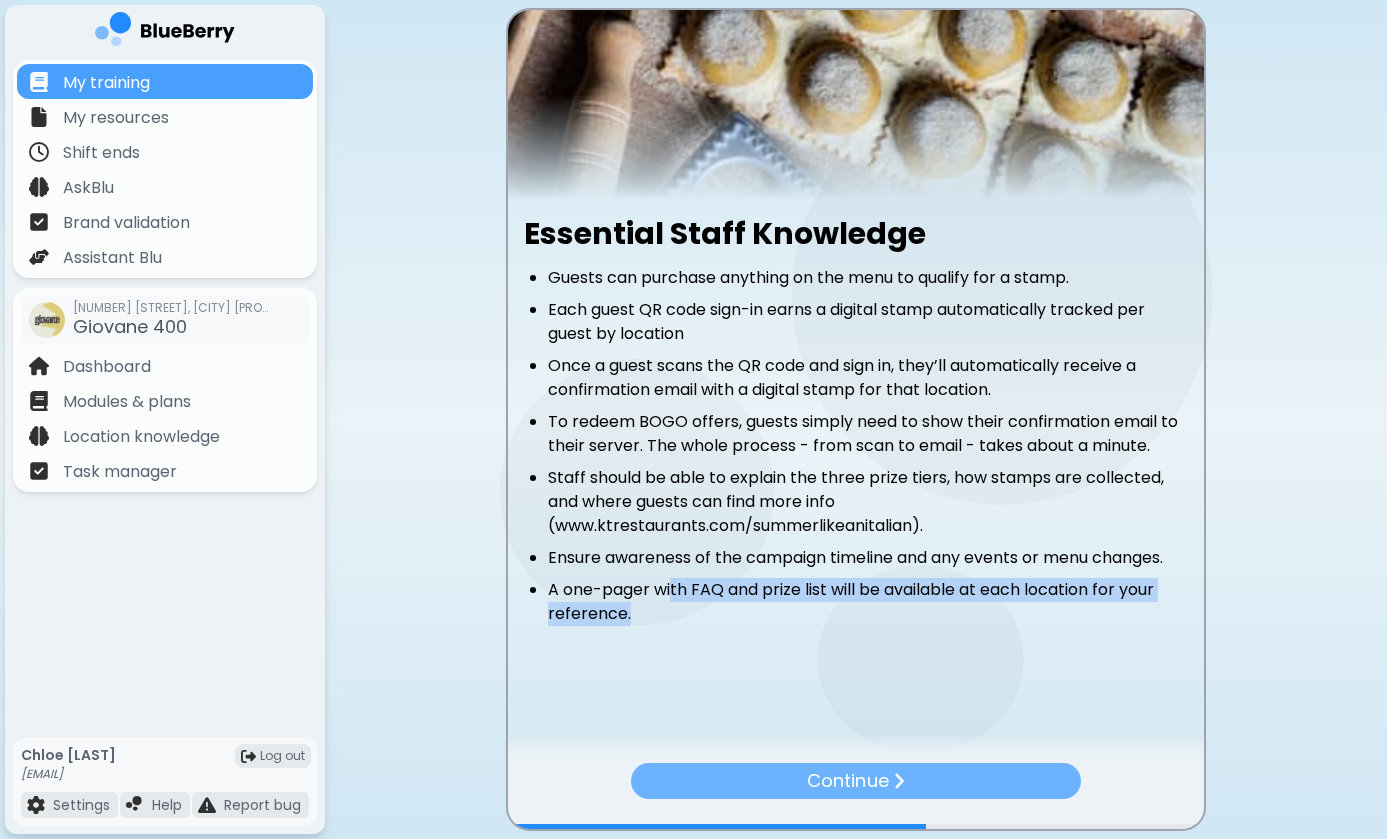scroll, scrollTop: 160, scrollLeft: 0, axis: vertical 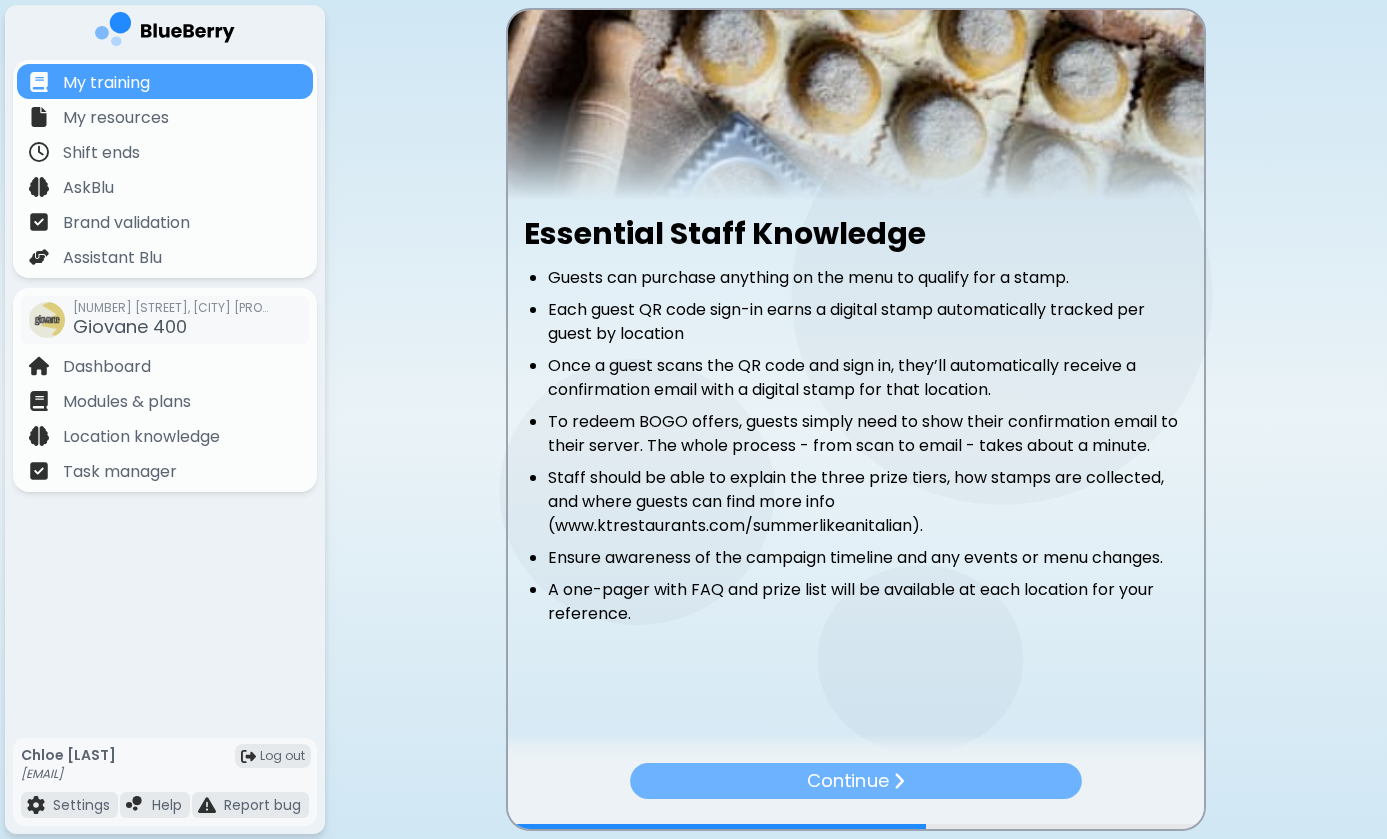 click on "Continue" at bounding box center [856, 781] 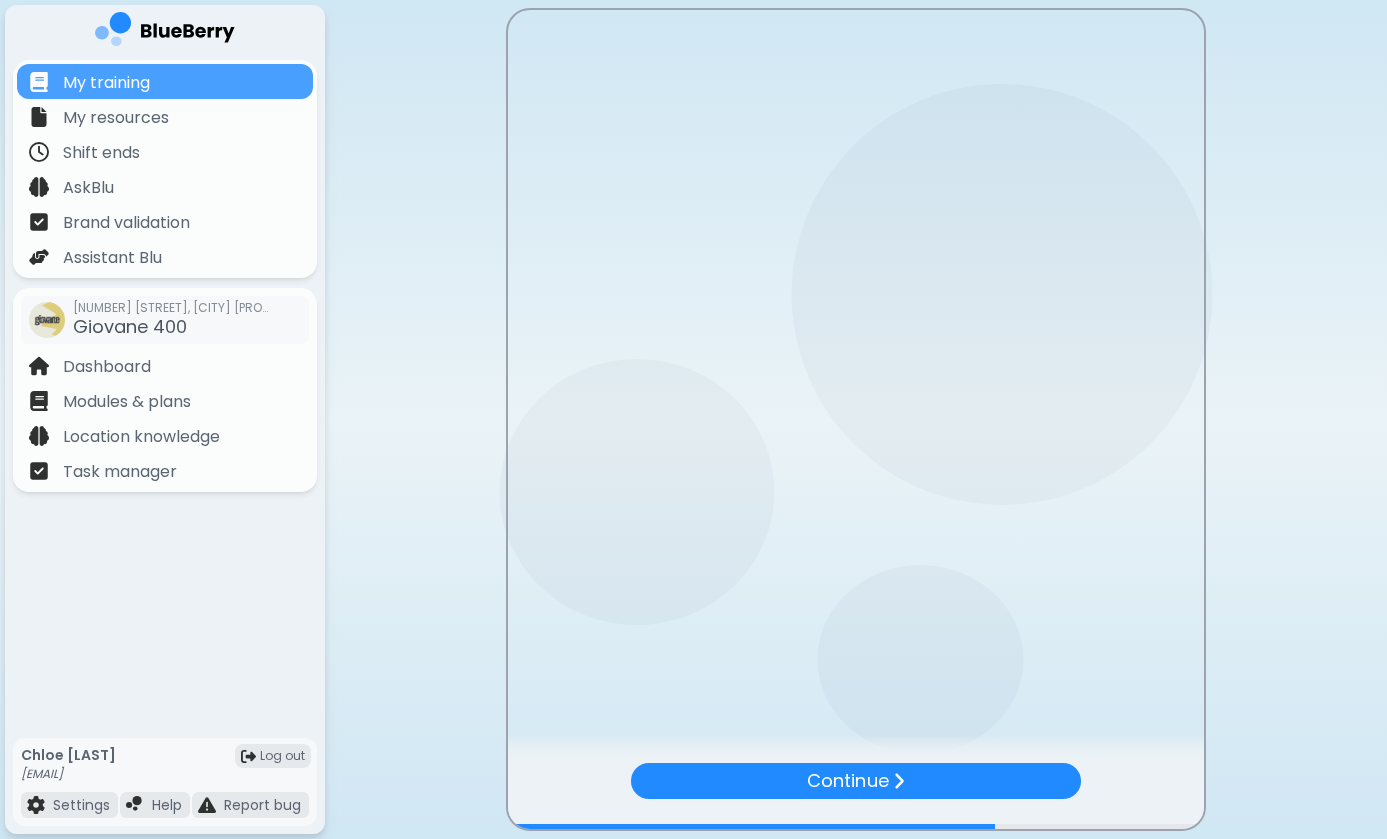 scroll, scrollTop: 0, scrollLeft: 0, axis: both 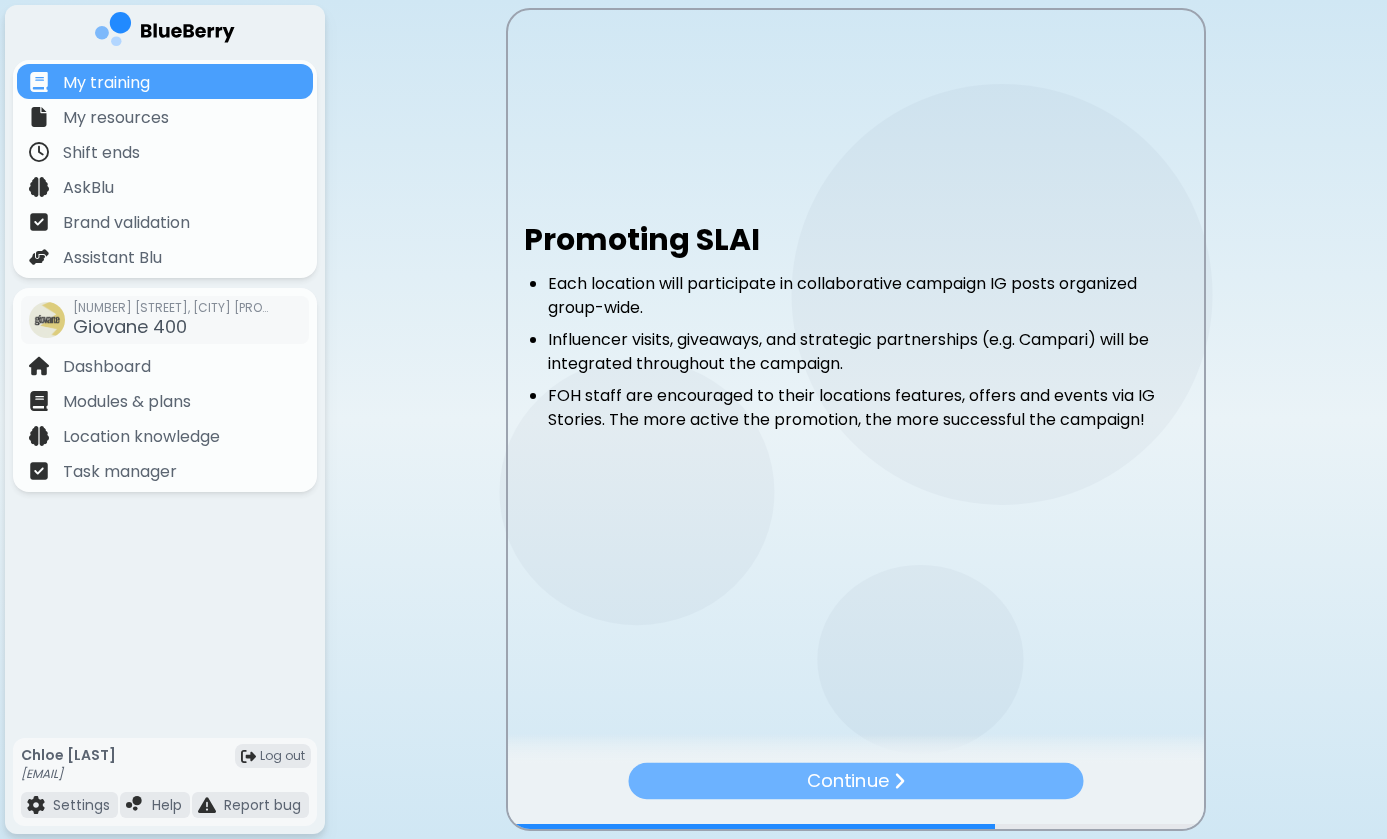 click on "Continue" at bounding box center [855, 780] 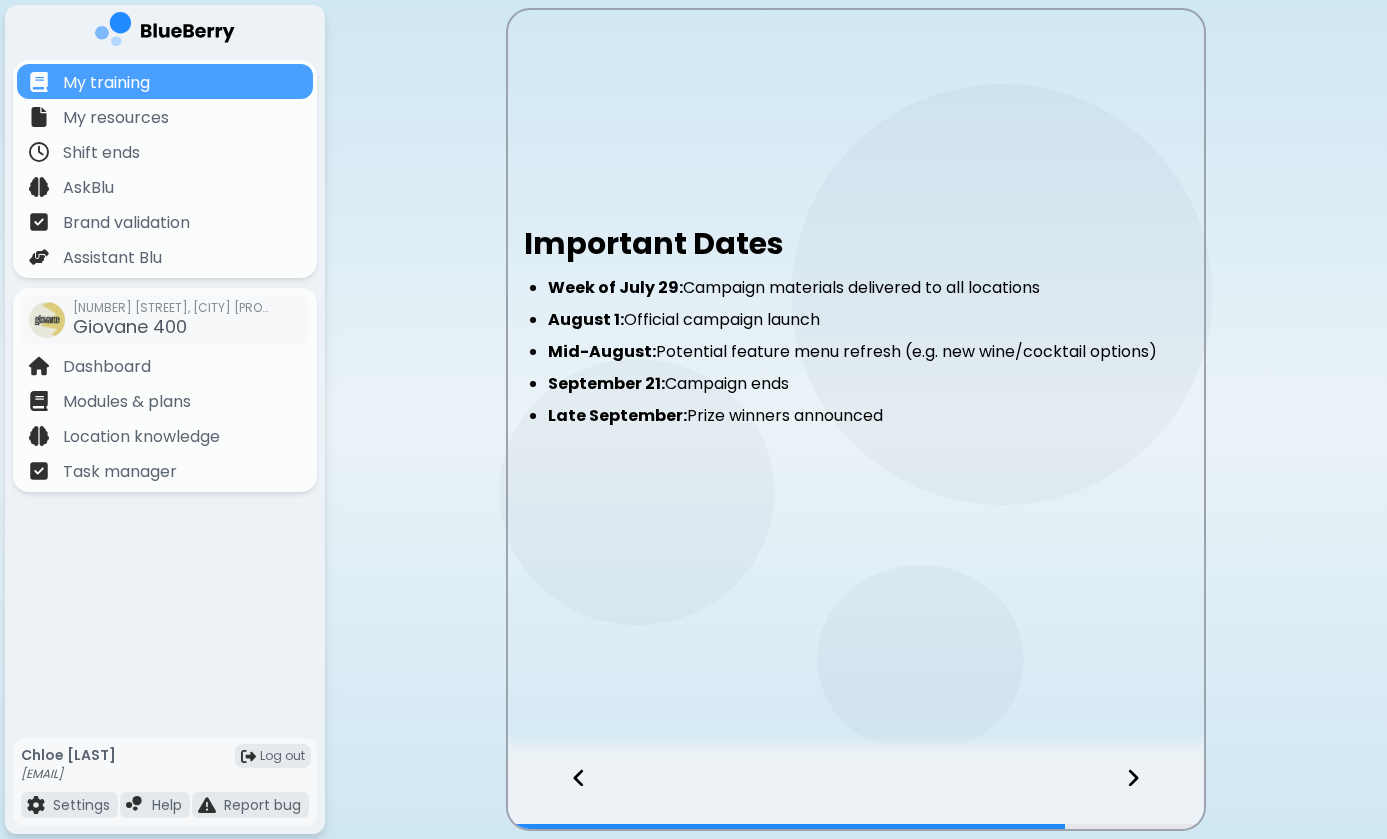 click at bounding box center [569, 796] 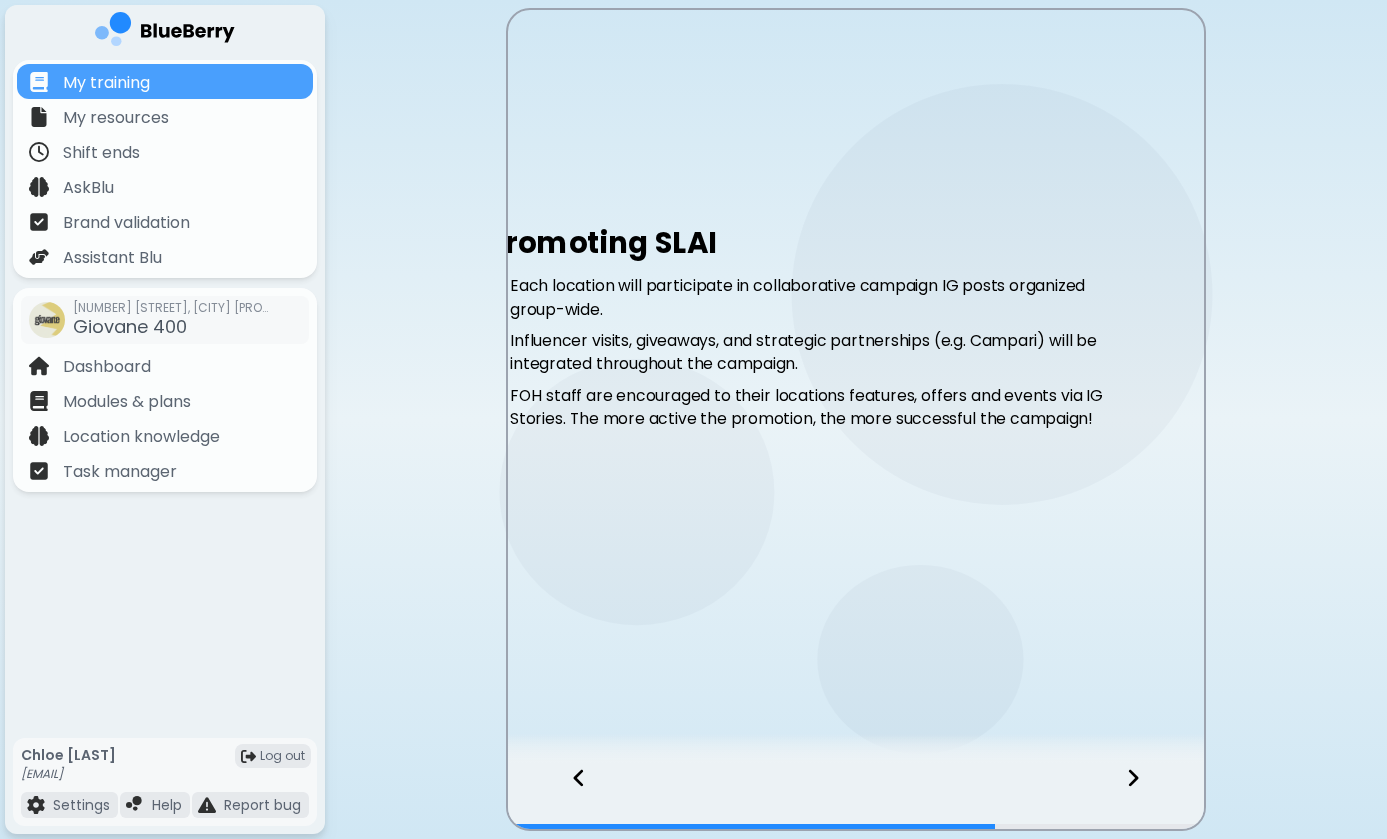 click at bounding box center [569, 796] 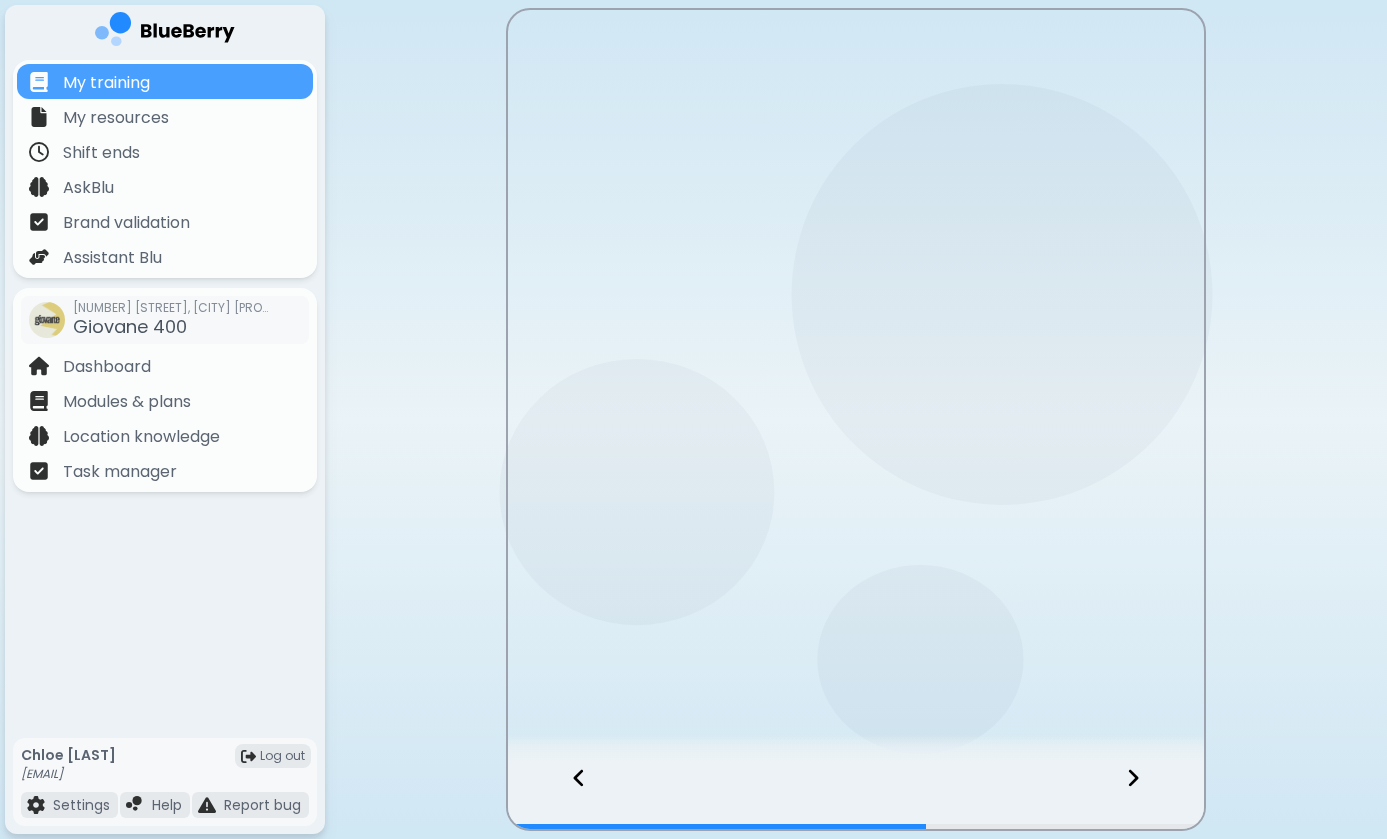 click at bounding box center (569, 796) 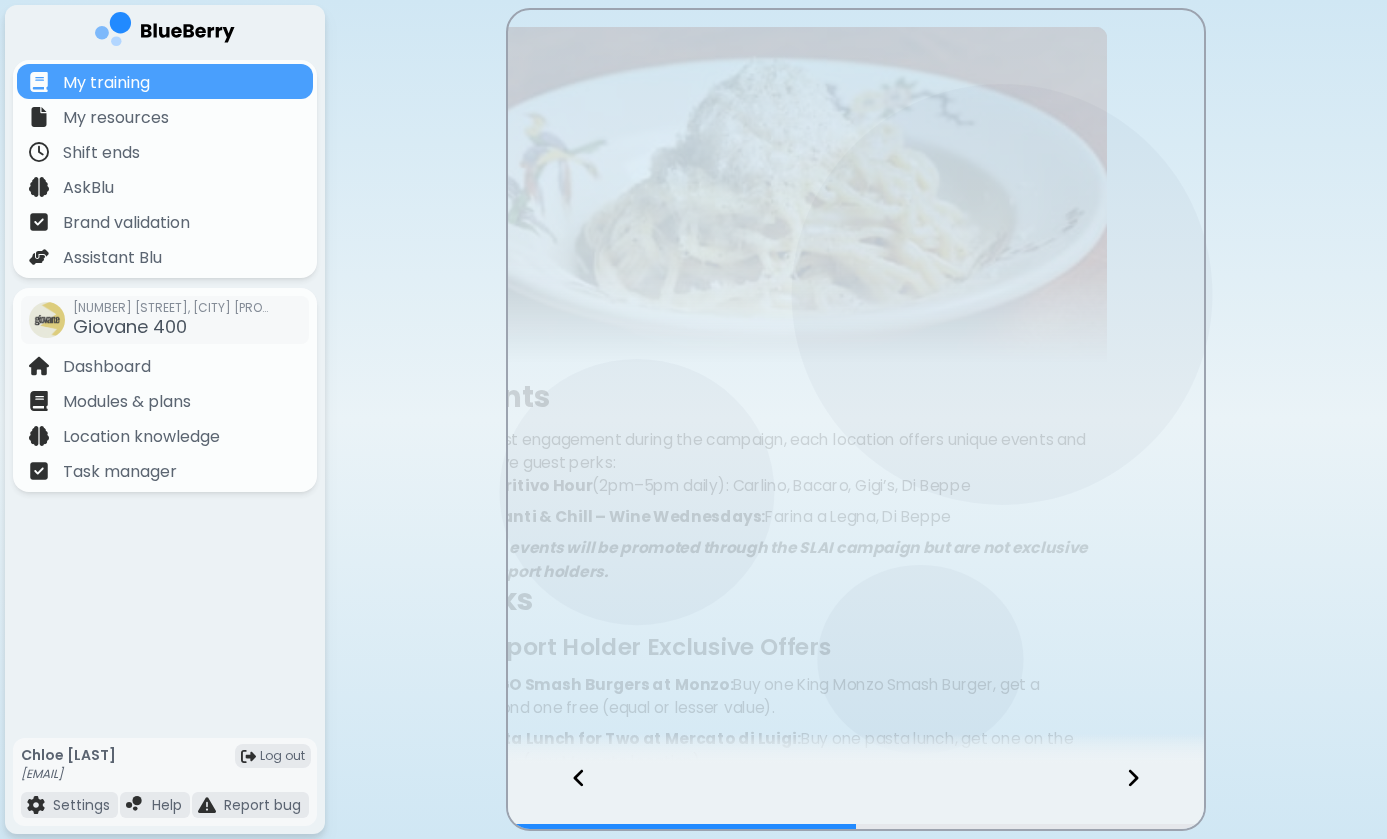 click at bounding box center (569, 796) 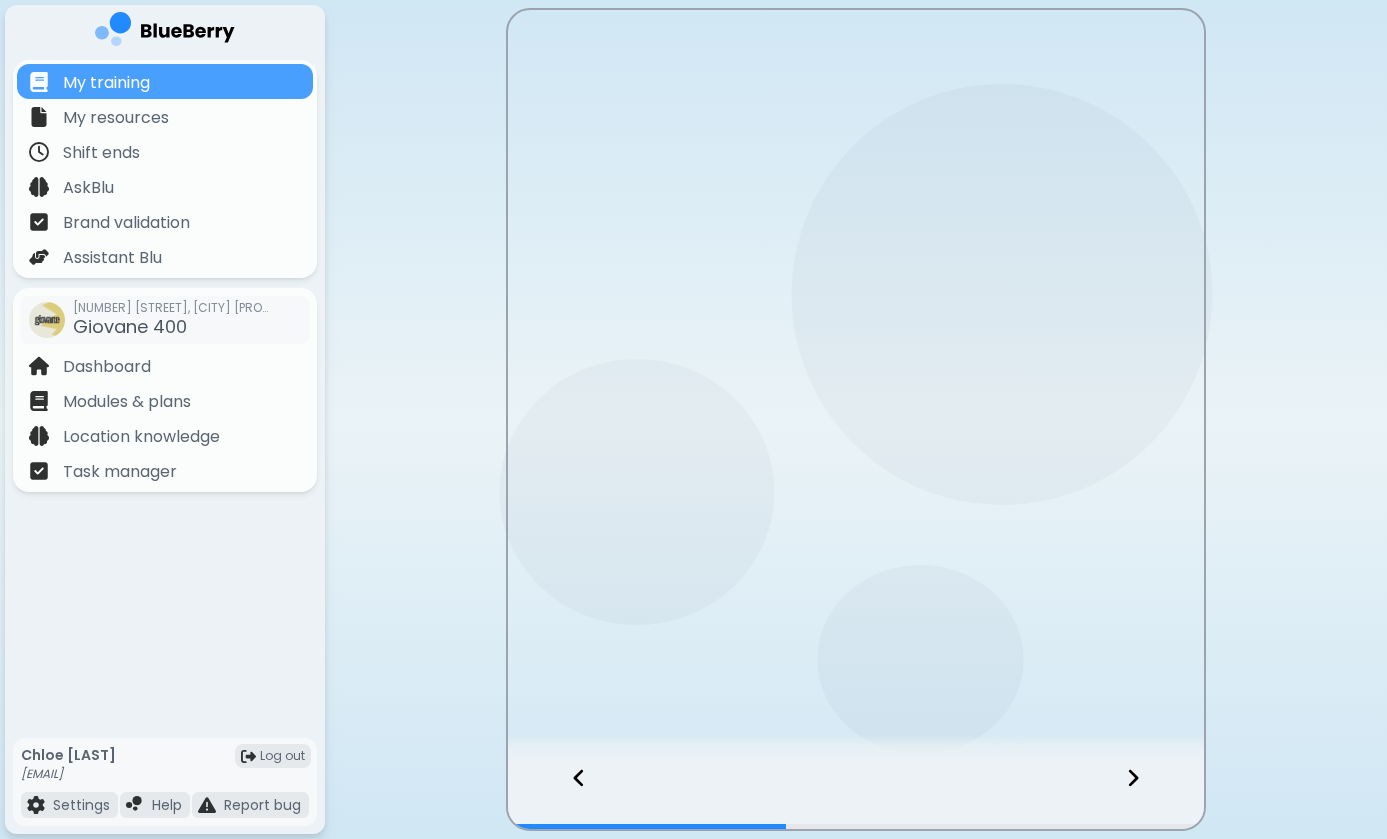 click at bounding box center [569, 796] 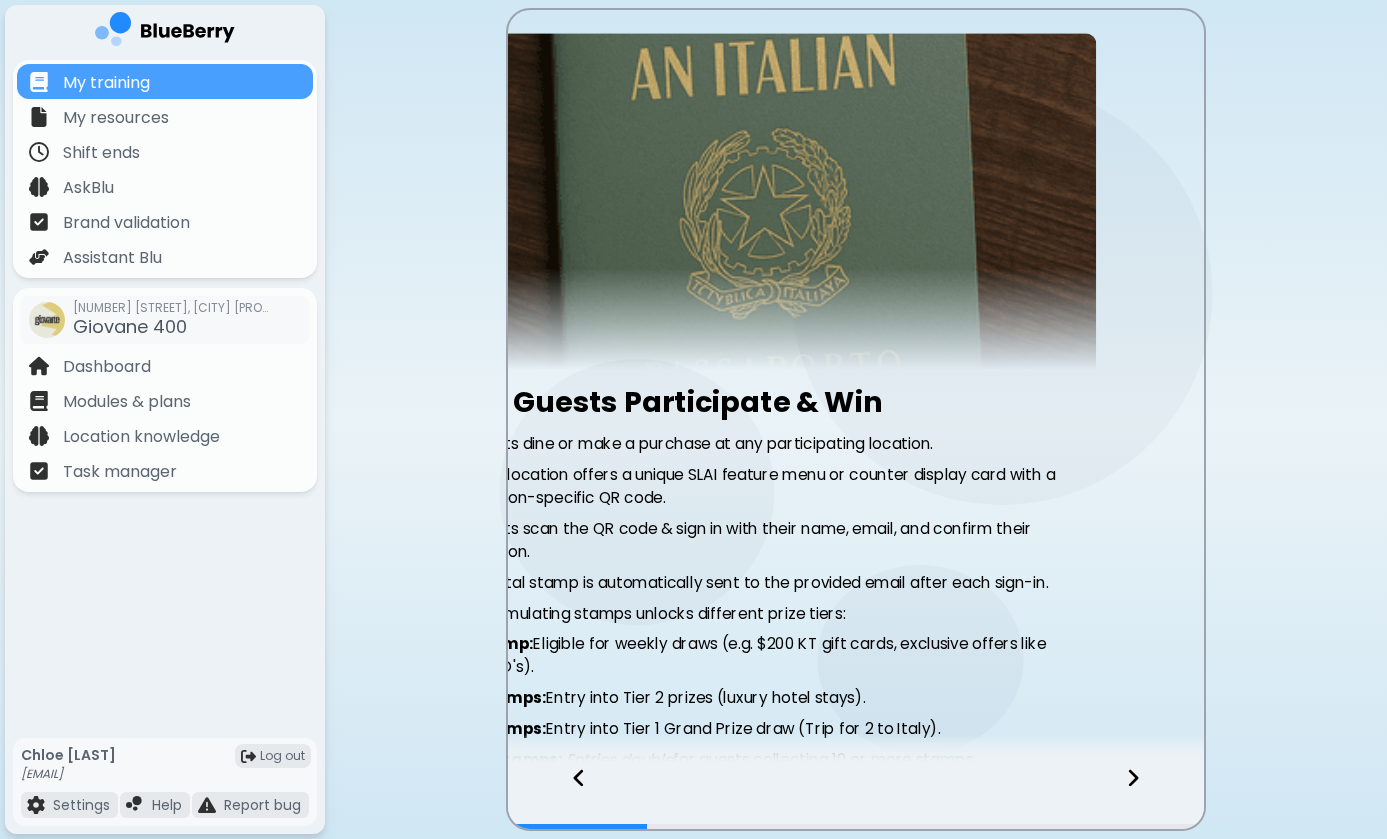 click at bounding box center [569, 796] 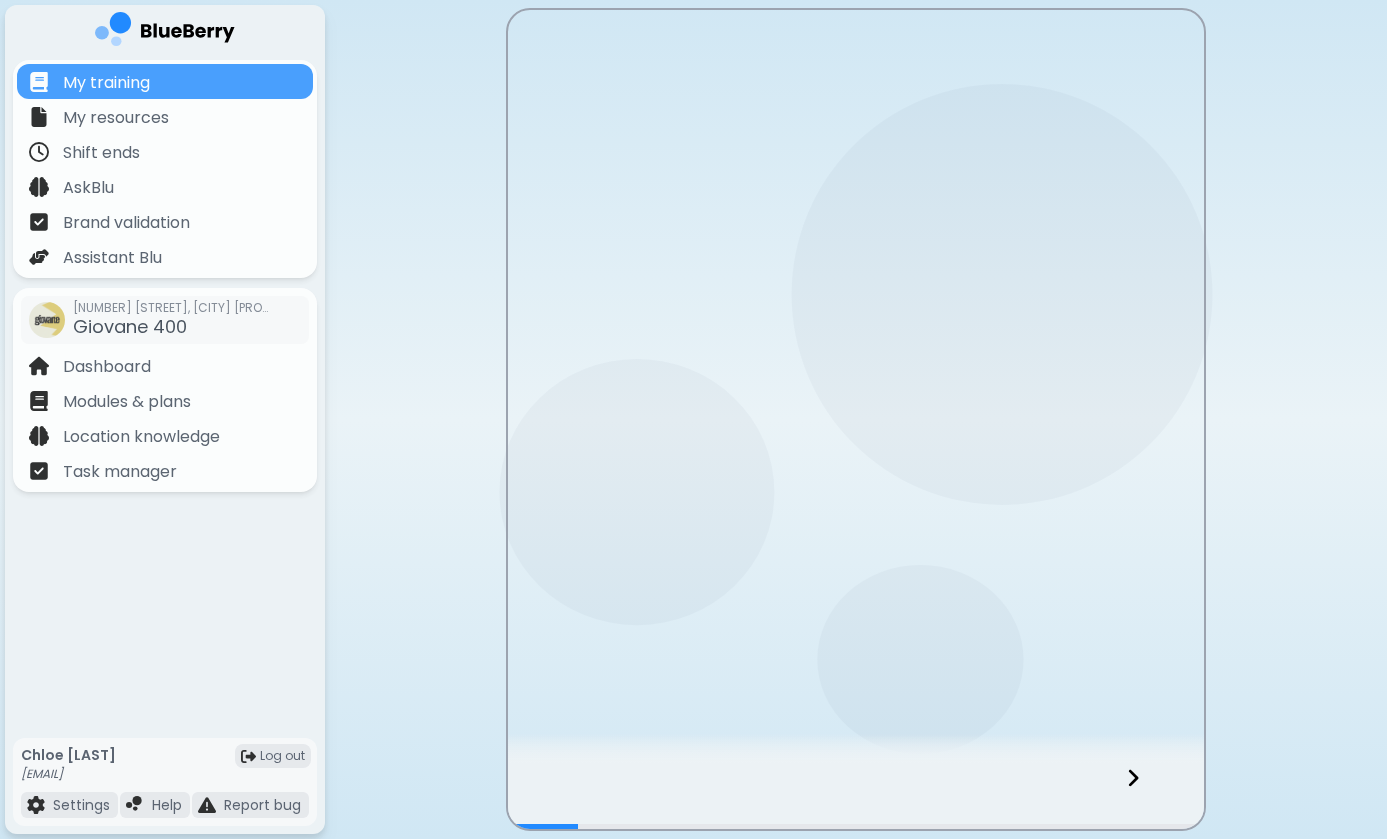 click at bounding box center [856, 796] 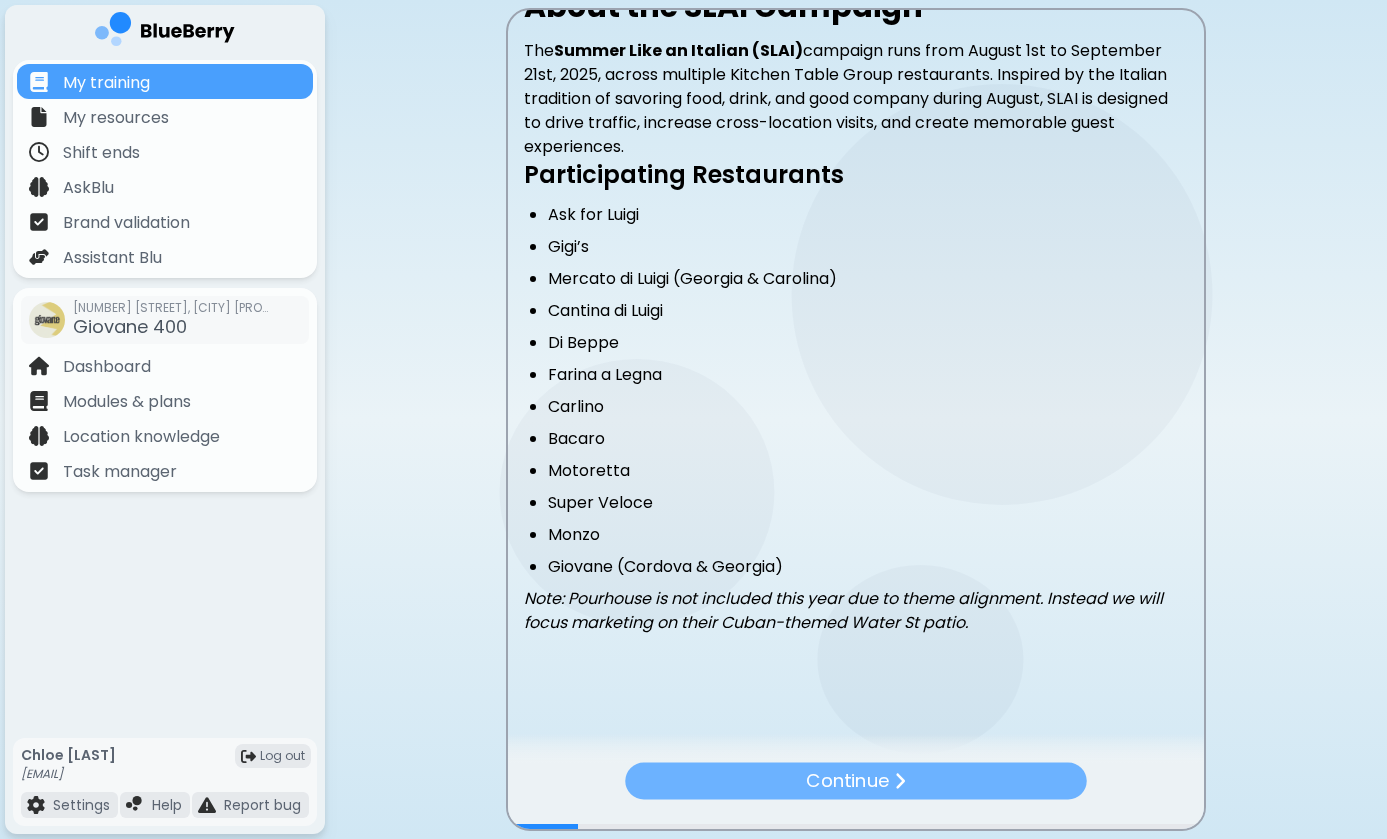 click on "Continue" at bounding box center [855, 780] 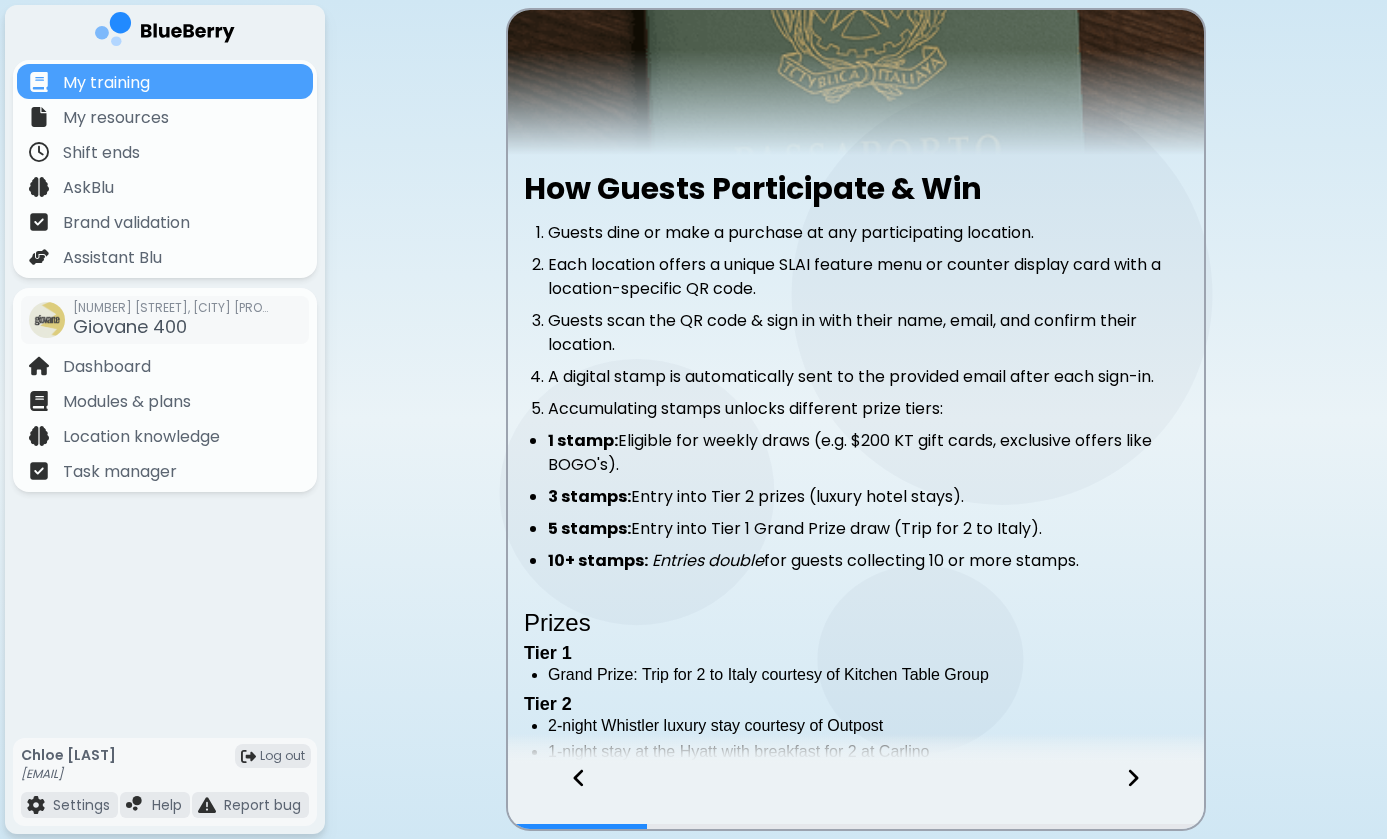 scroll, scrollTop: 206, scrollLeft: 0, axis: vertical 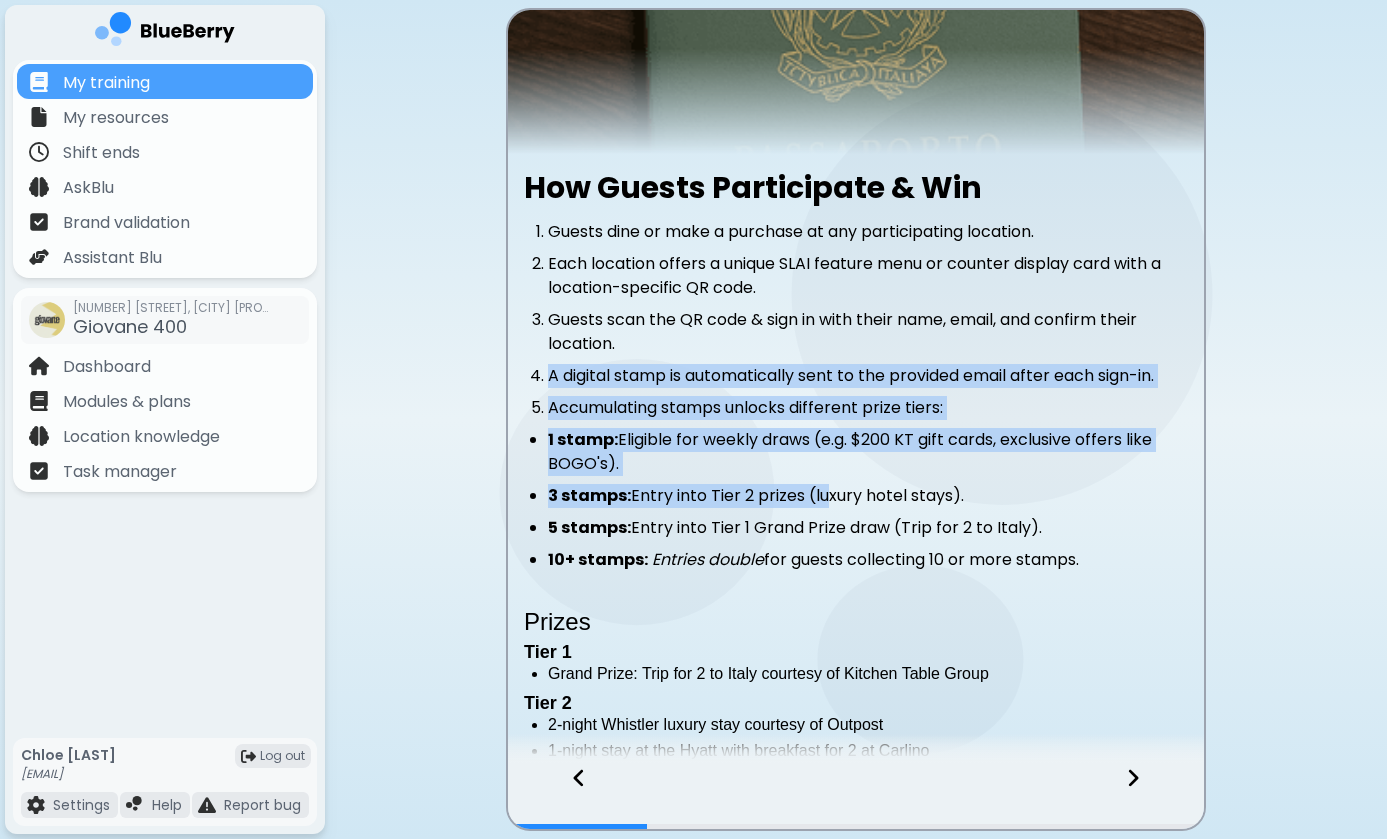 drag, startPoint x: 816, startPoint y: 350, endPoint x: 820, endPoint y: 507, distance: 157.05095 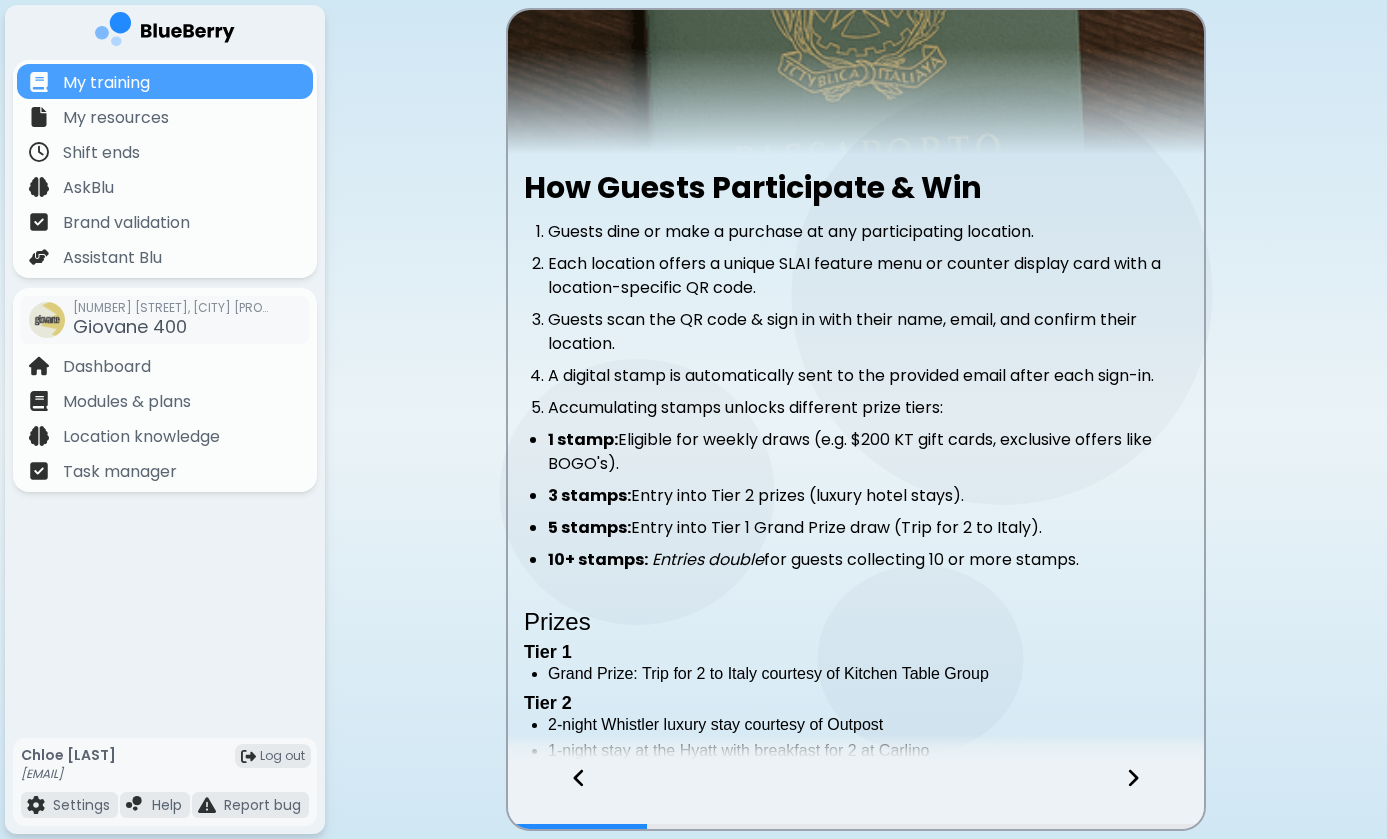 click on "5 stamps:  Entry into Tier 1 Grand Prize draw (Trip for 2 to Italy)." at bounding box center (868, 528) 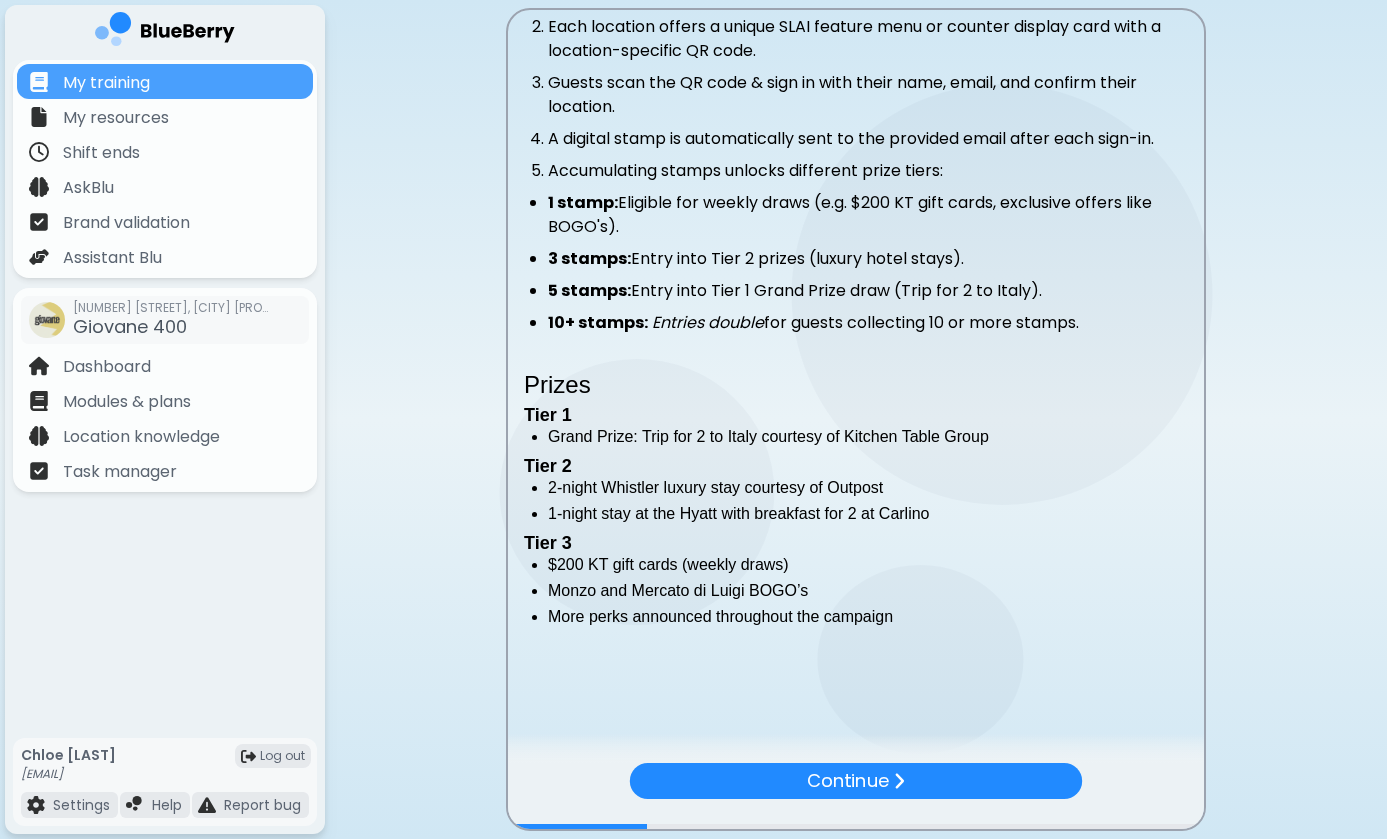 scroll, scrollTop: 443, scrollLeft: 0, axis: vertical 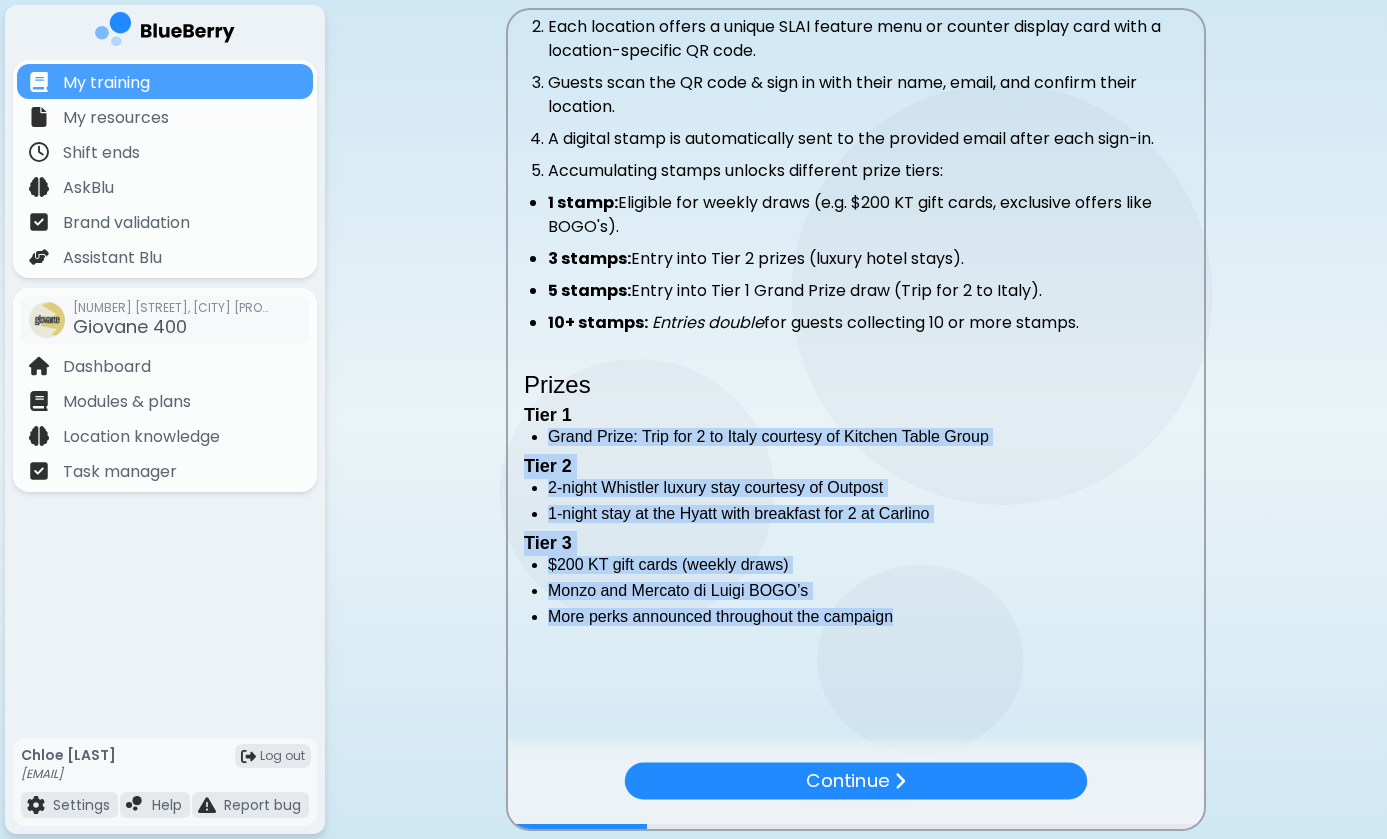 drag, startPoint x: 639, startPoint y: 427, endPoint x: 715, endPoint y: 649, distance: 234.64867 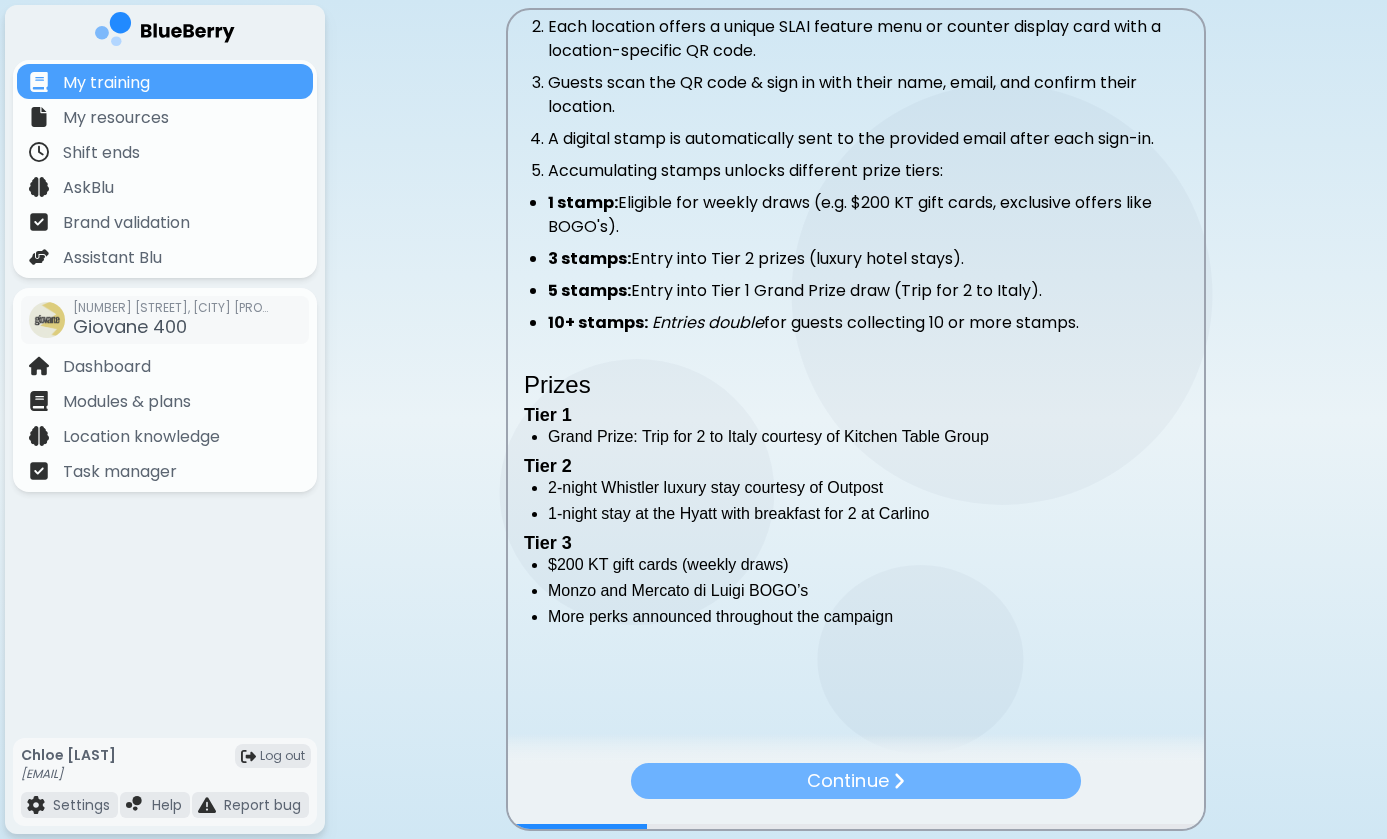 click on "Continue" at bounding box center [856, 781] 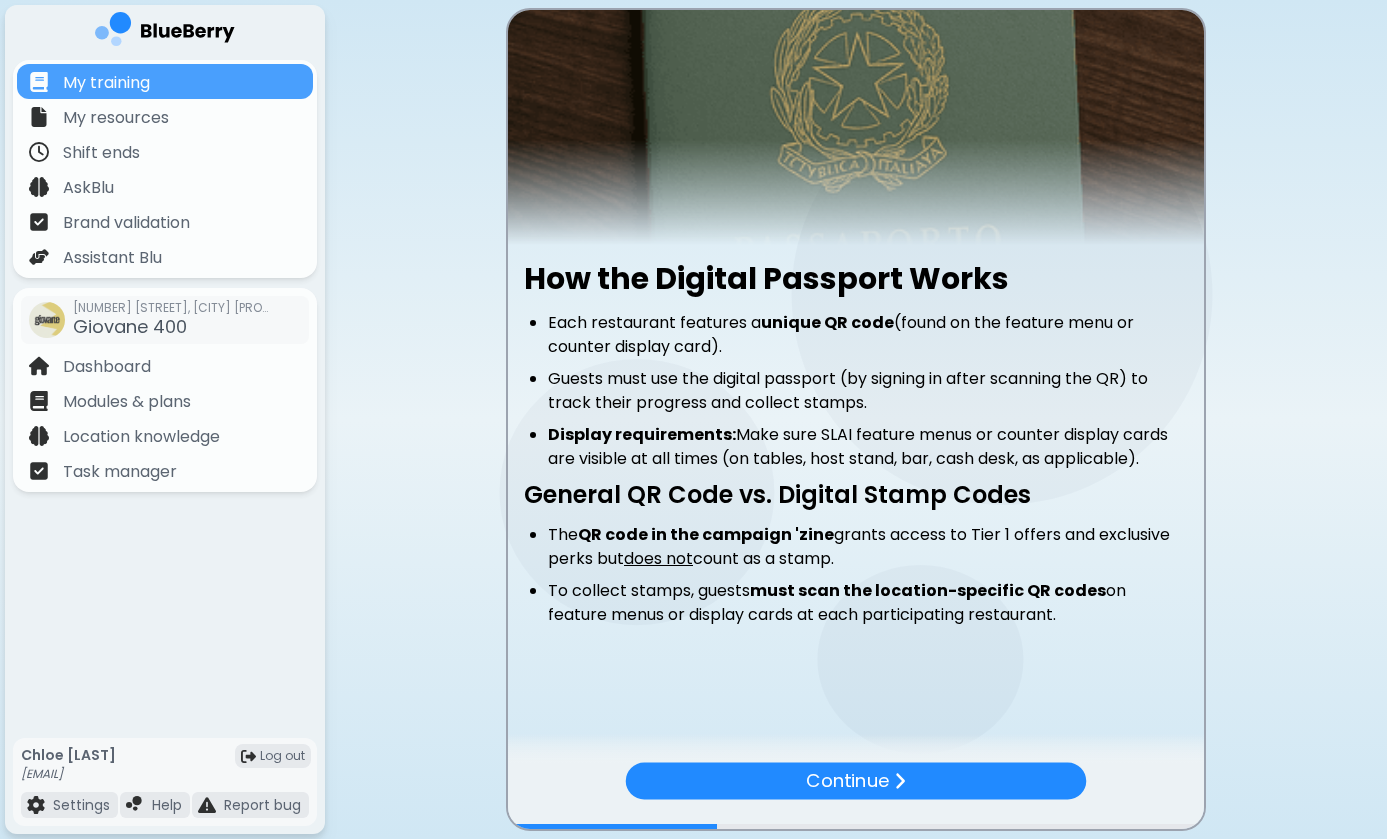 scroll, scrollTop: 115, scrollLeft: 0, axis: vertical 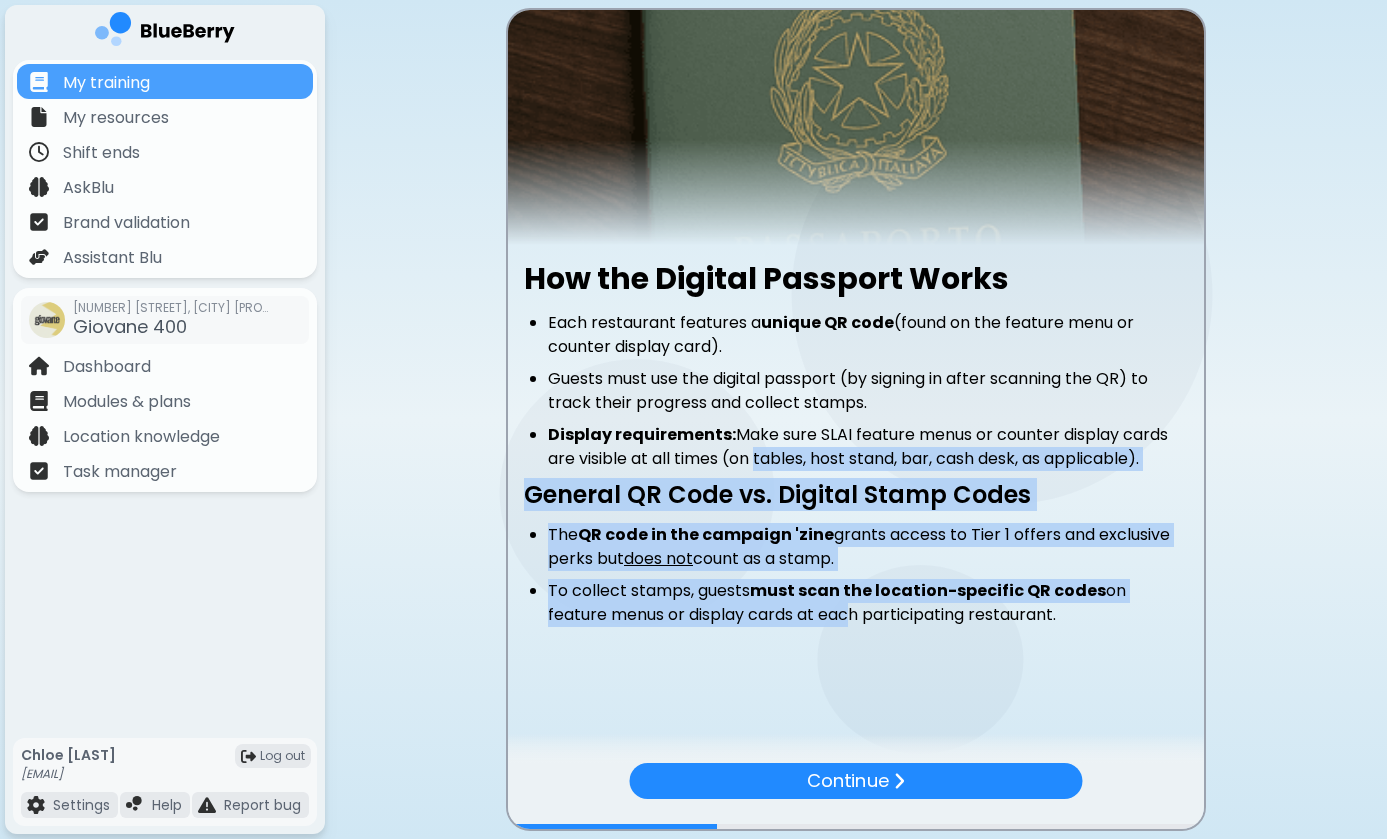 drag, startPoint x: 752, startPoint y: 453, endPoint x: 778, endPoint y: 619, distance: 168.0238 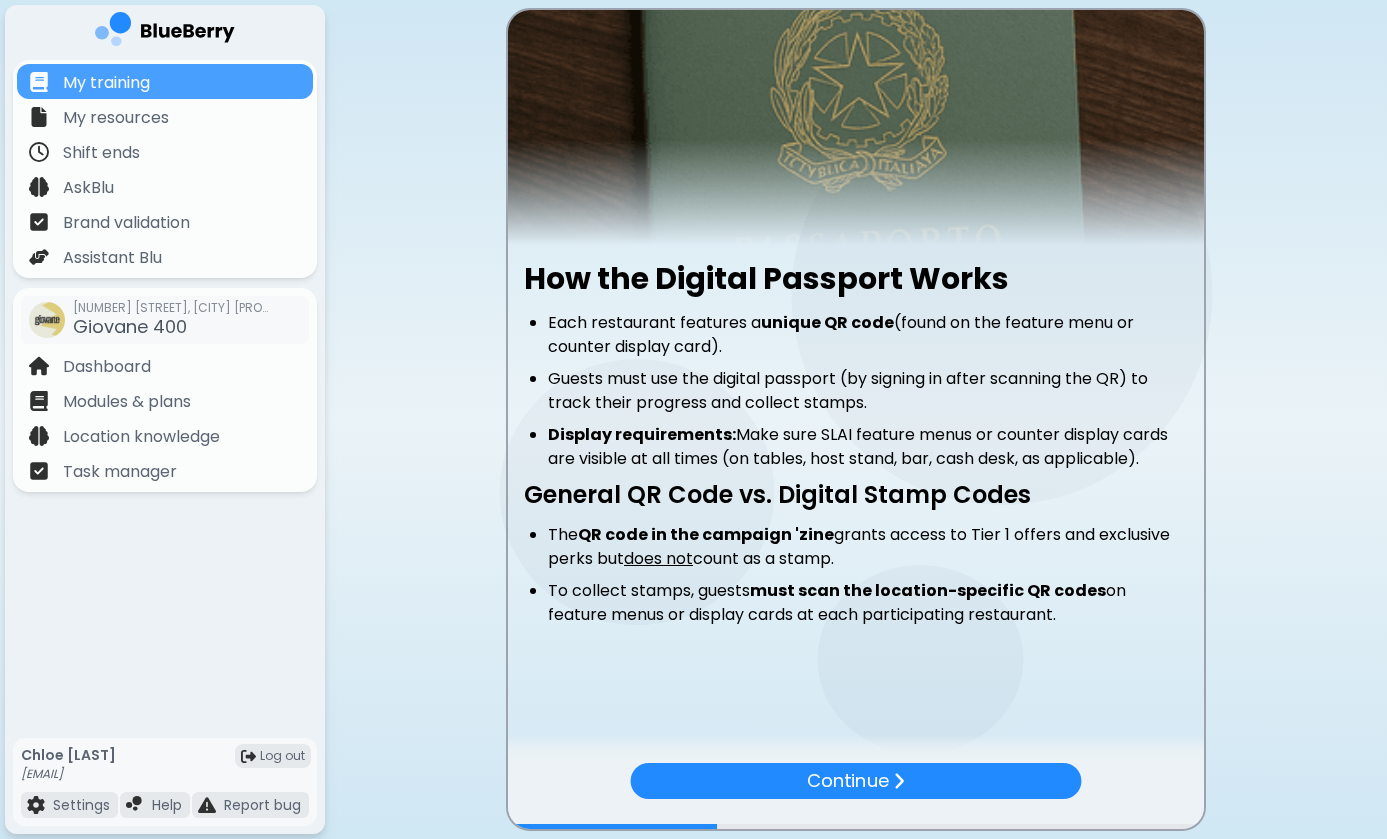 click on "To collect stamps, guests  must scan the location-specific QR codes  on feature menus or display cards at each participating restaurant." at bounding box center [868, 603] 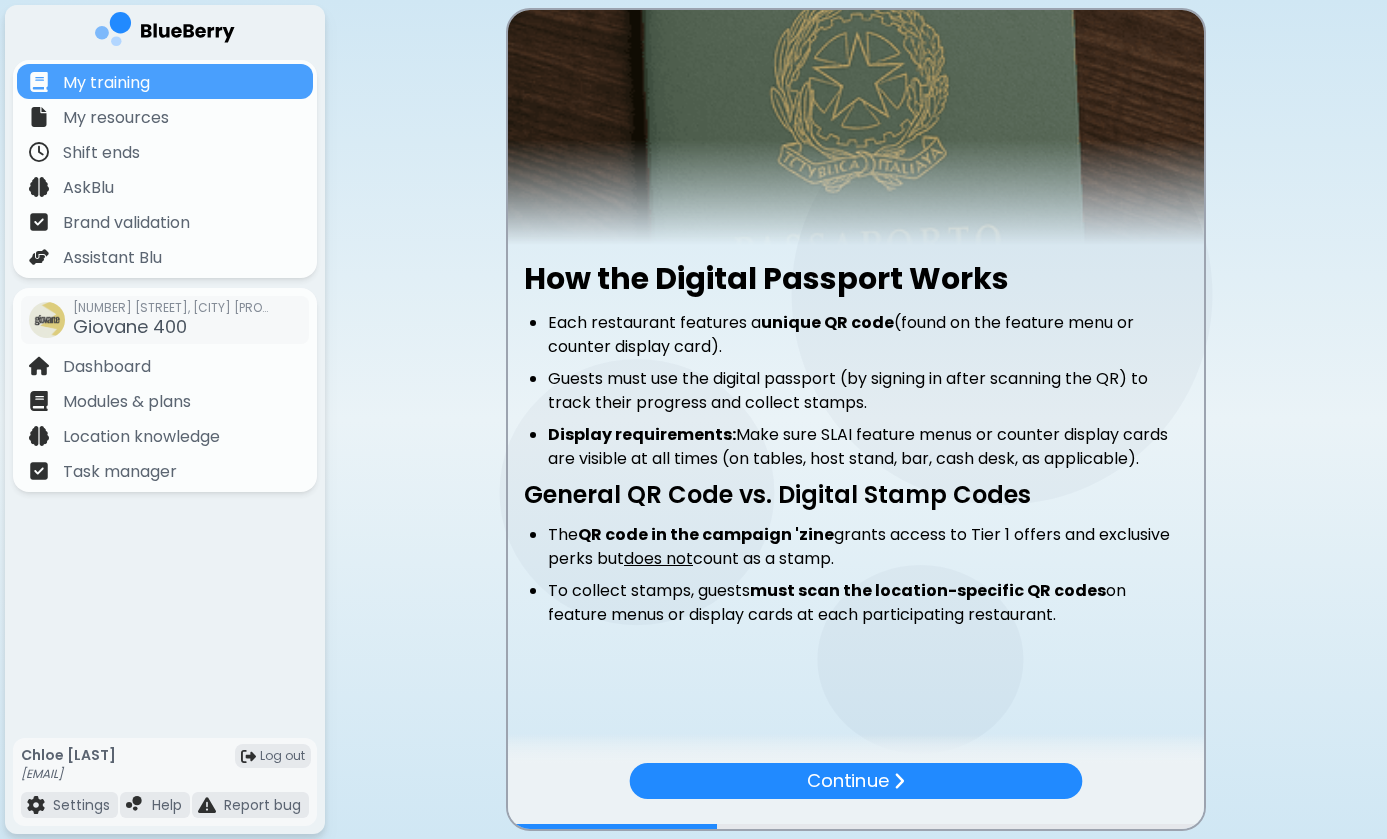 click on "QR code in the campaign 'zine" at bounding box center [706, 534] 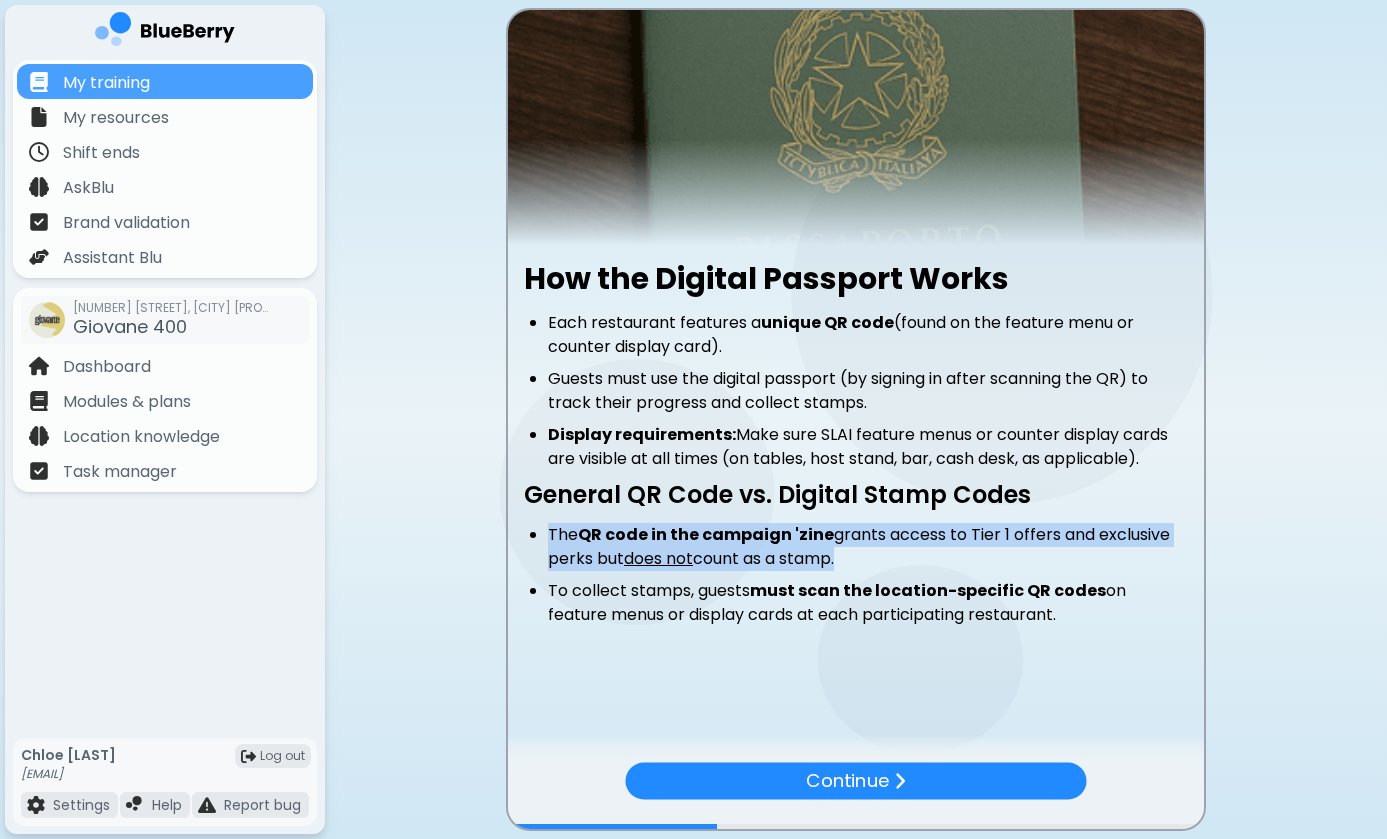 drag, startPoint x: 551, startPoint y: 533, endPoint x: 842, endPoint y: 557, distance: 291.988 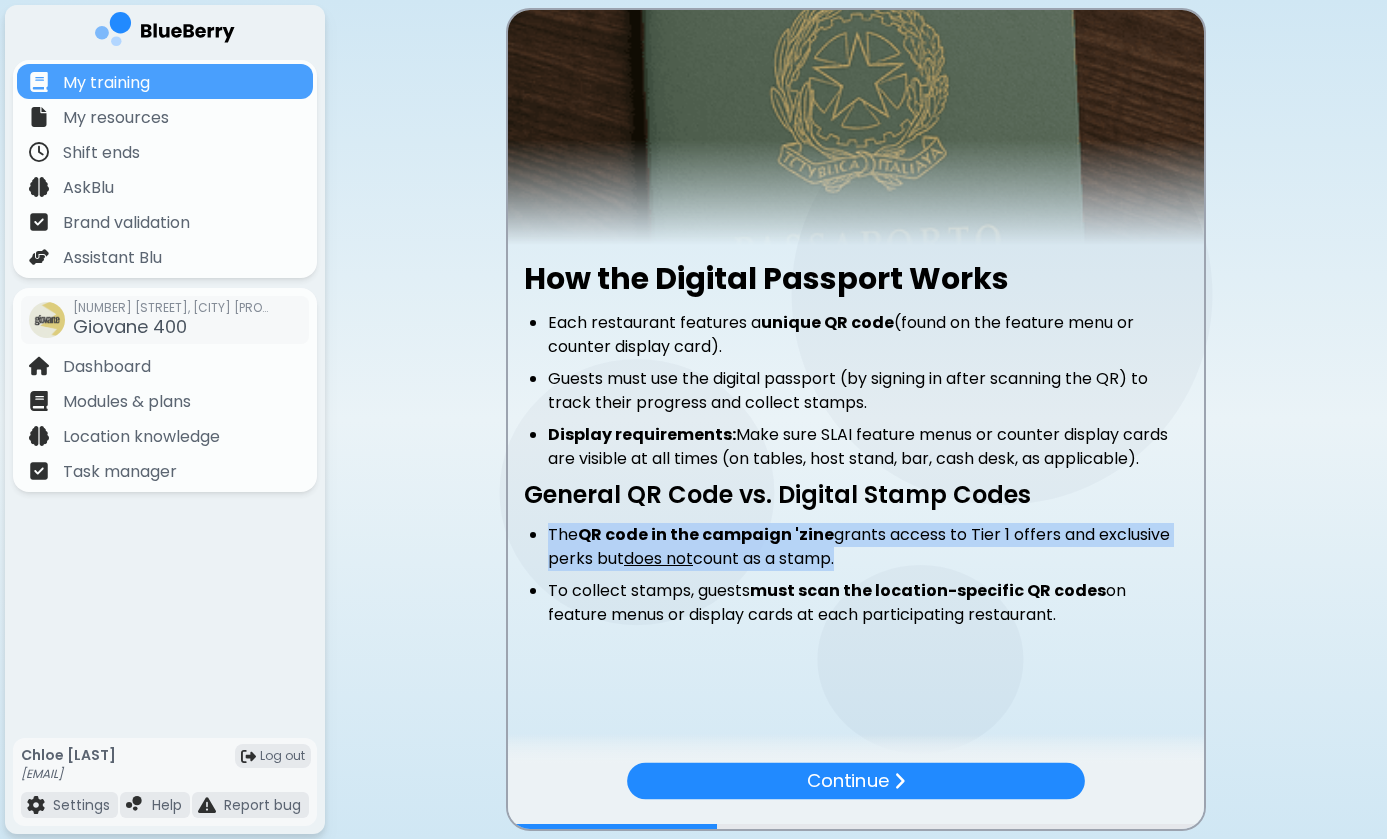 copy on "The  QR code in the campaign 'zine  grants access to Tier 1 offers and exclusive perks but  does not  count as a stamp" 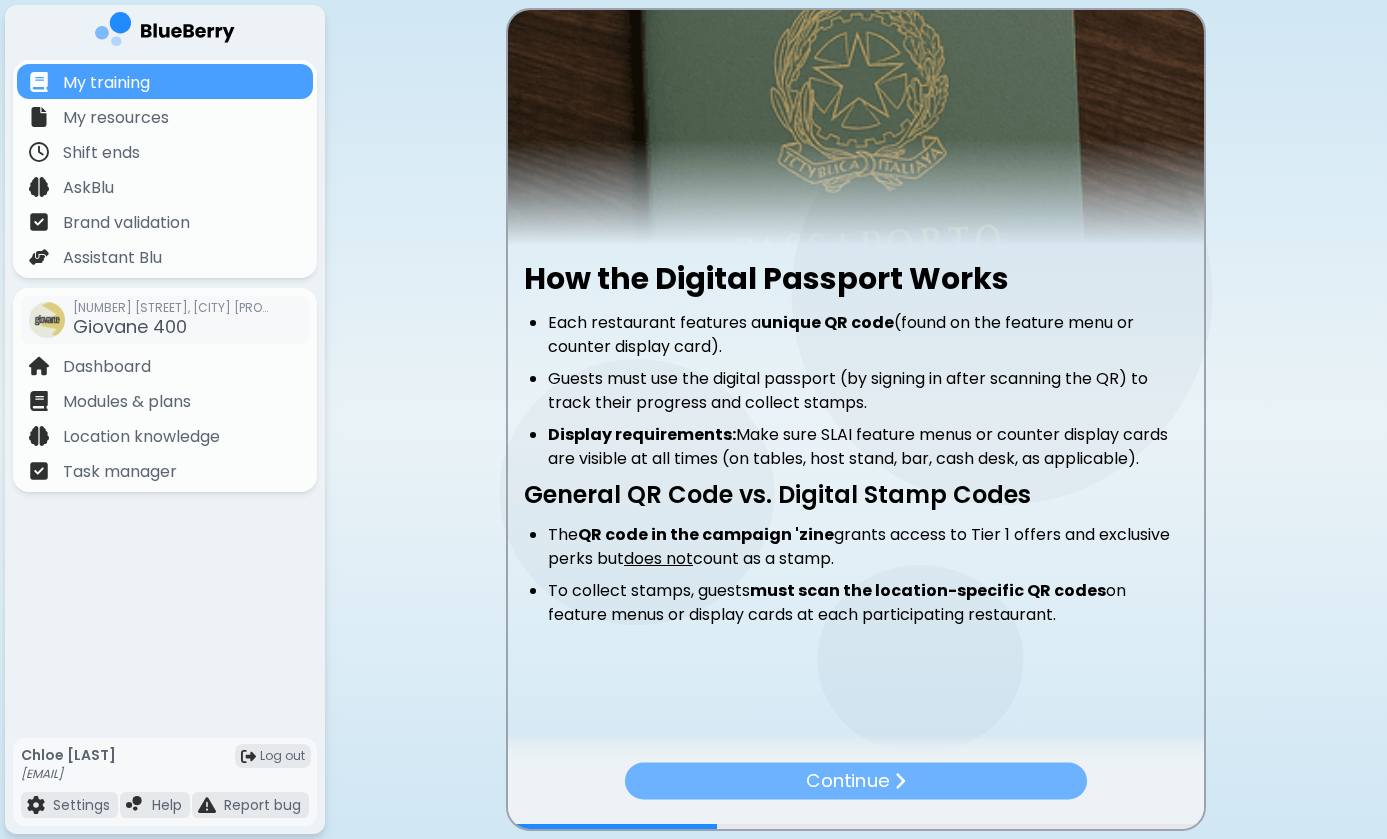 click on "Continue" at bounding box center [847, 780] 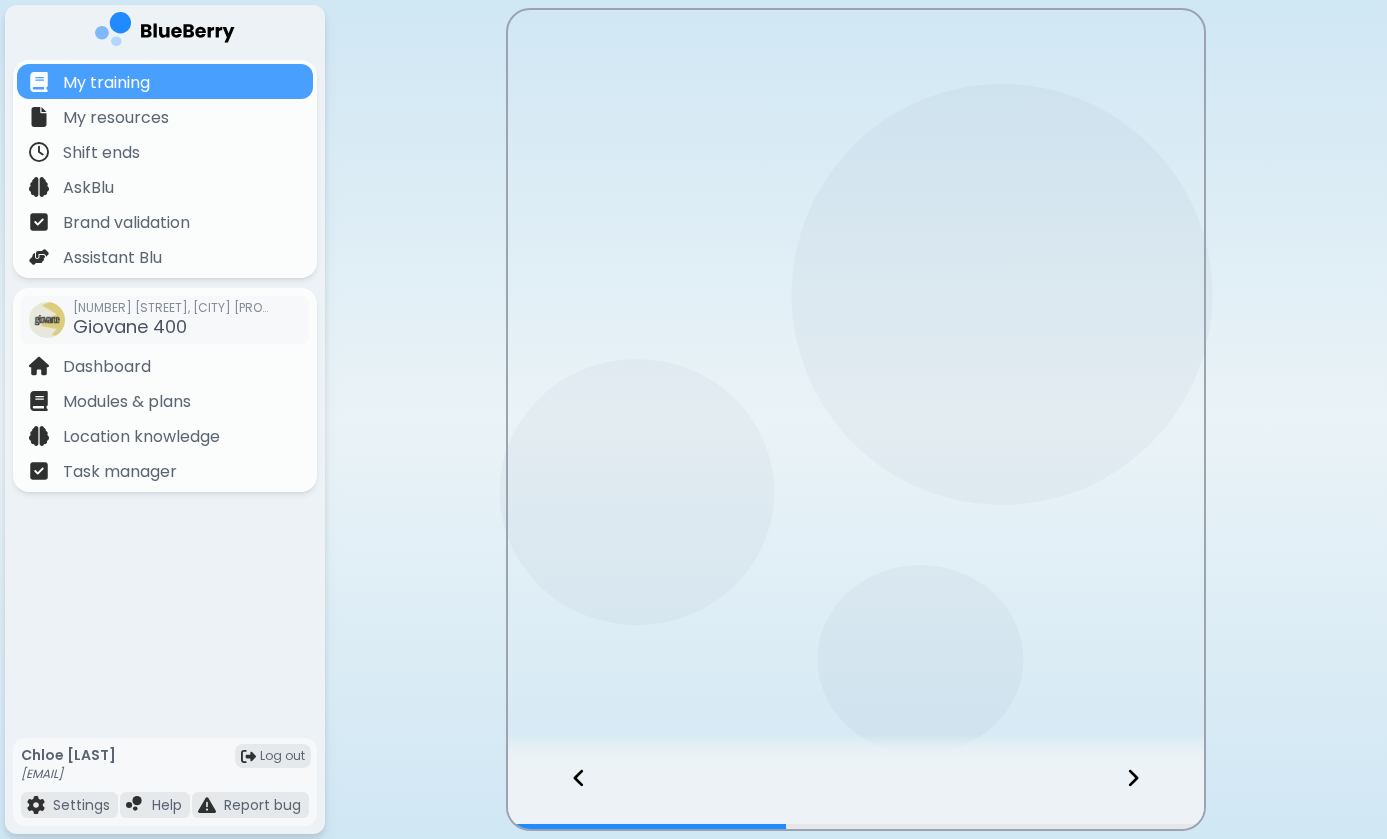 scroll, scrollTop: 0, scrollLeft: 0, axis: both 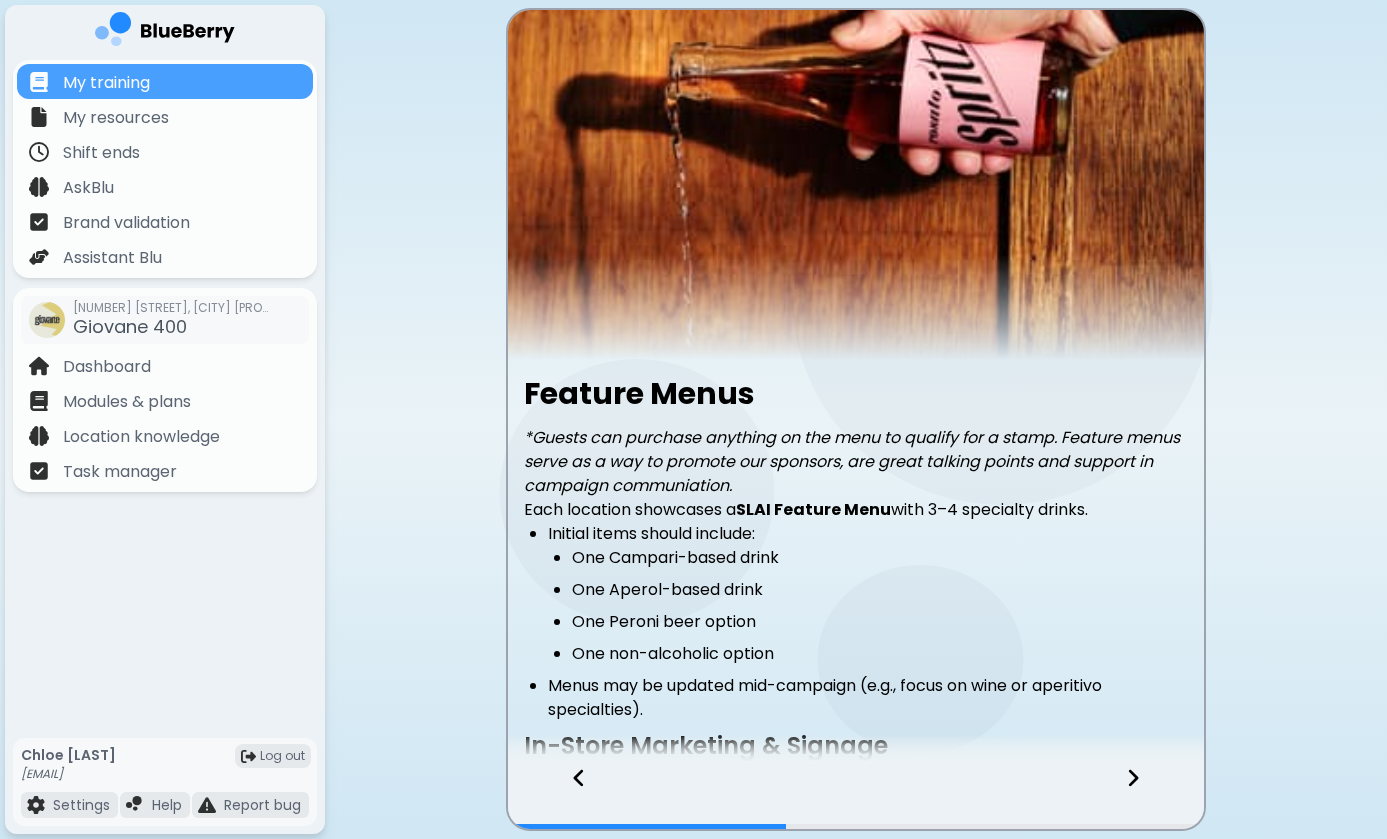 click at bounding box center [856, 796] 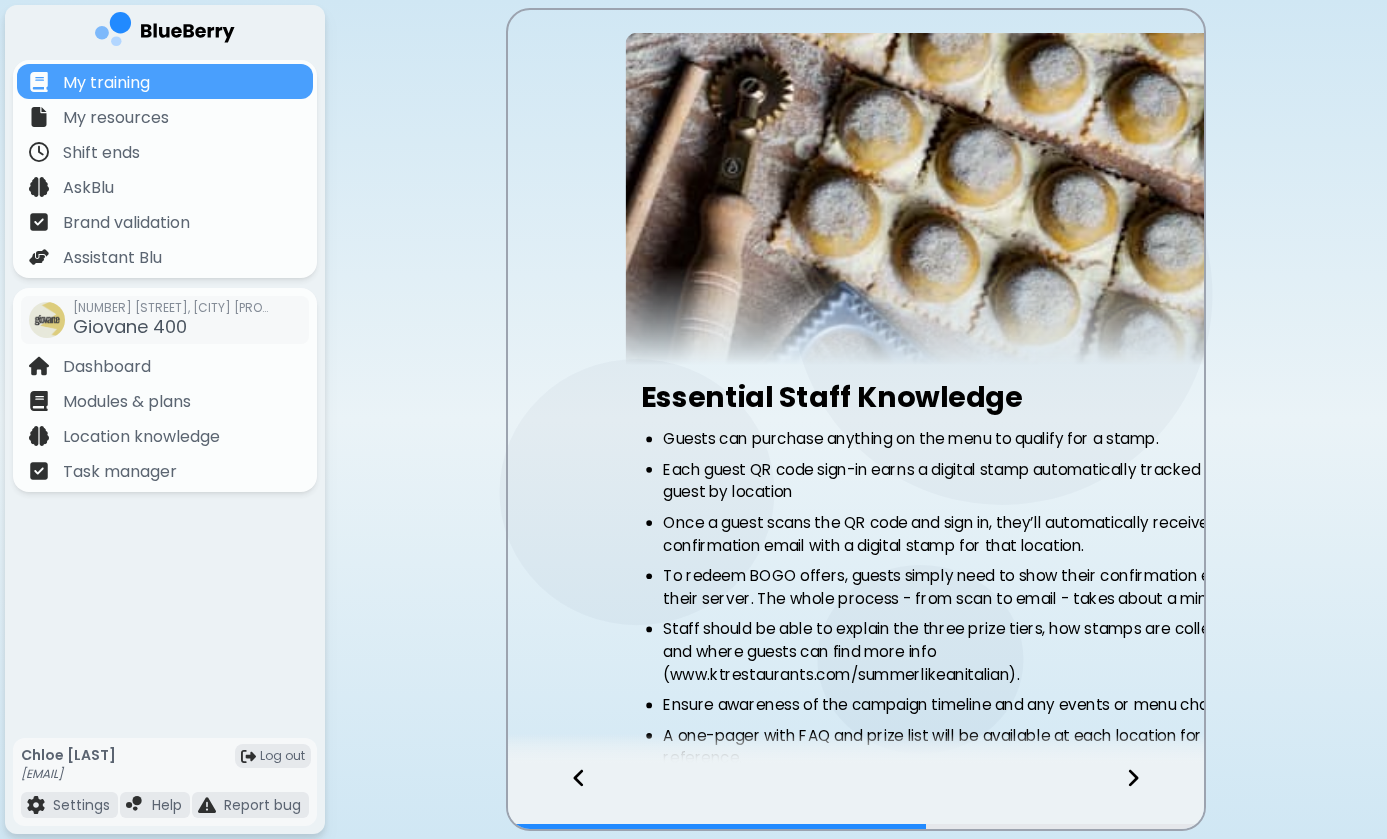 click at bounding box center [1145, 796] 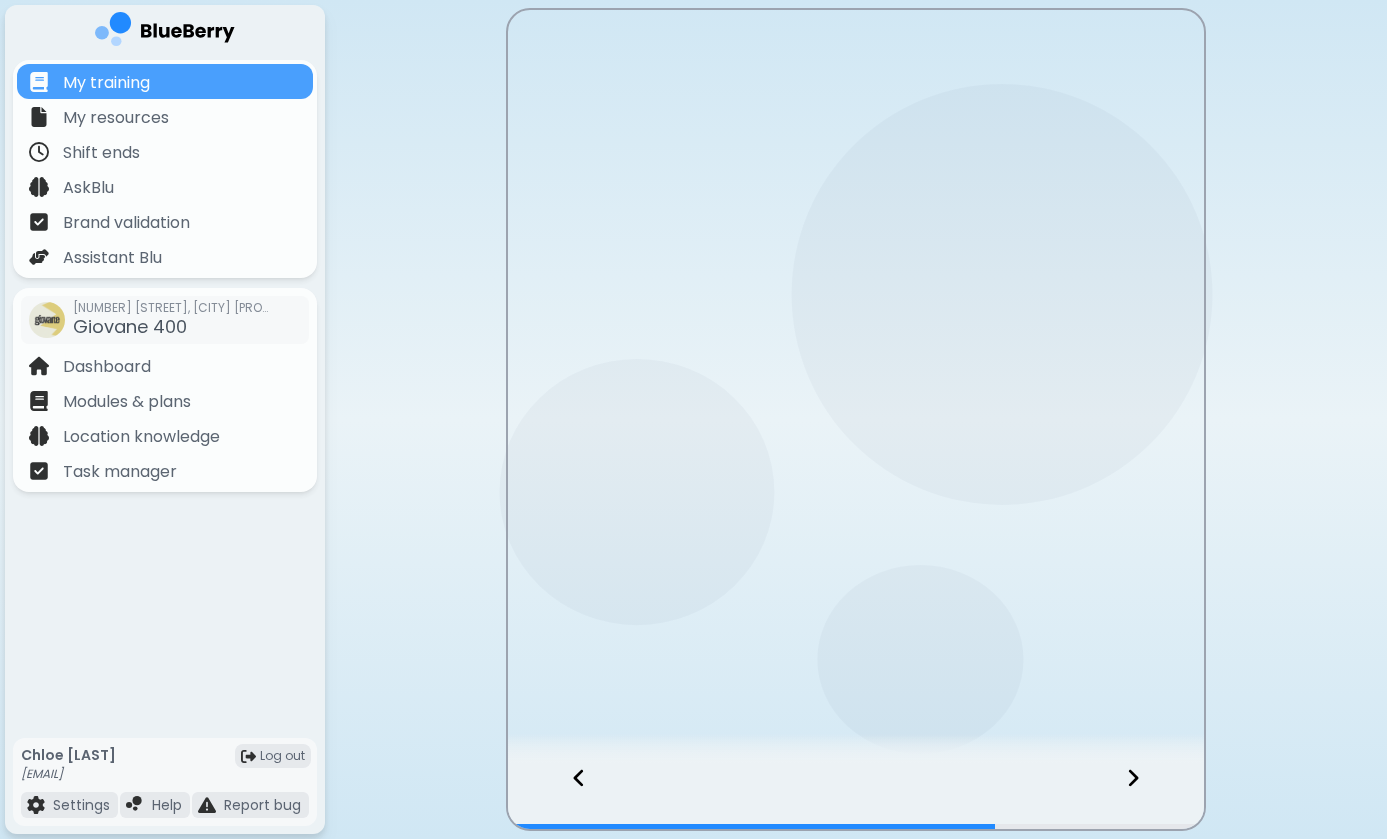 click at bounding box center [1145, 796] 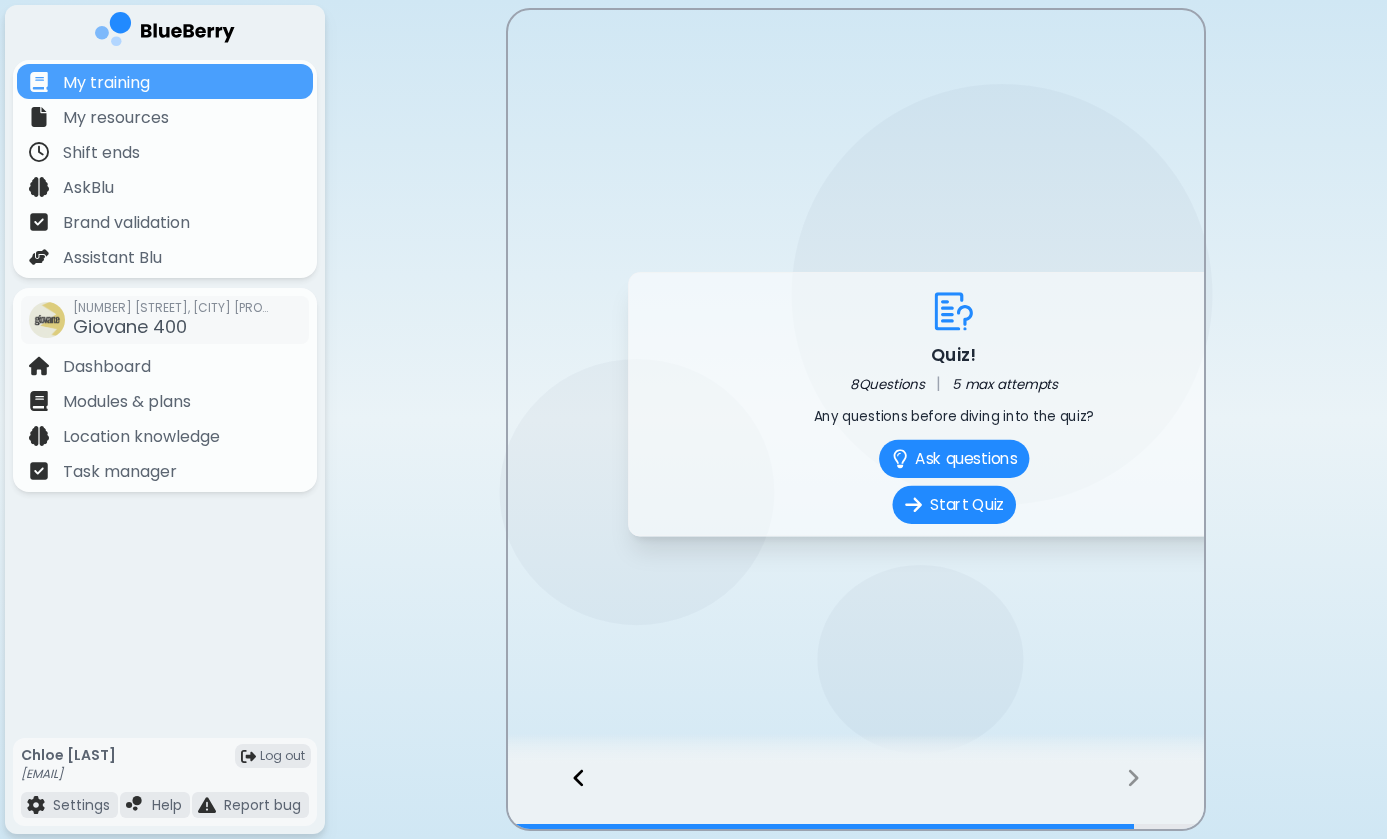click at bounding box center (1145, 796) 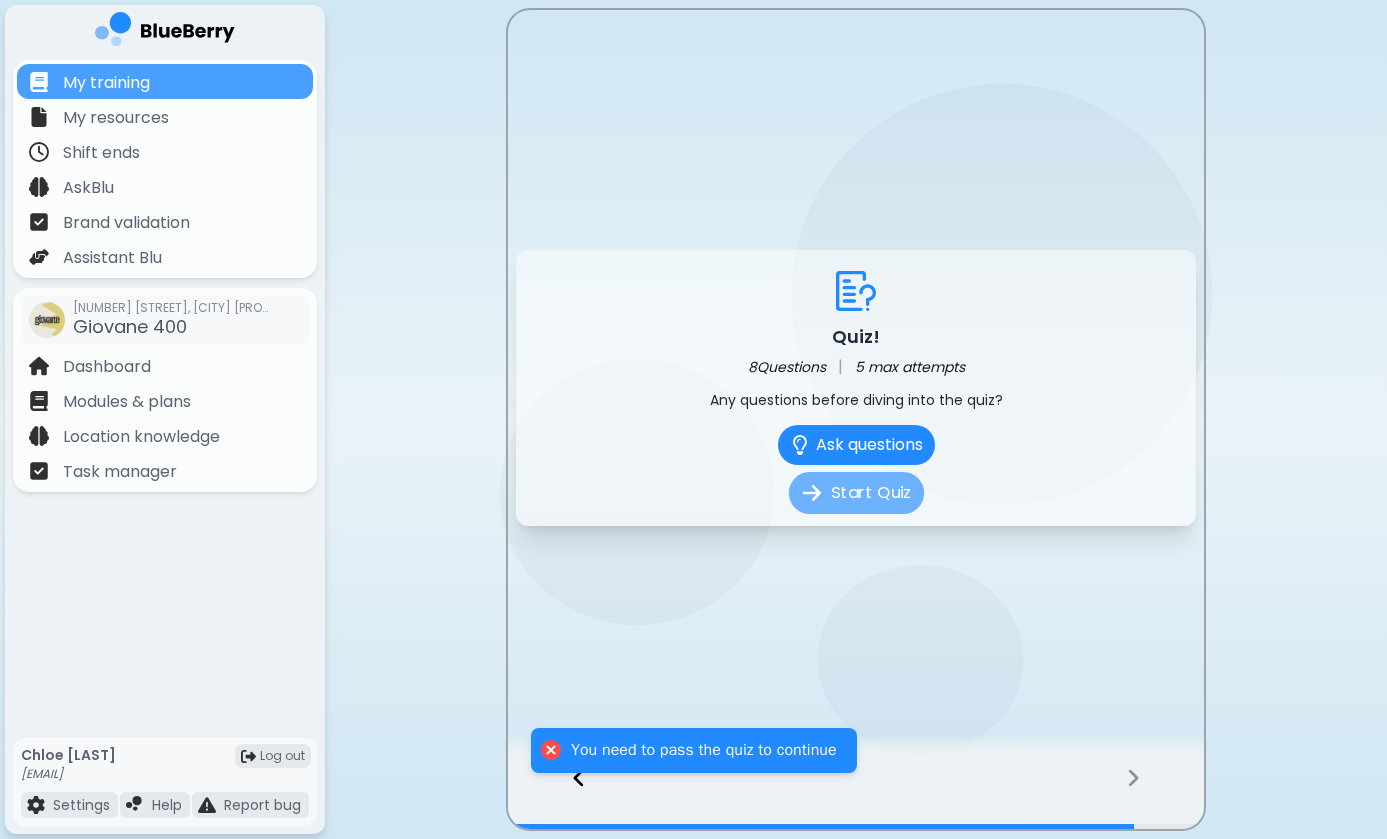 click on "Start Quiz" at bounding box center [855, 493] 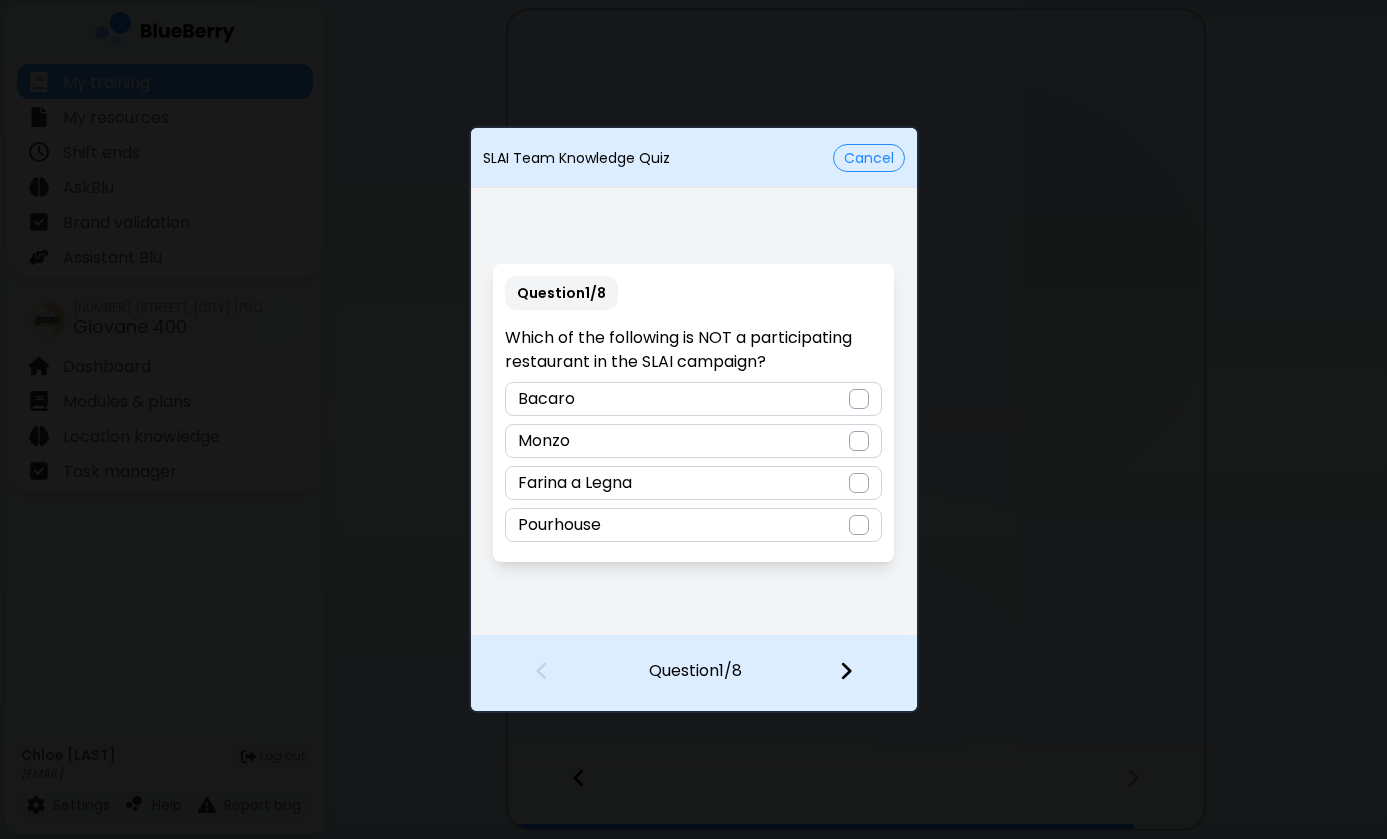click at bounding box center [859, 525] 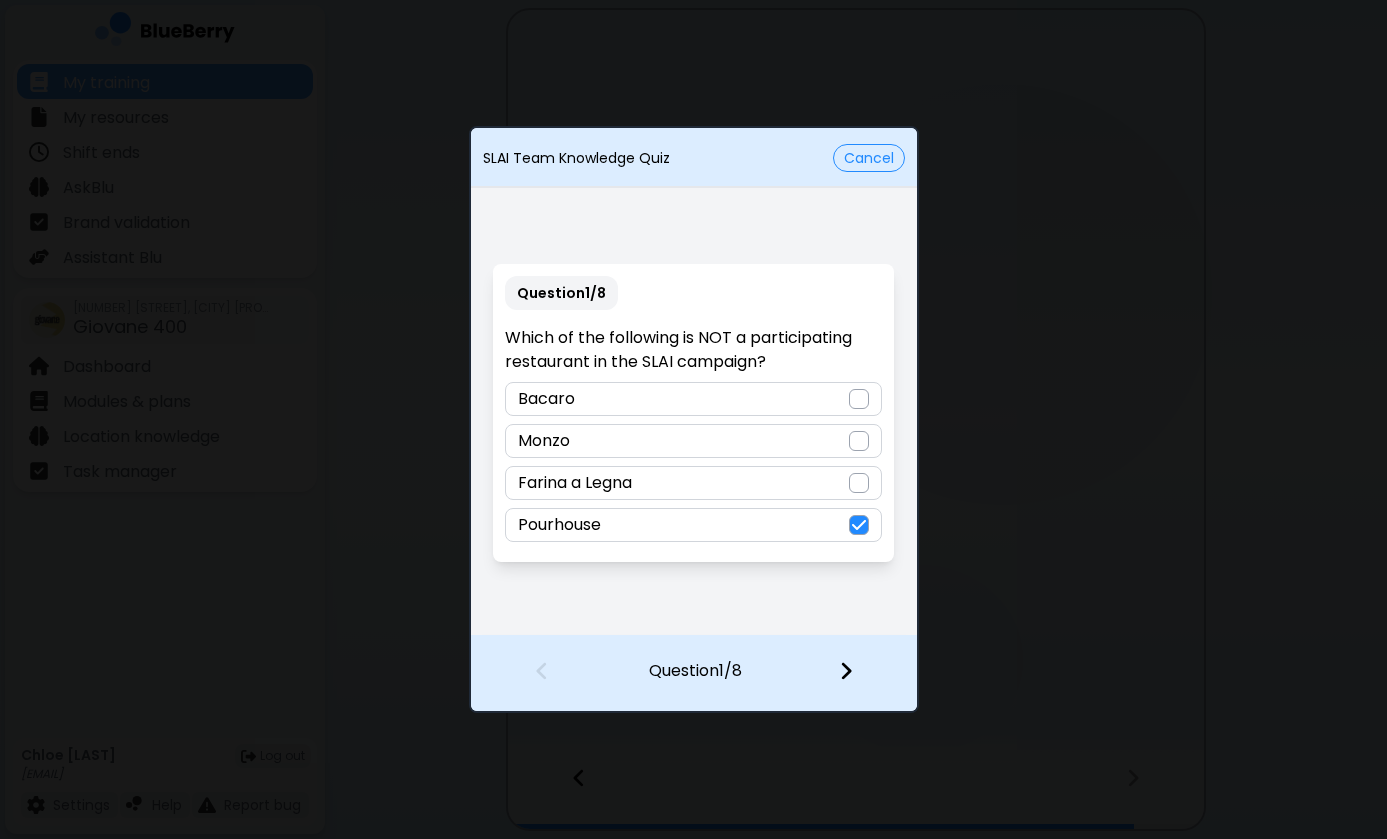 click at bounding box center [846, 671] 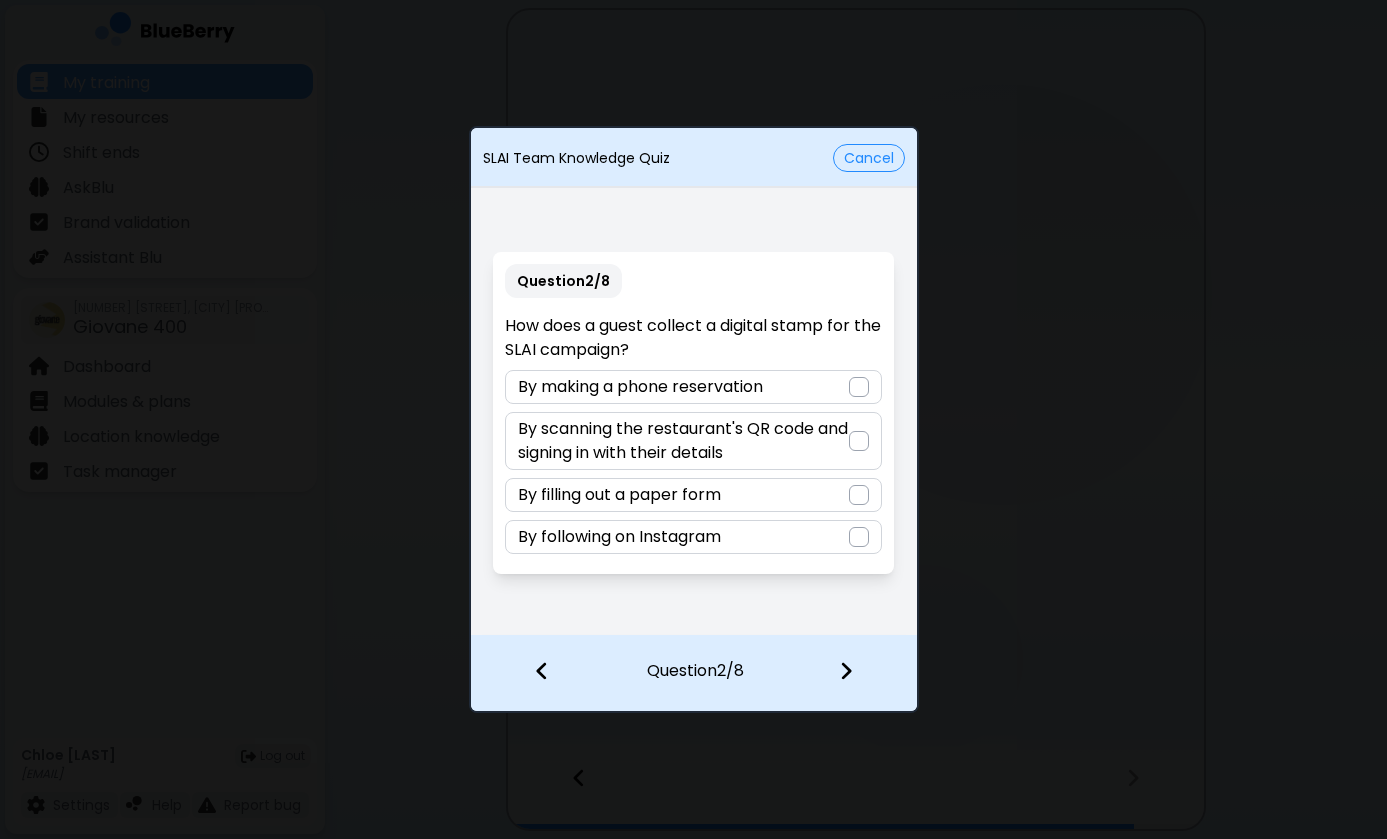 click at bounding box center (859, 441) 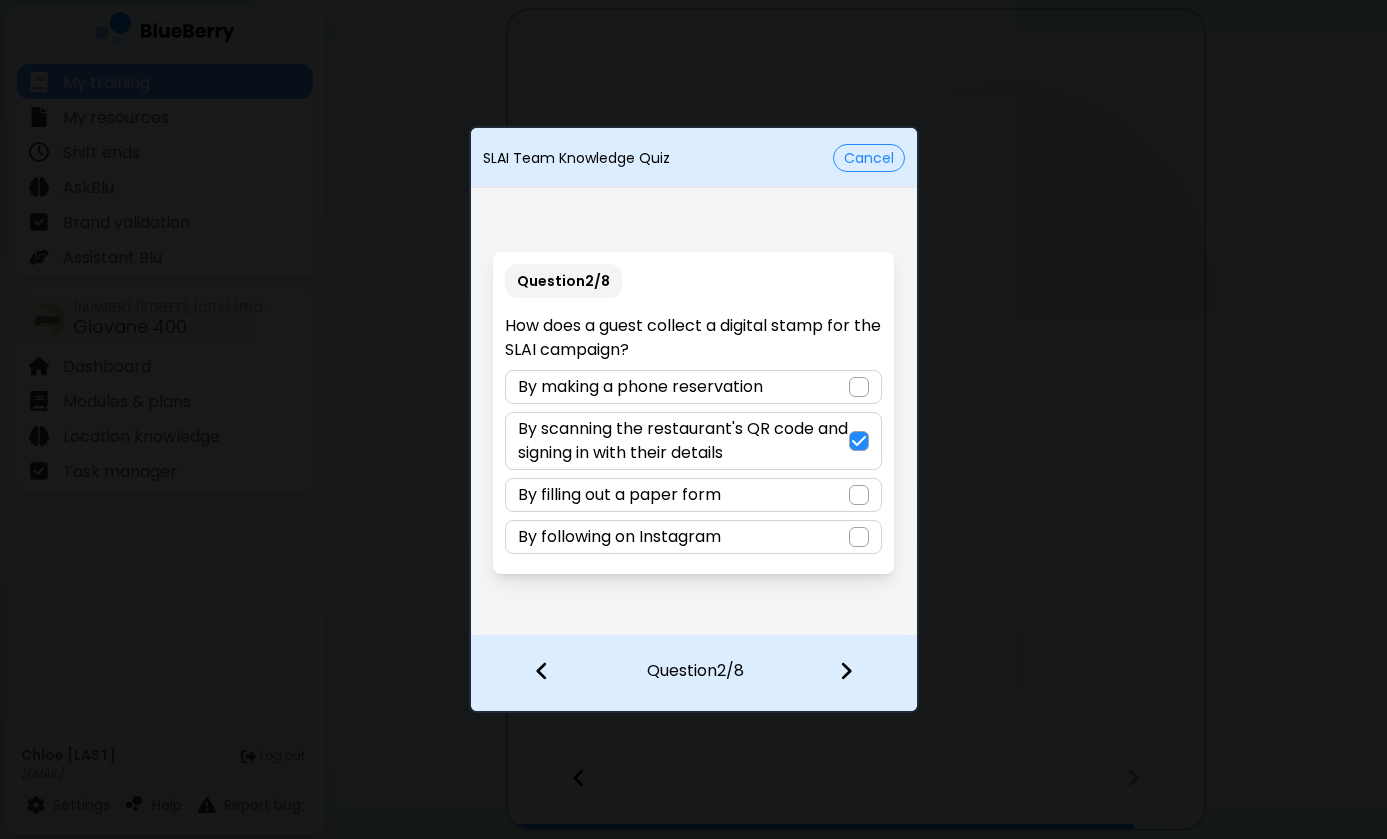 click at bounding box center [858, 673] 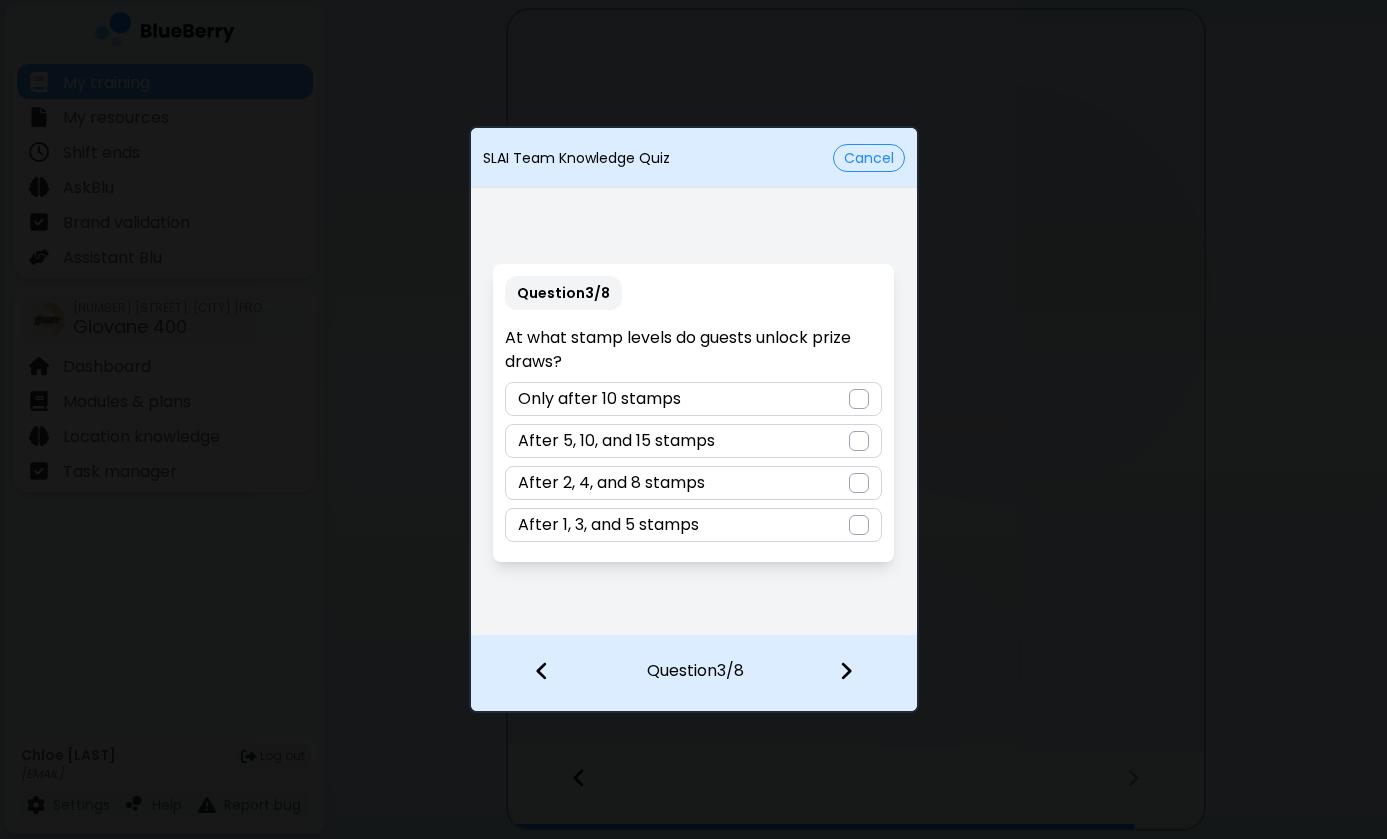 click at bounding box center [859, 525] 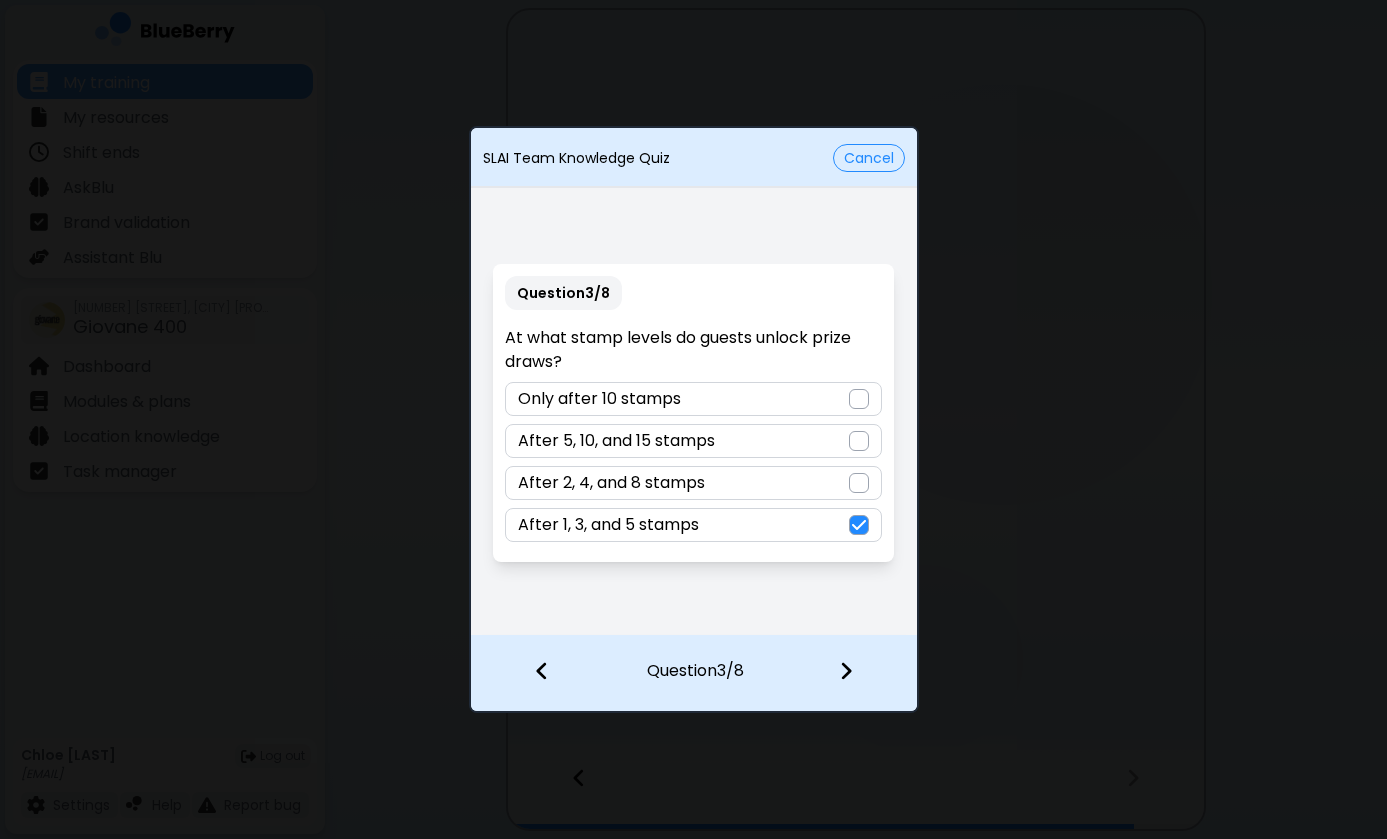 click at bounding box center (858, 673) 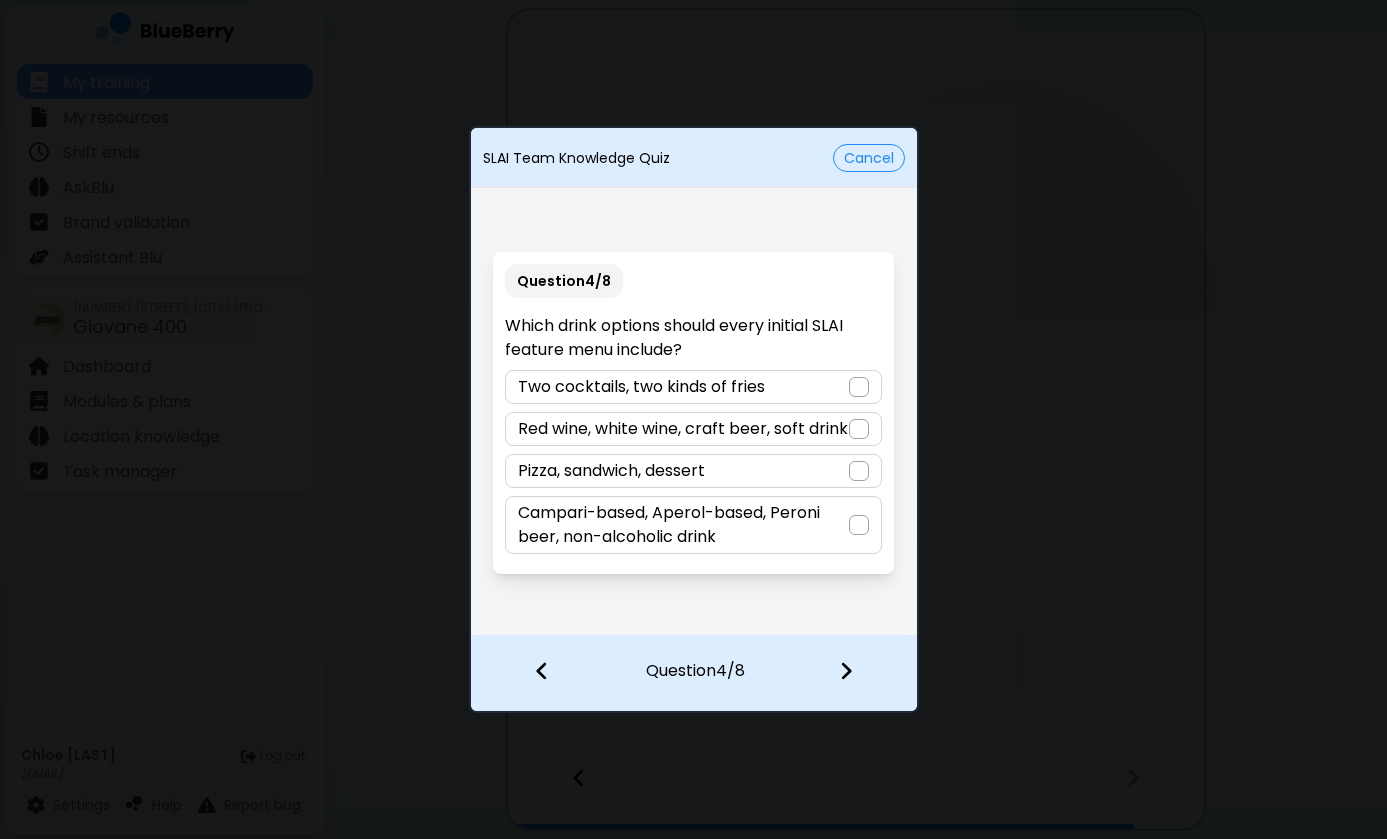 click on "Campari-based, Aperol-based, Peroni beer, non-alcoholic drink" at bounding box center (693, 525) 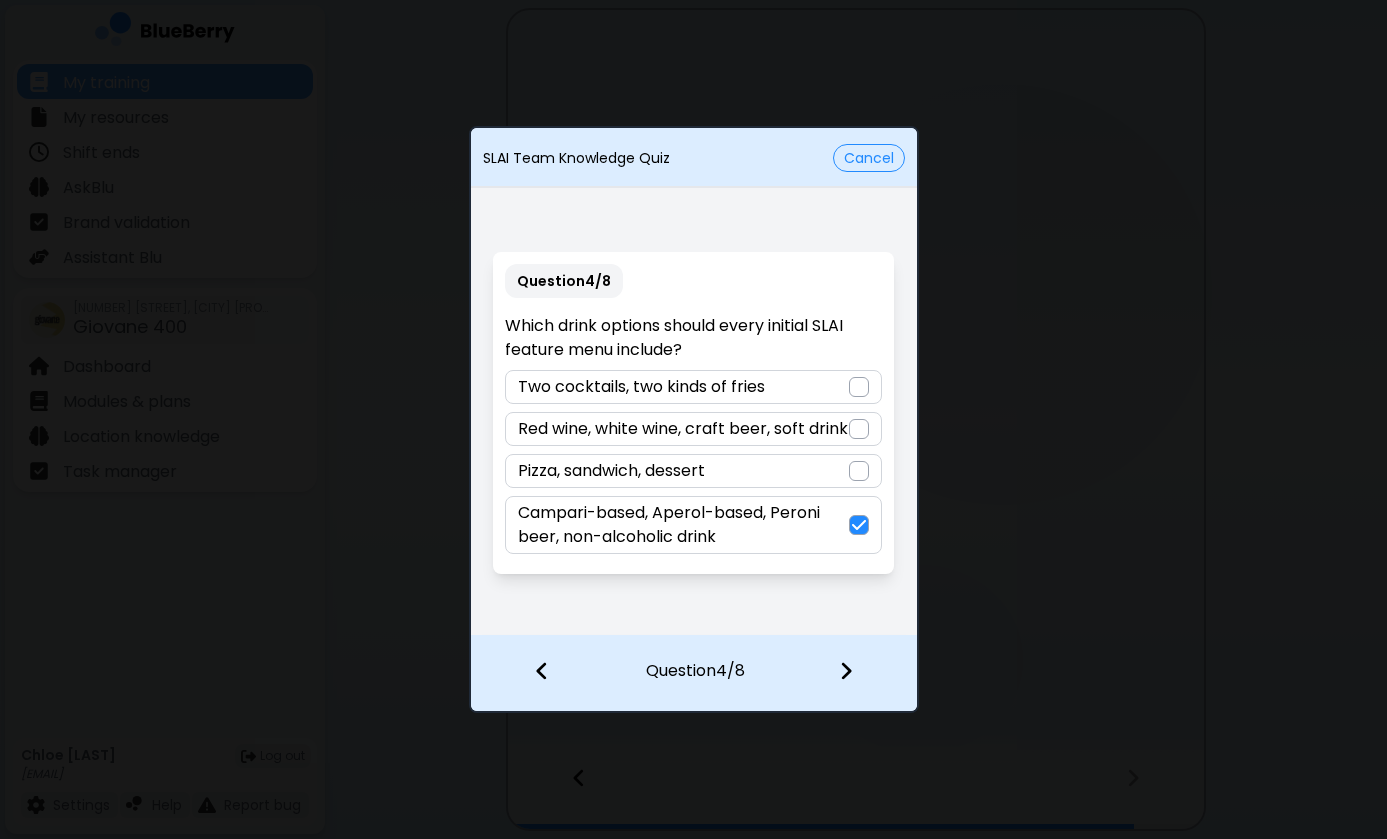 click at bounding box center [846, 671] 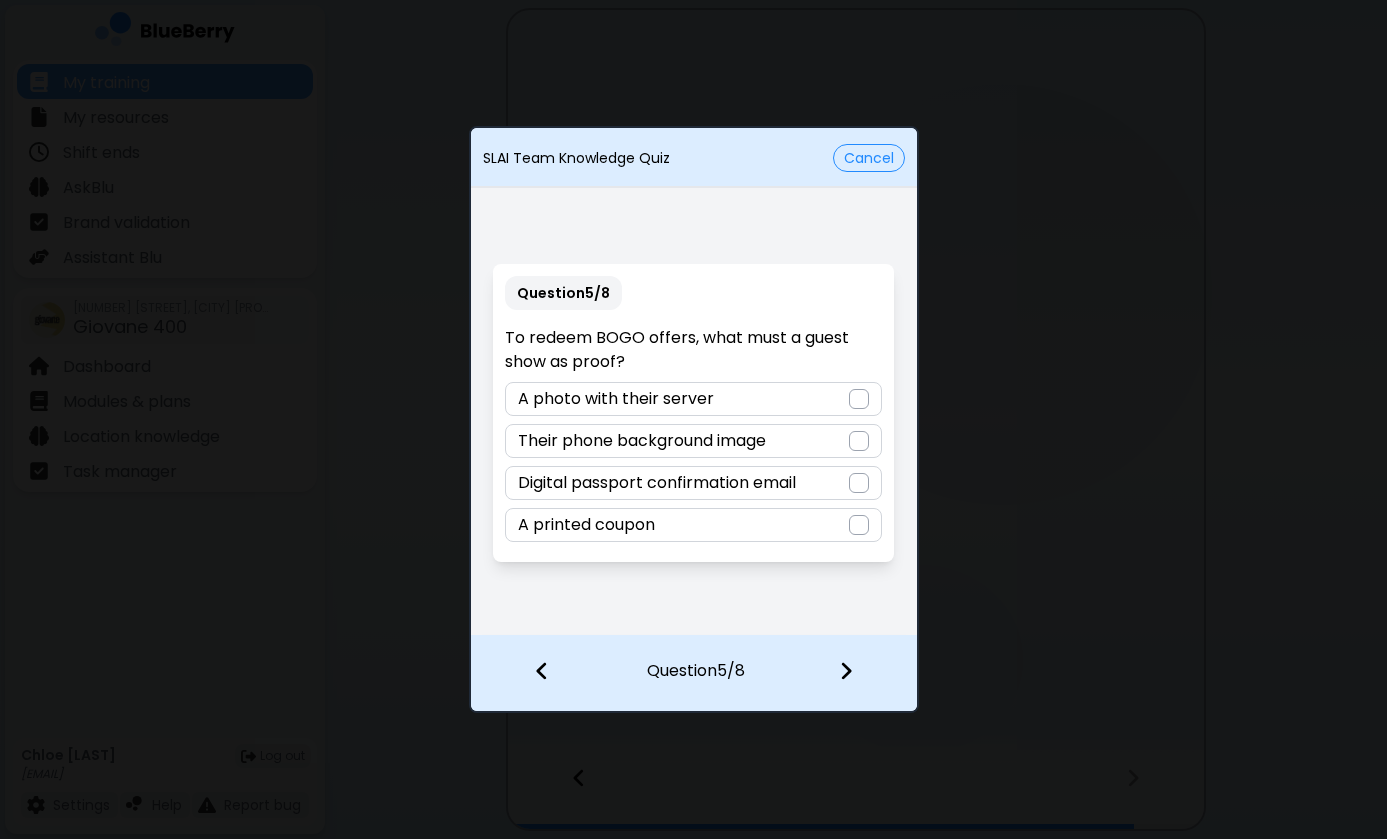 click at bounding box center [859, 483] 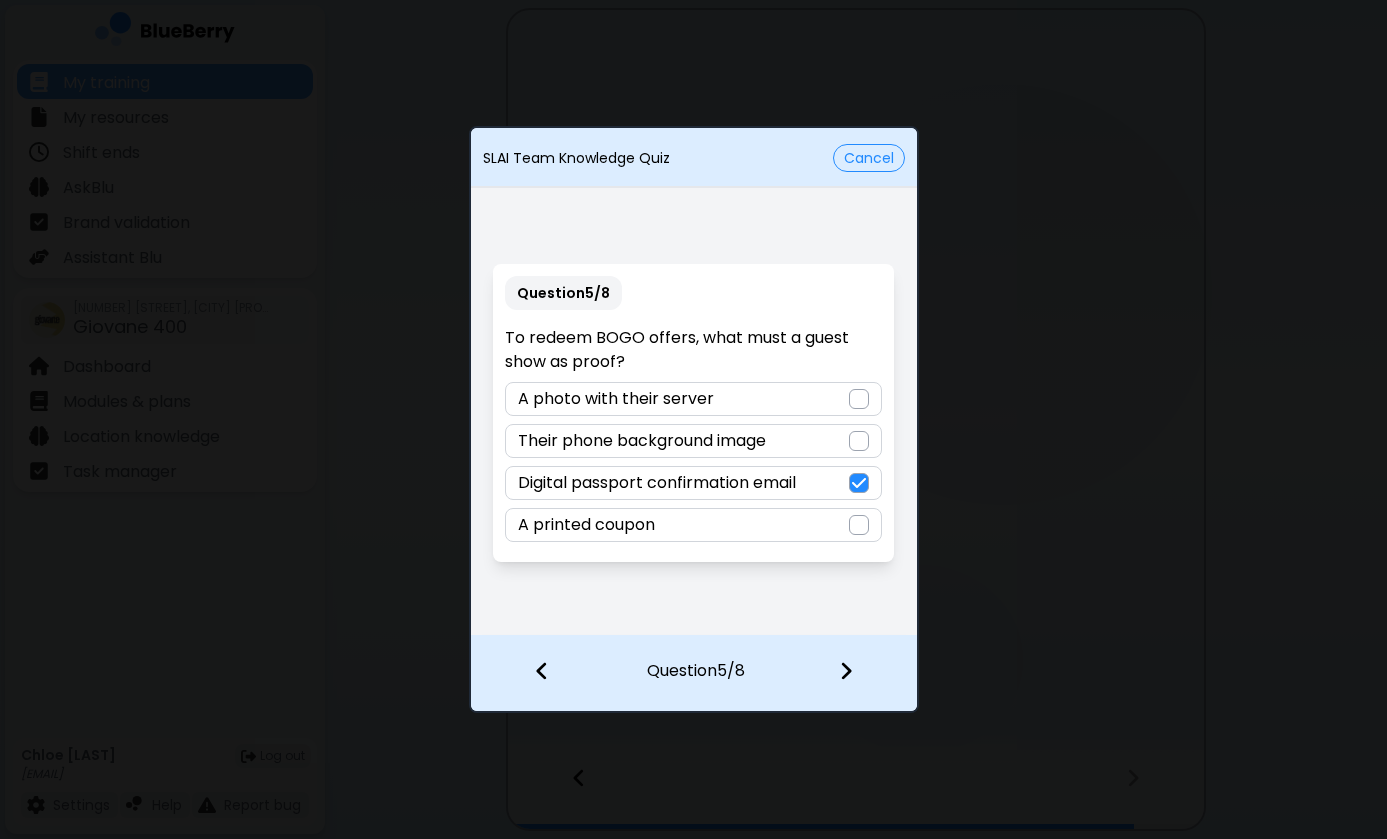 click at bounding box center (858, 673) 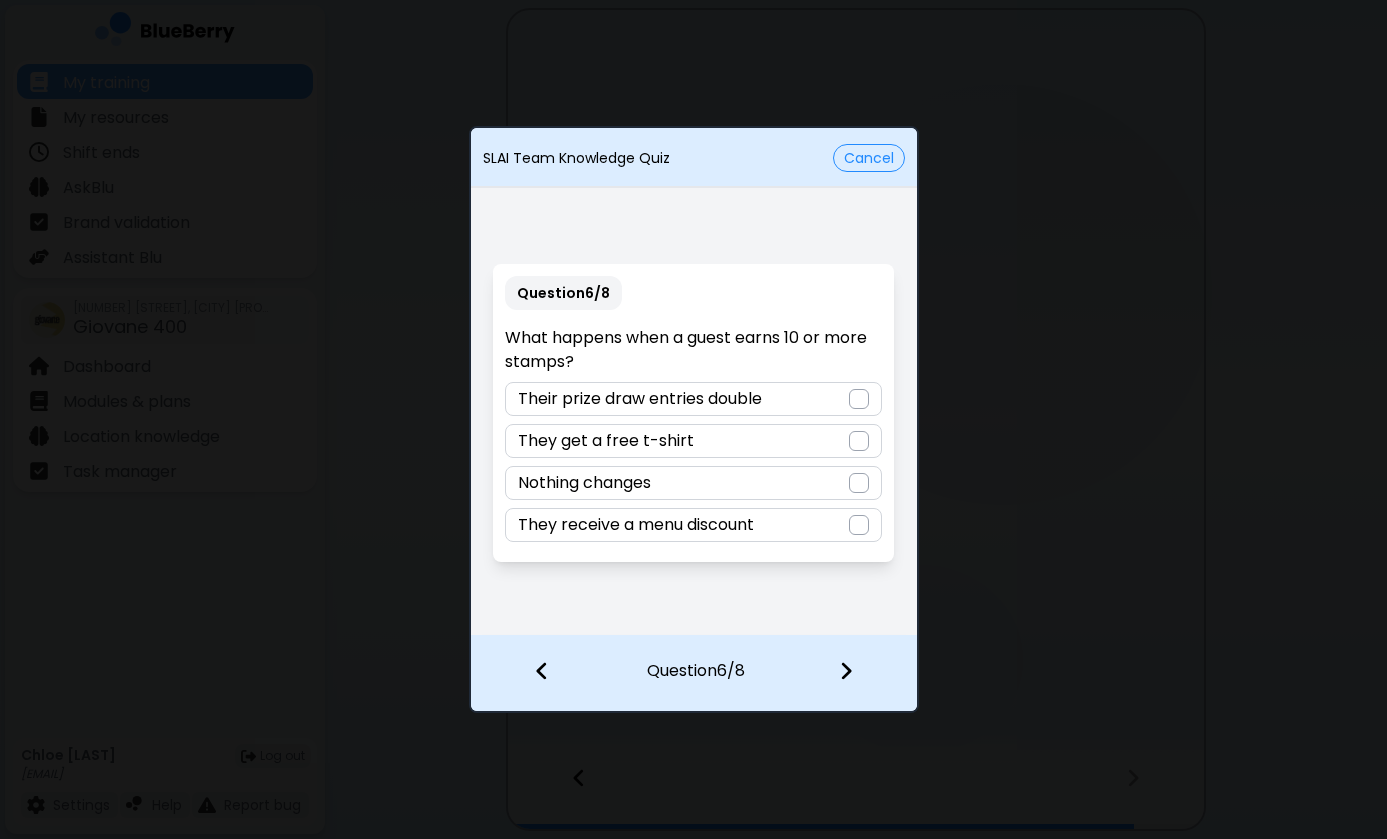 click on "Their prize draw entries double" at bounding box center [693, 399] 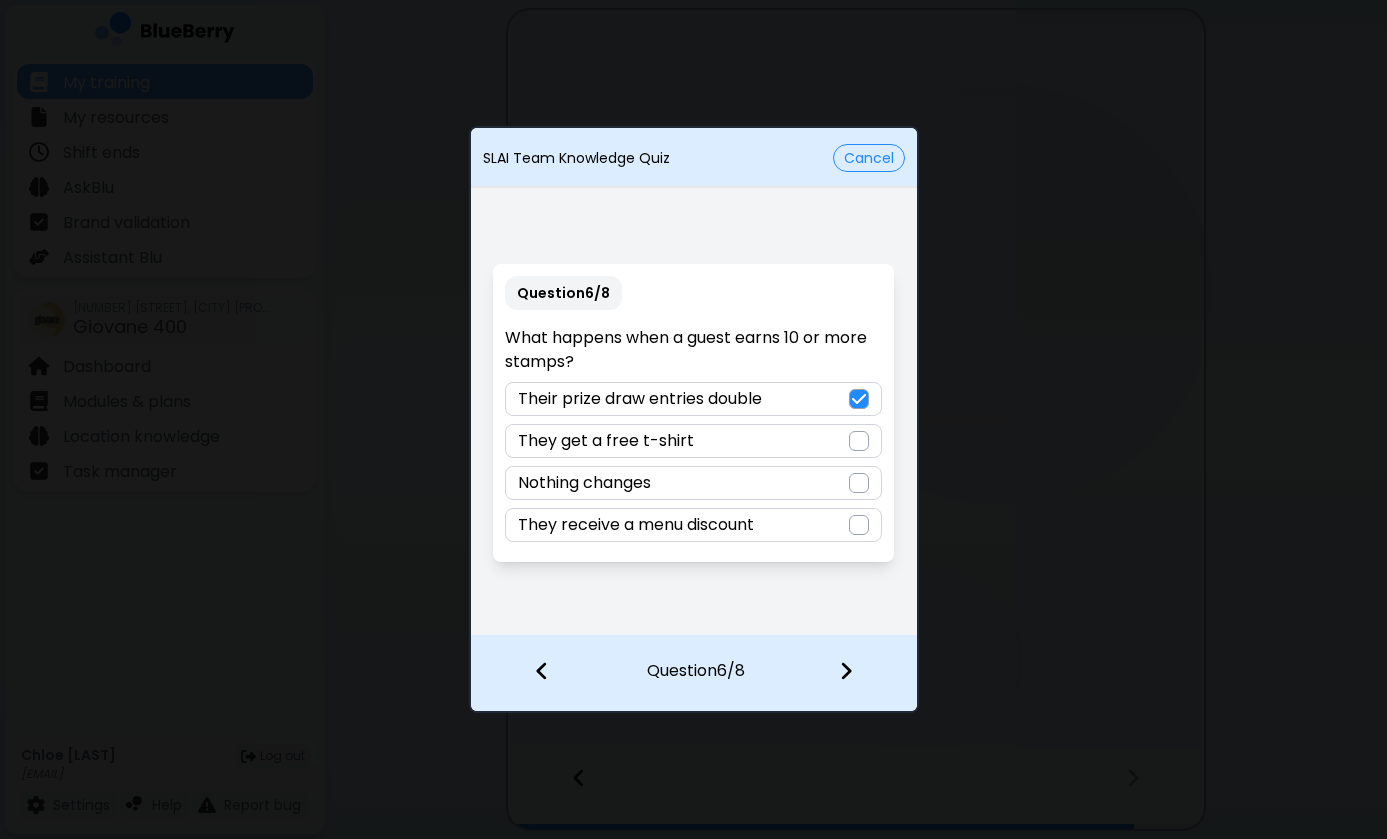 click at bounding box center [858, 673] 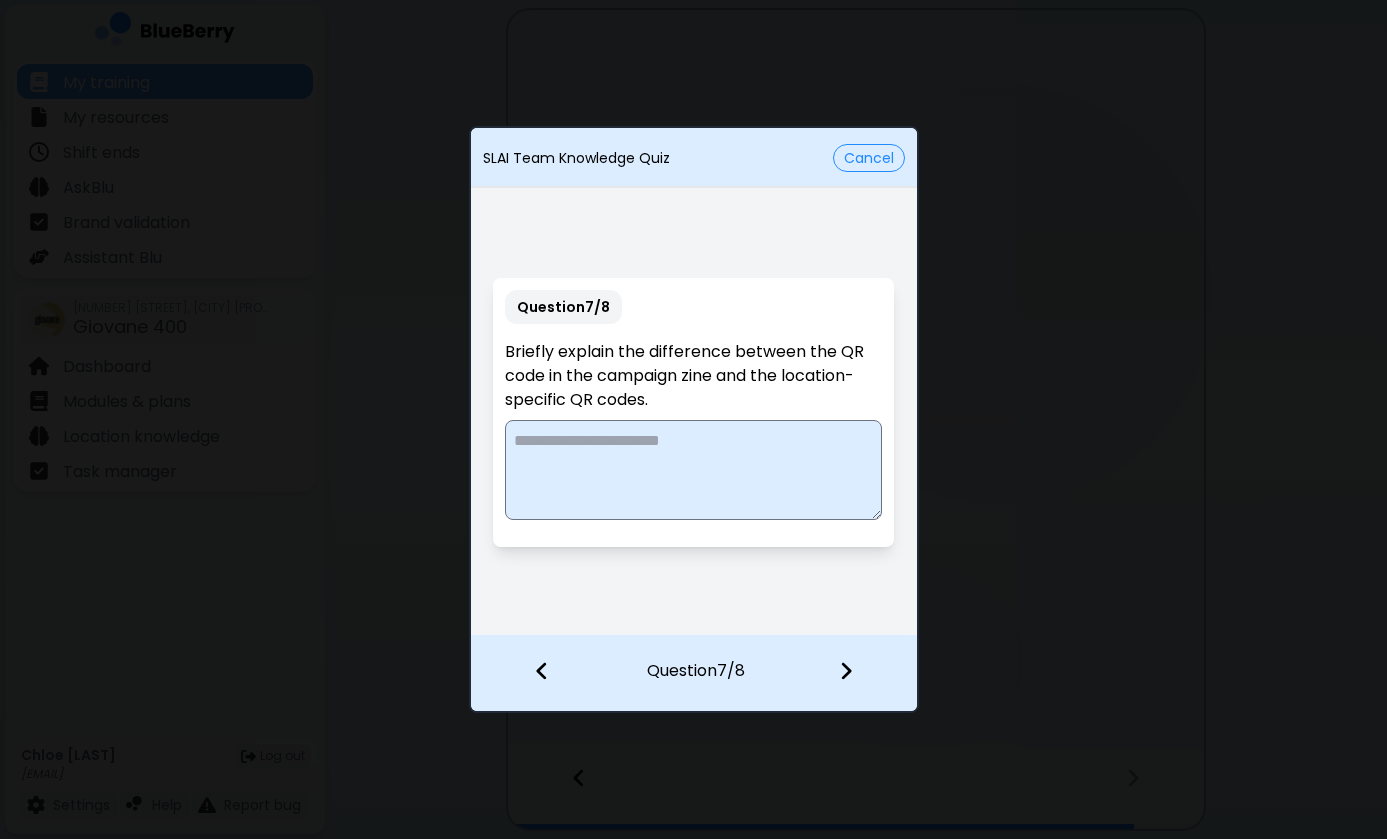 click at bounding box center (693, 470) 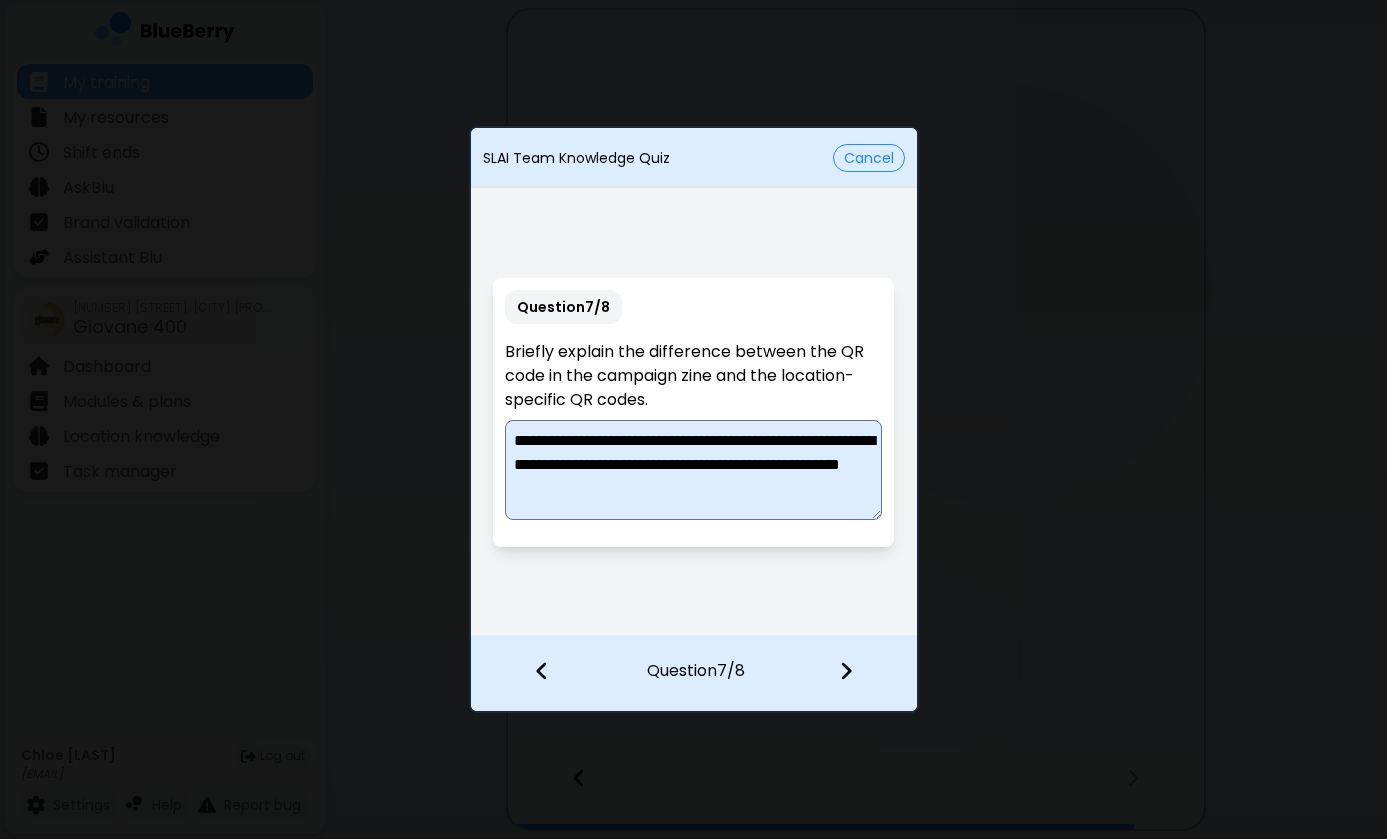 drag, startPoint x: 674, startPoint y: 442, endPoint x: 772, endPoint y: 470, distance: 101.92154 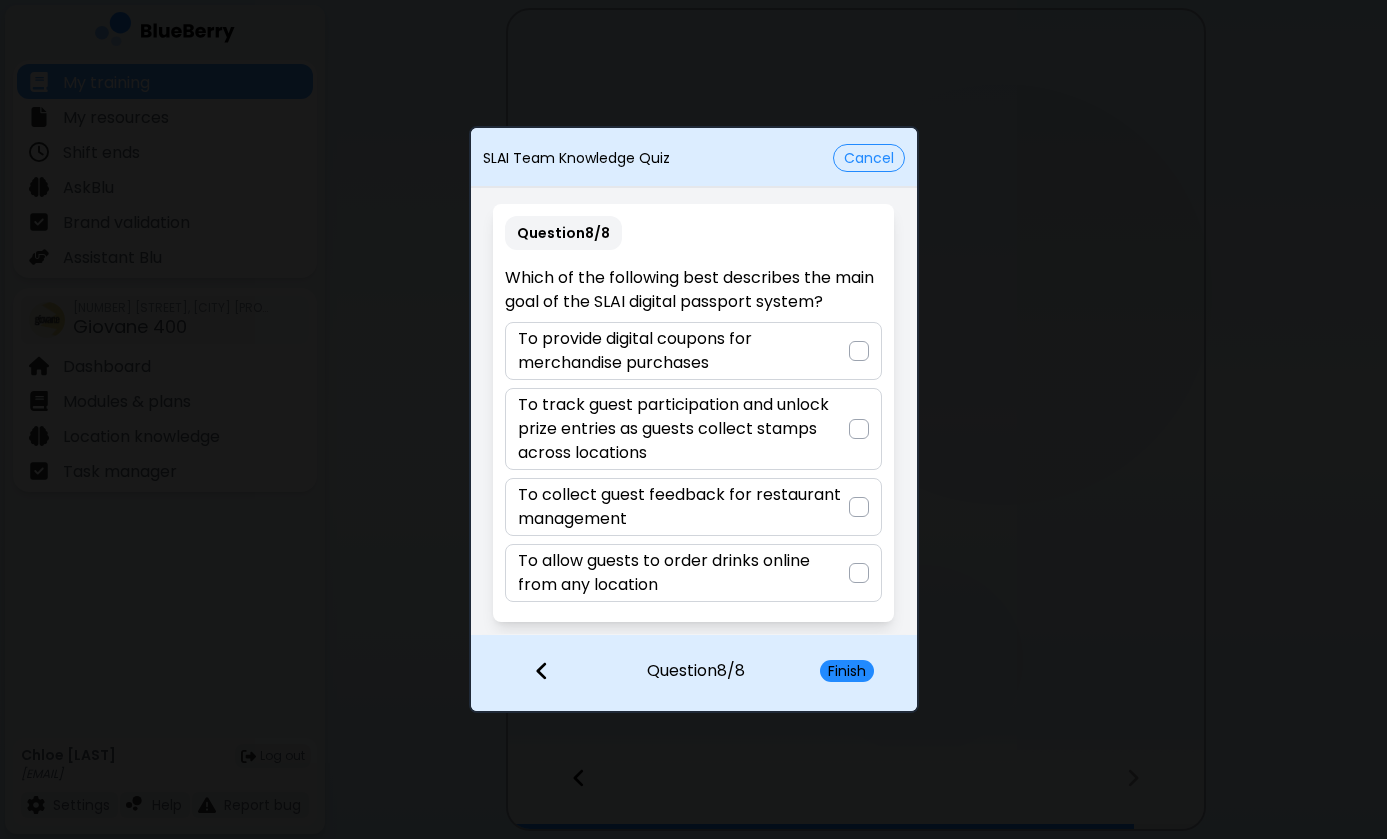 click at bounding box center [859, 429] 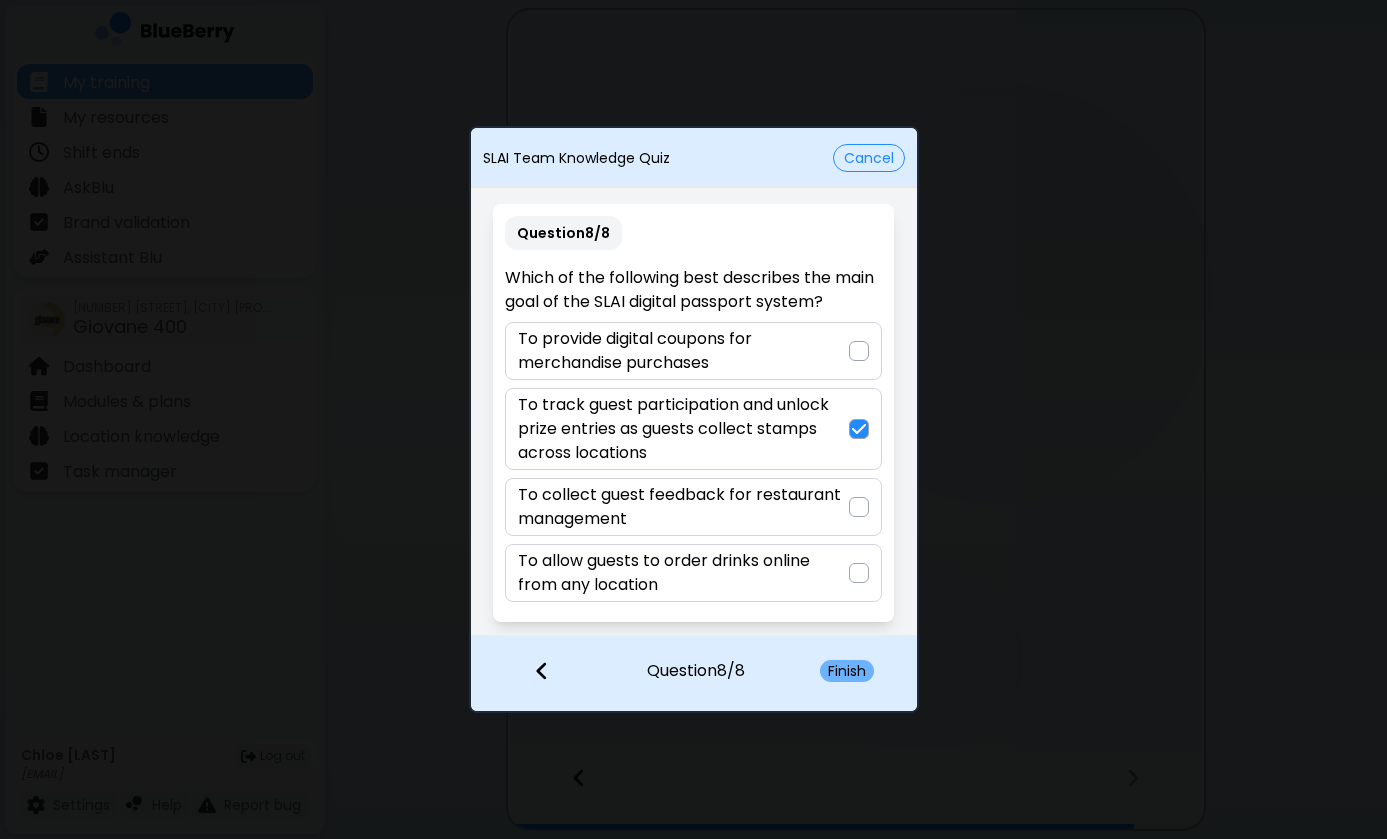 click on "Finish" at bounding box center [847, 671] 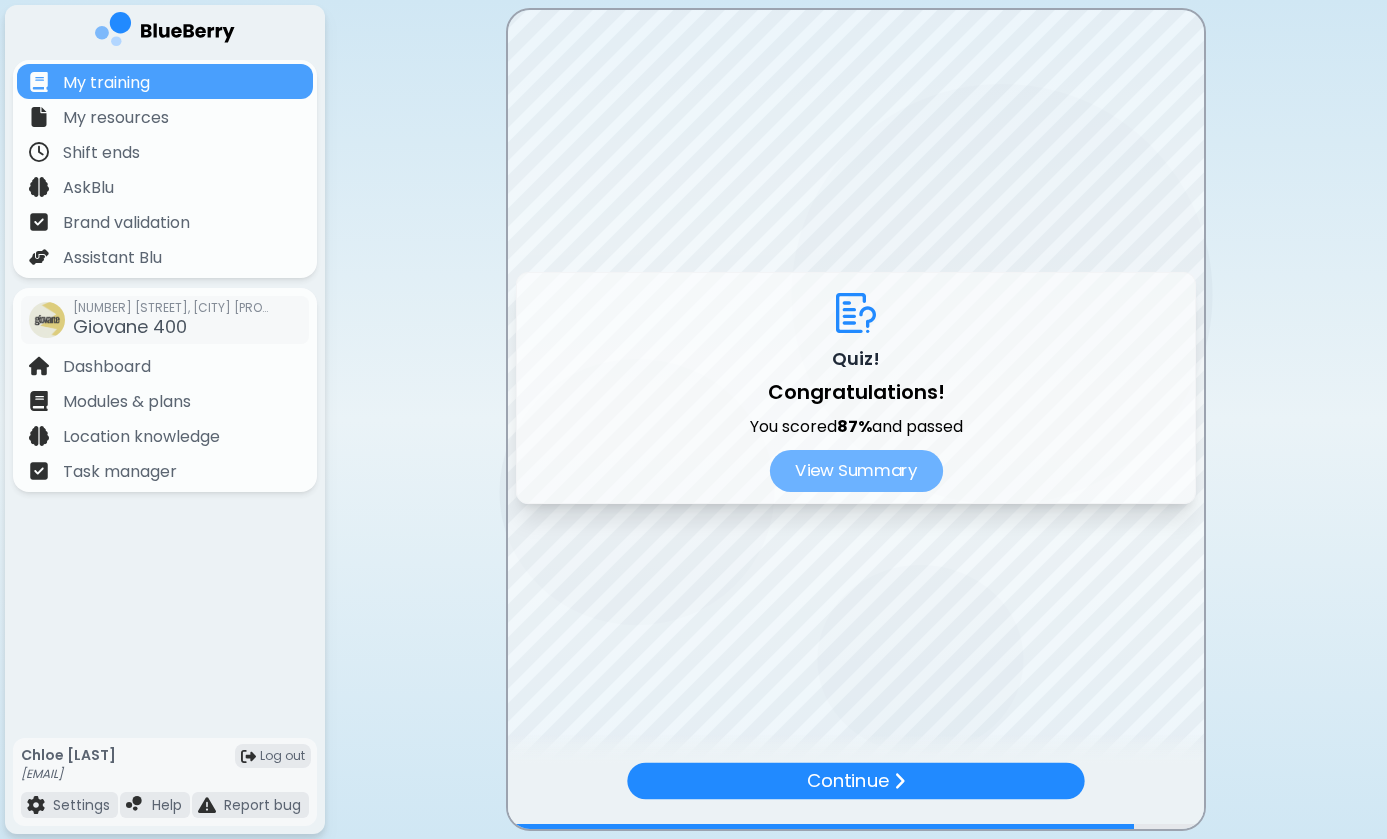 click on "View Summary" at bounding box center [855, 471] 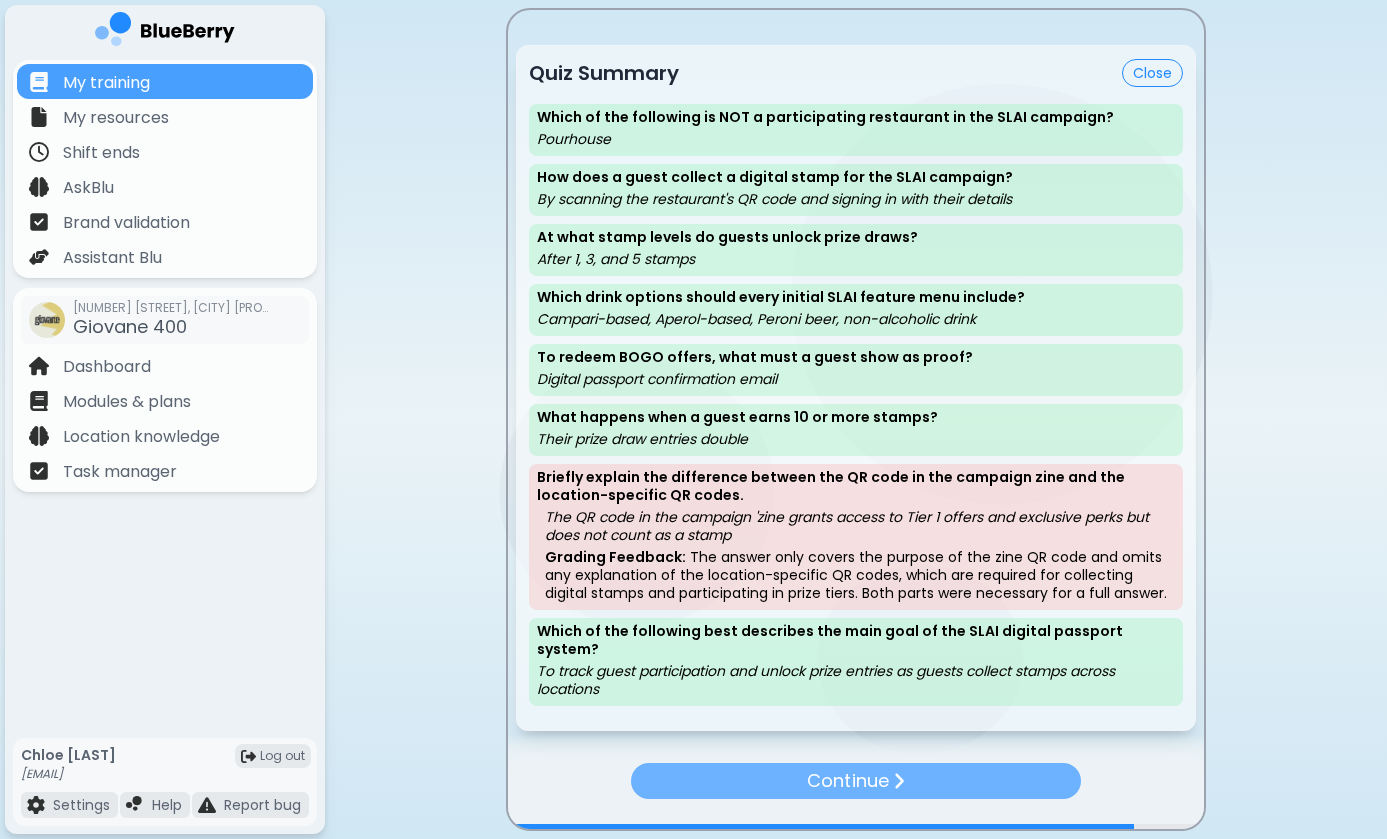 click on "Continue" at bounding box center (847, 781) 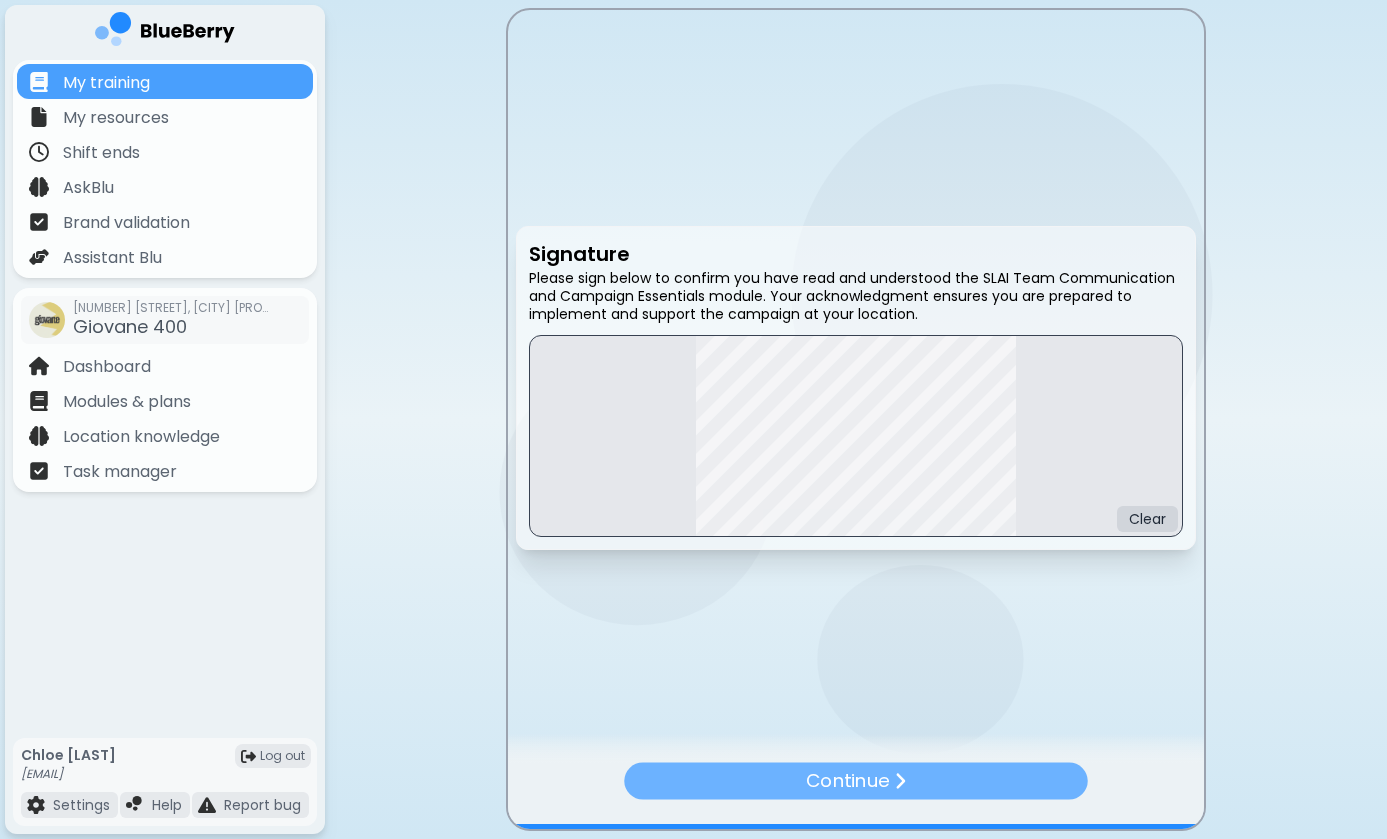 click on "Continue" at bounding box center [847, 780] 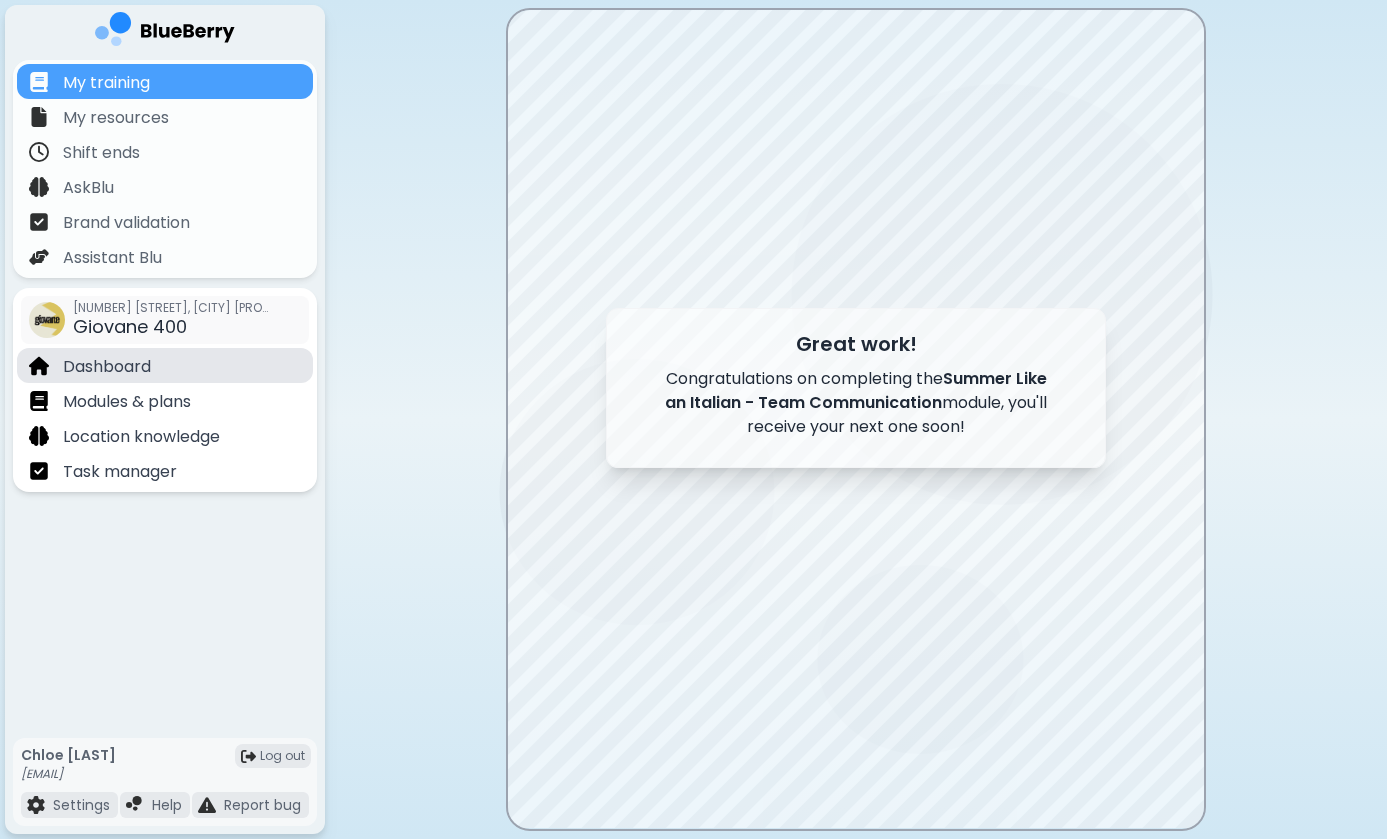 click on "Dashboard" at bounding box center (107, 367) 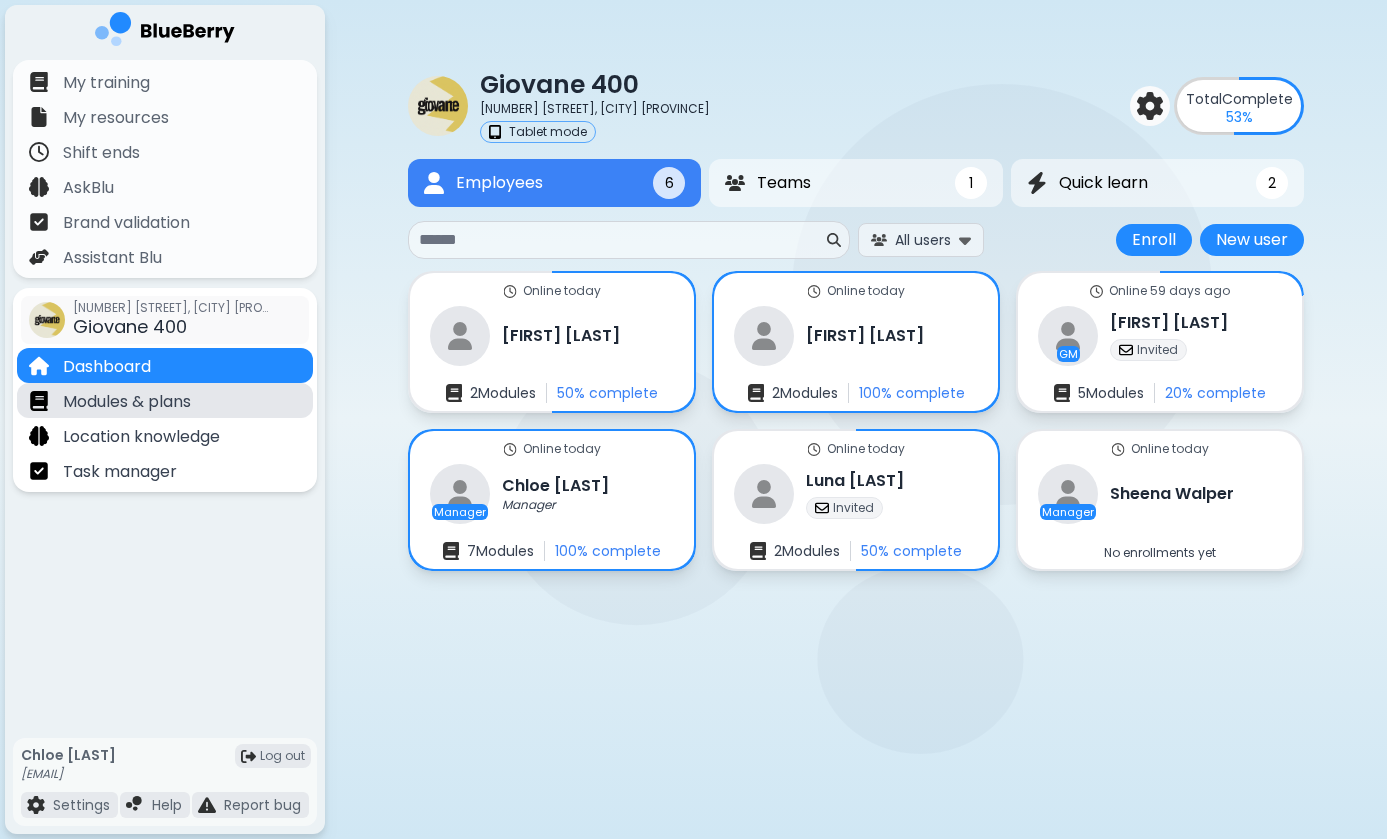 click on "Modules & plans" at bounding box center (127, 402) 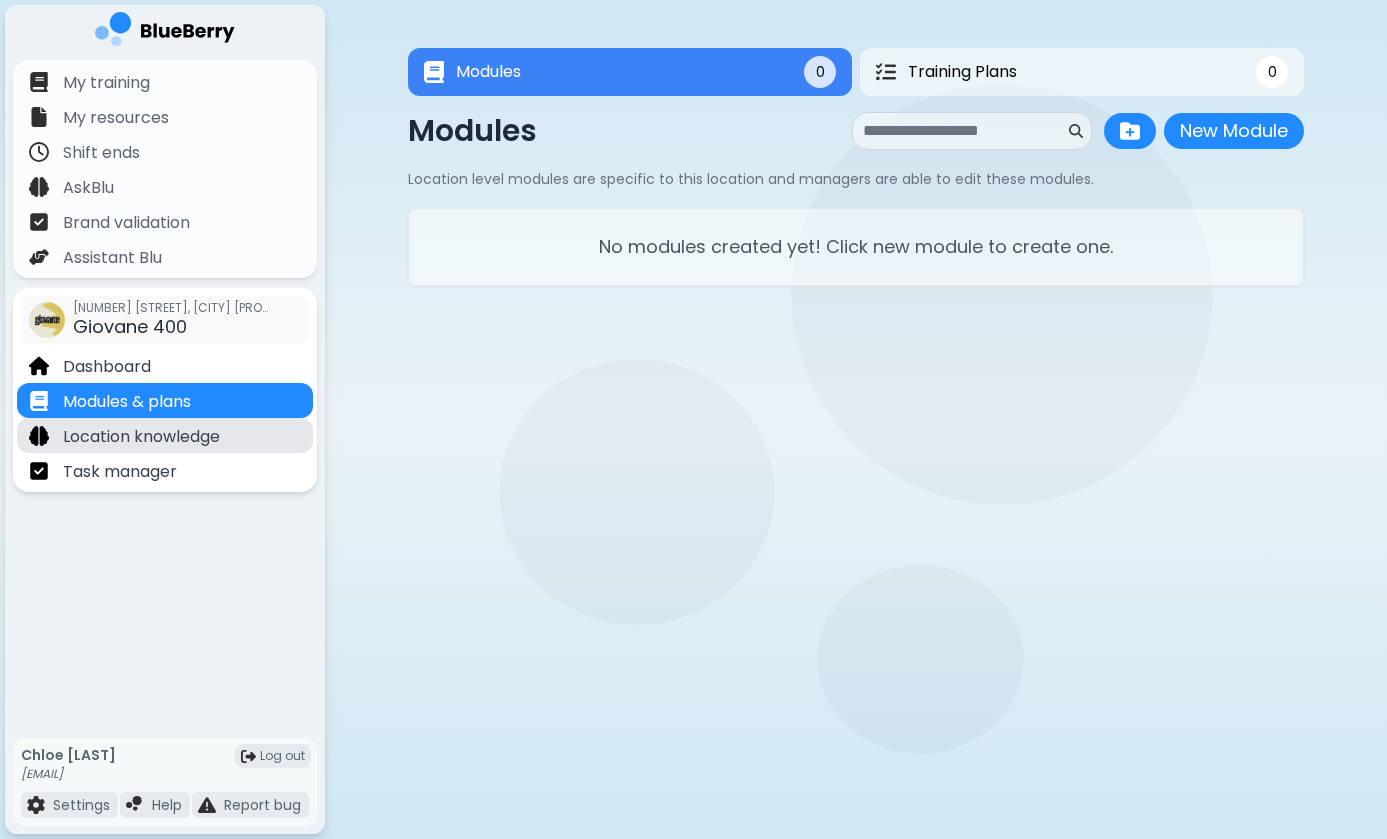 click on "Location knowledge" at bounding box center (141, 437) 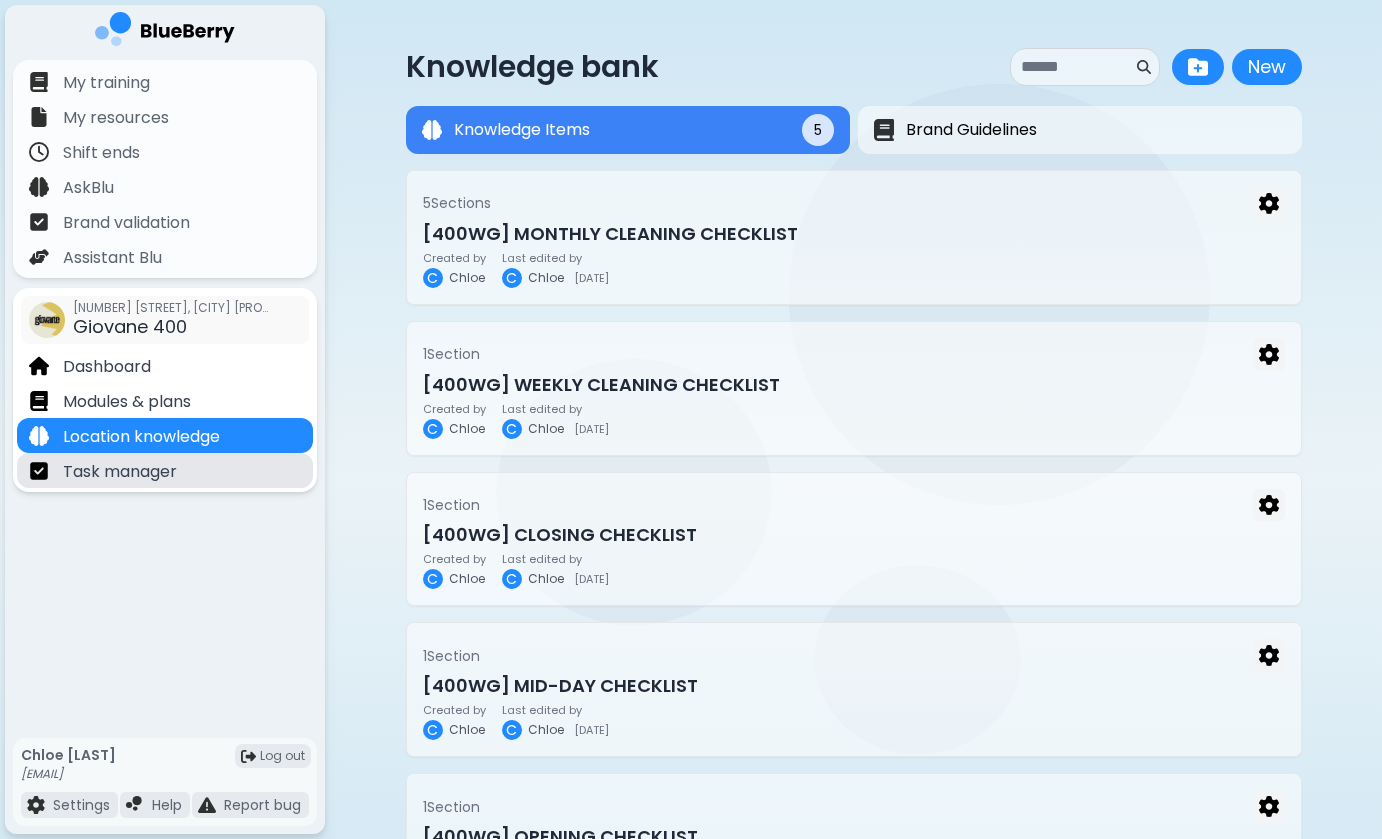 click on "Task manager" at bounding box center (165, 470) 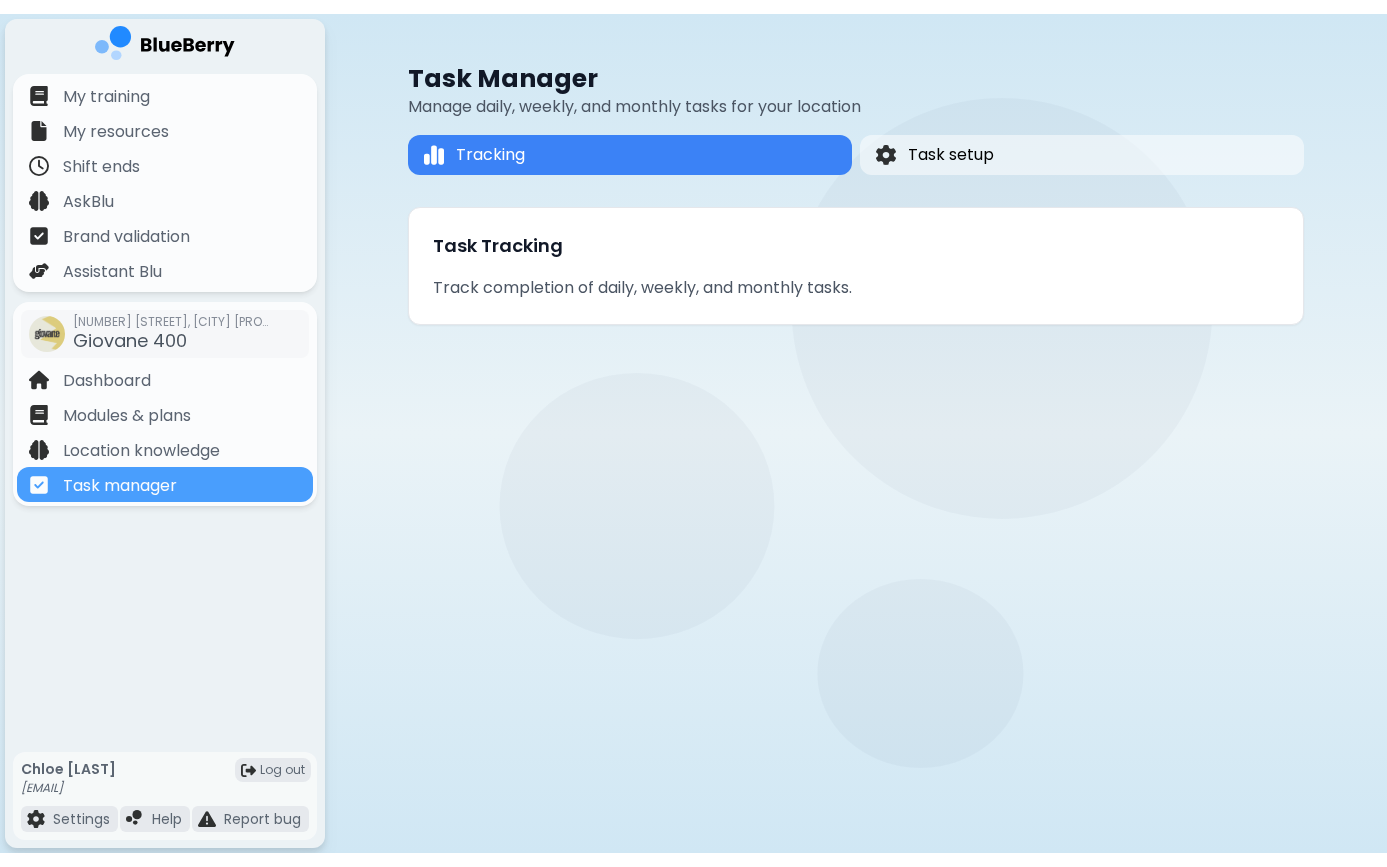 scroll, scrollTop: 0, scrollLeft: 0, axis: both 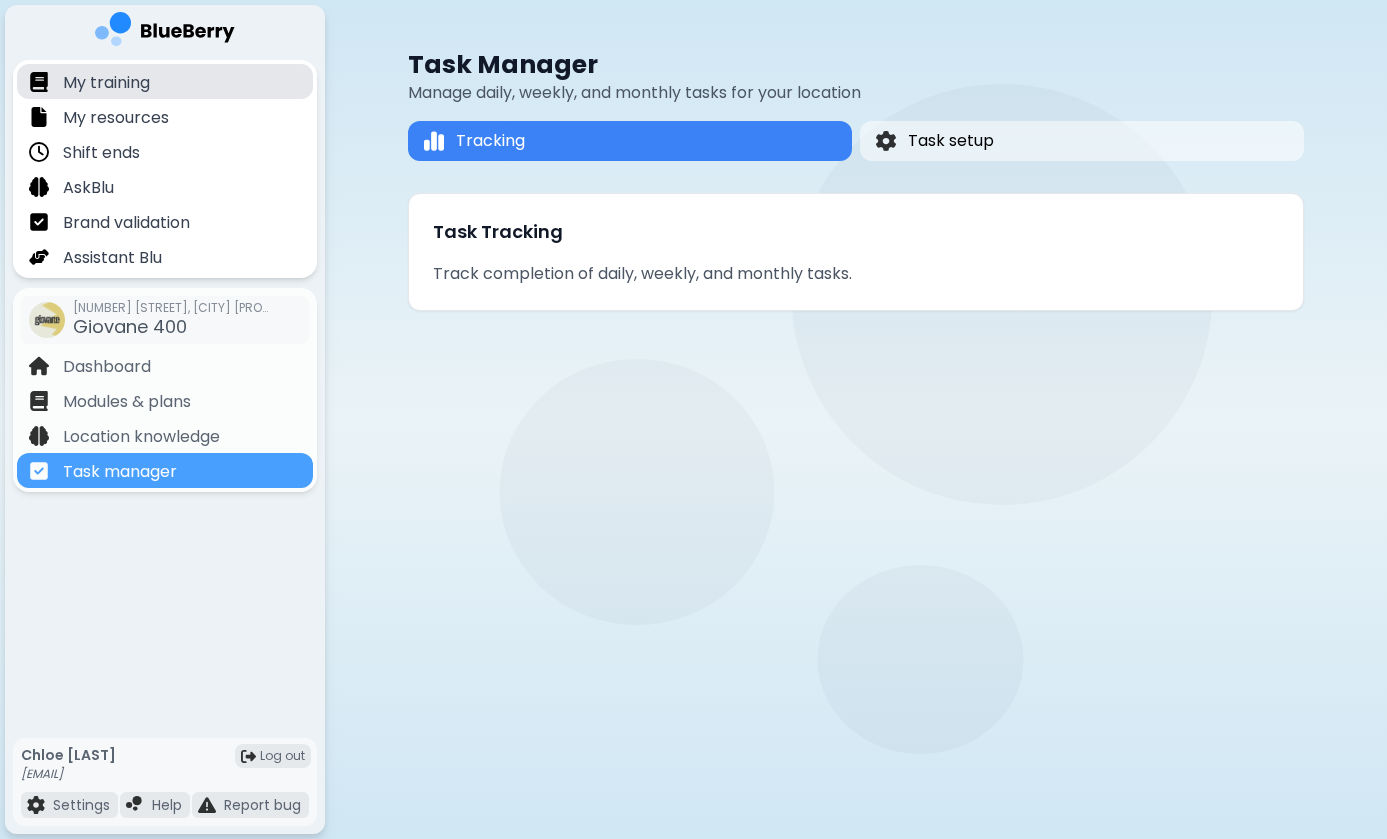 click on "My training" at bounding box center [165, 81] 